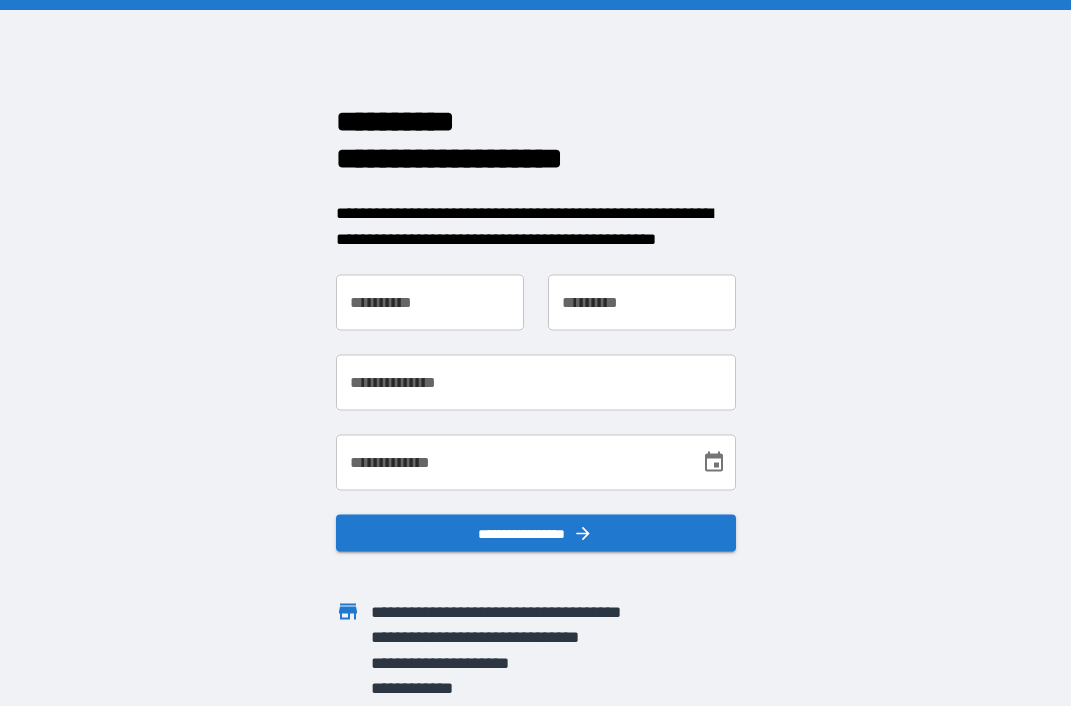 scroll, scrollTop: 0, scrollLeft: 0, axis: both 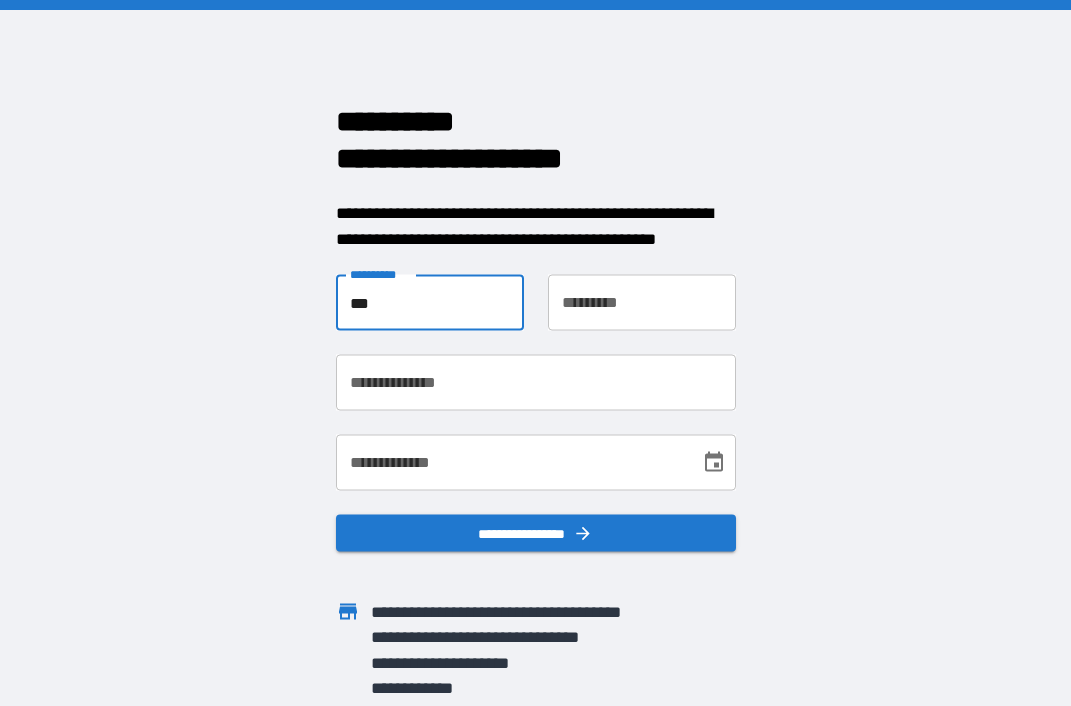 type on "***" 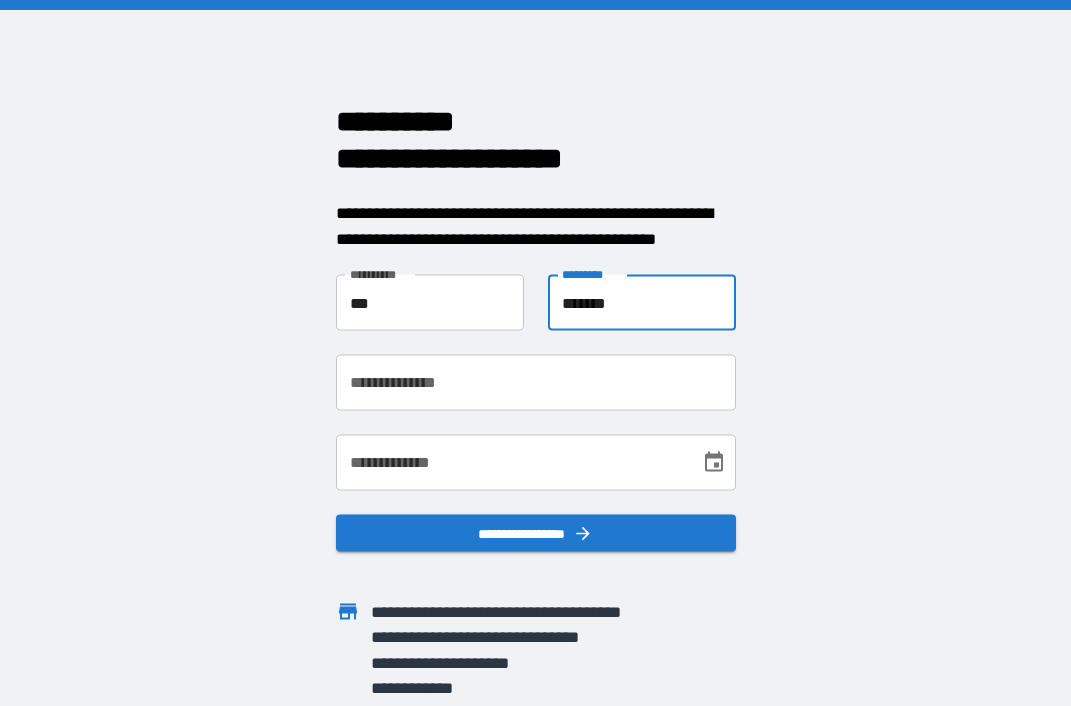 type on "*******" 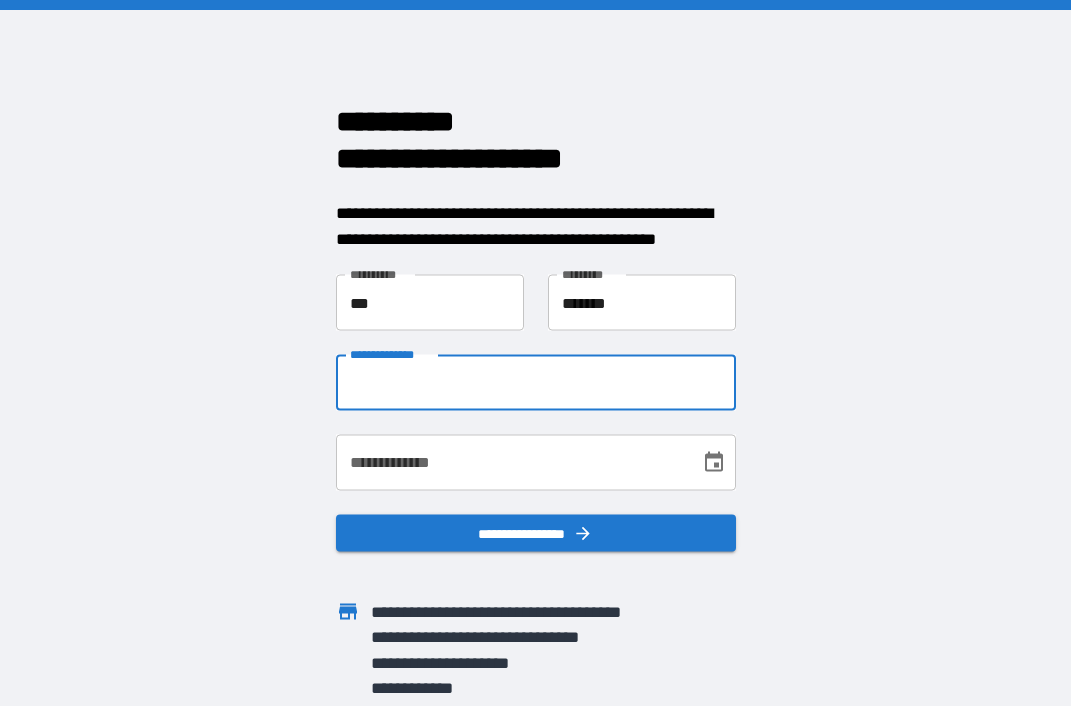 type on "**********" 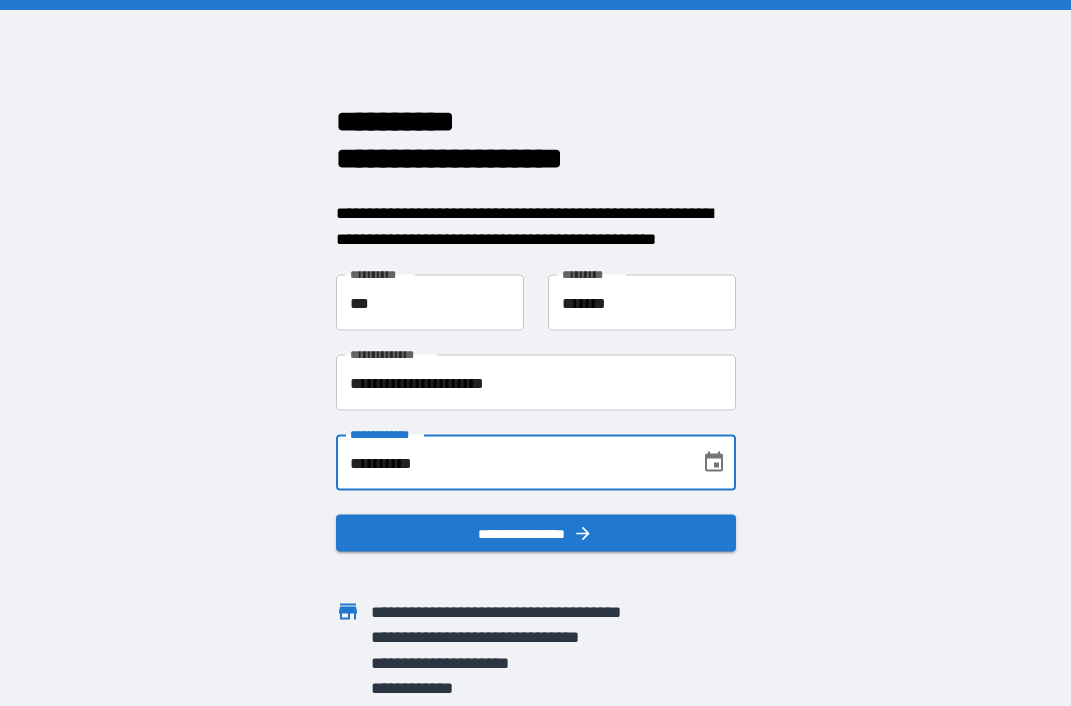 type on "**********" 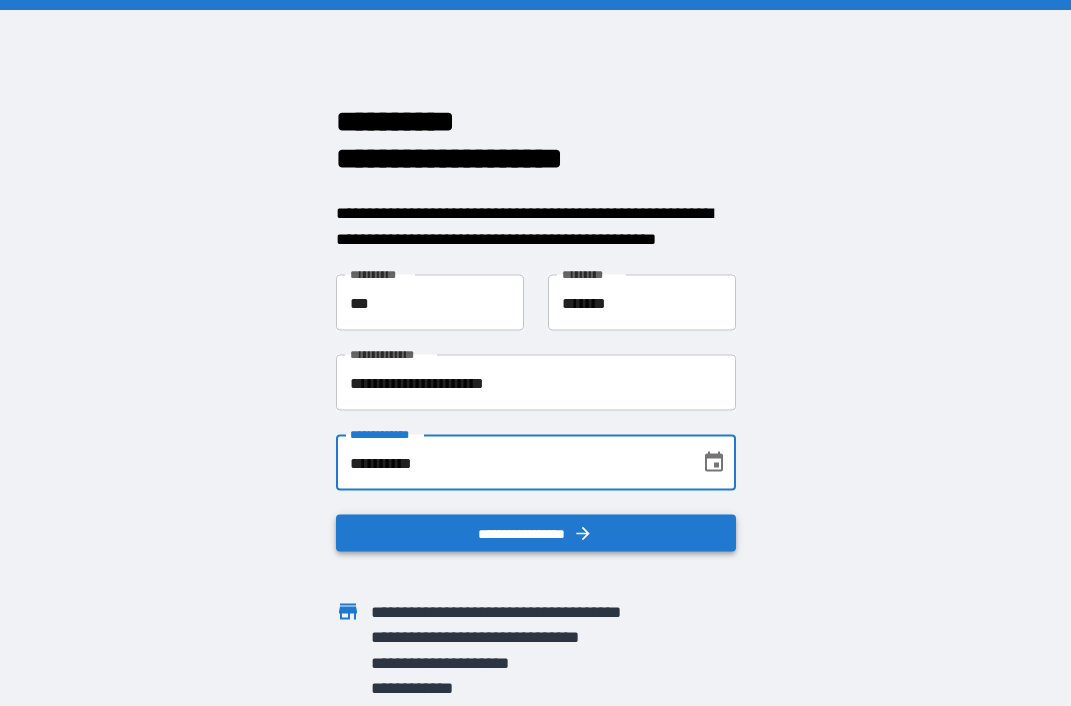 click on "**********" at bounding box center (536, 533) 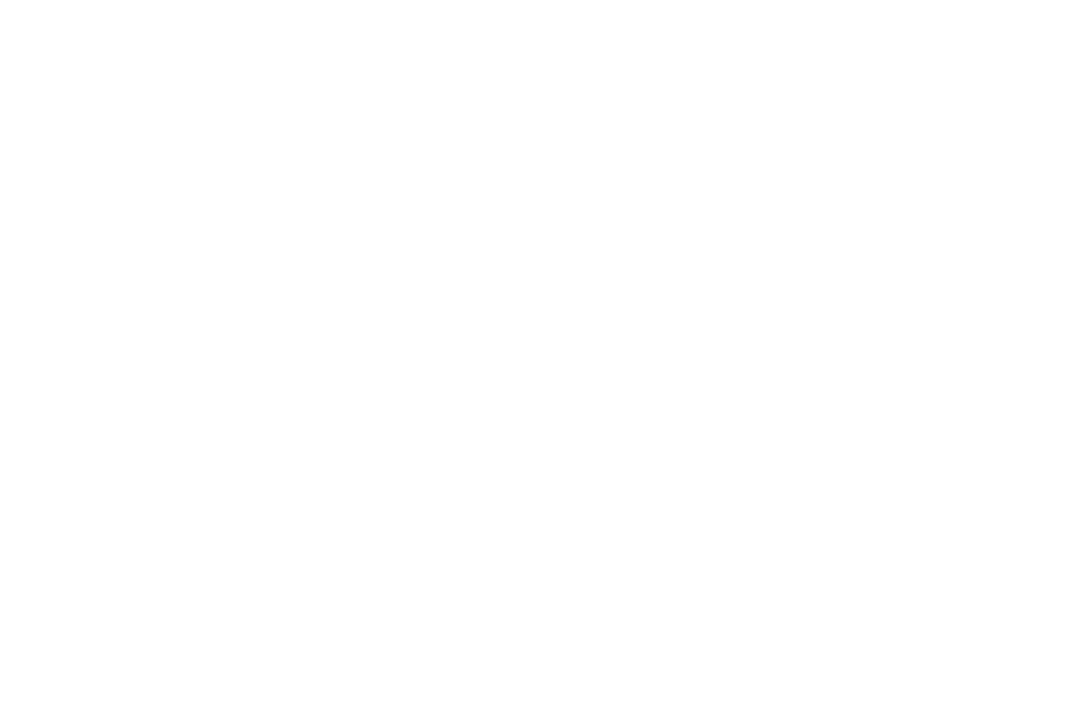 scroll, scrollTop: 0, scrollLeft: 0, axis: both 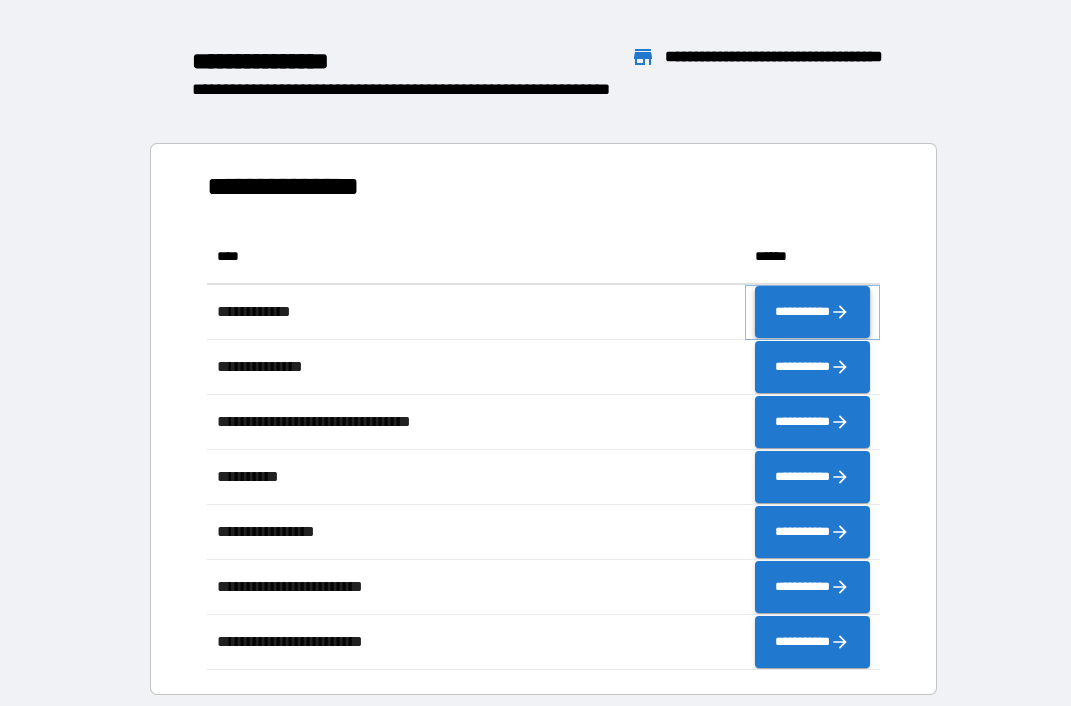 click on "**********" at bounding box center [812, 312] 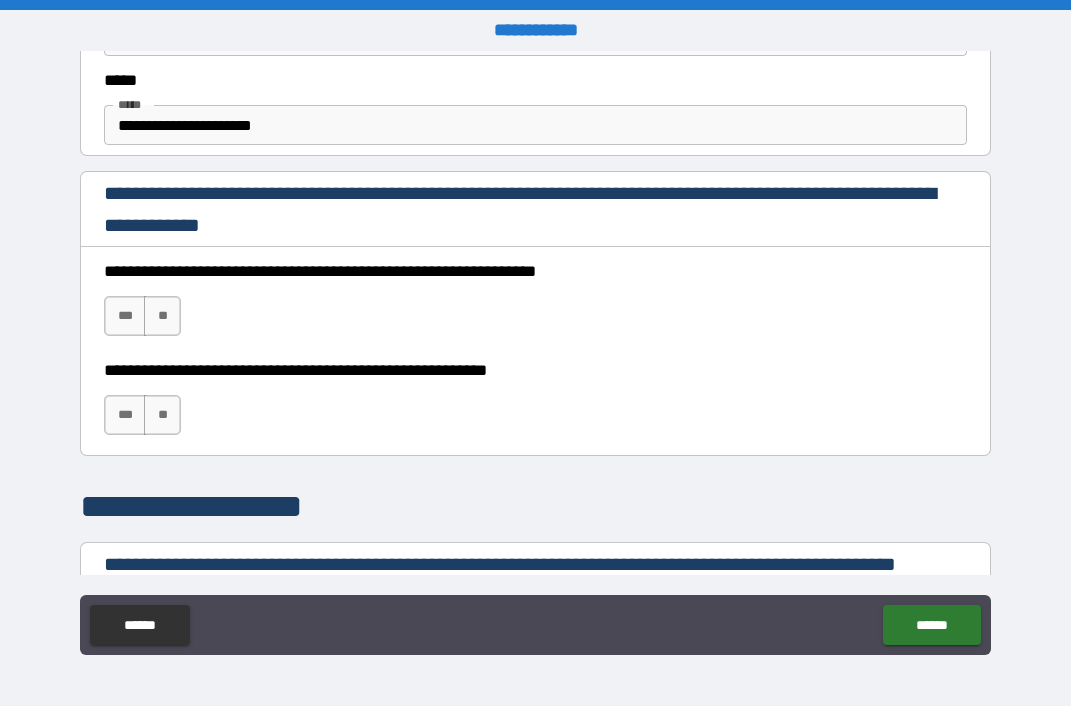 scroll, scrollTop: 1059, scrollLeft: 0, axis: vertical 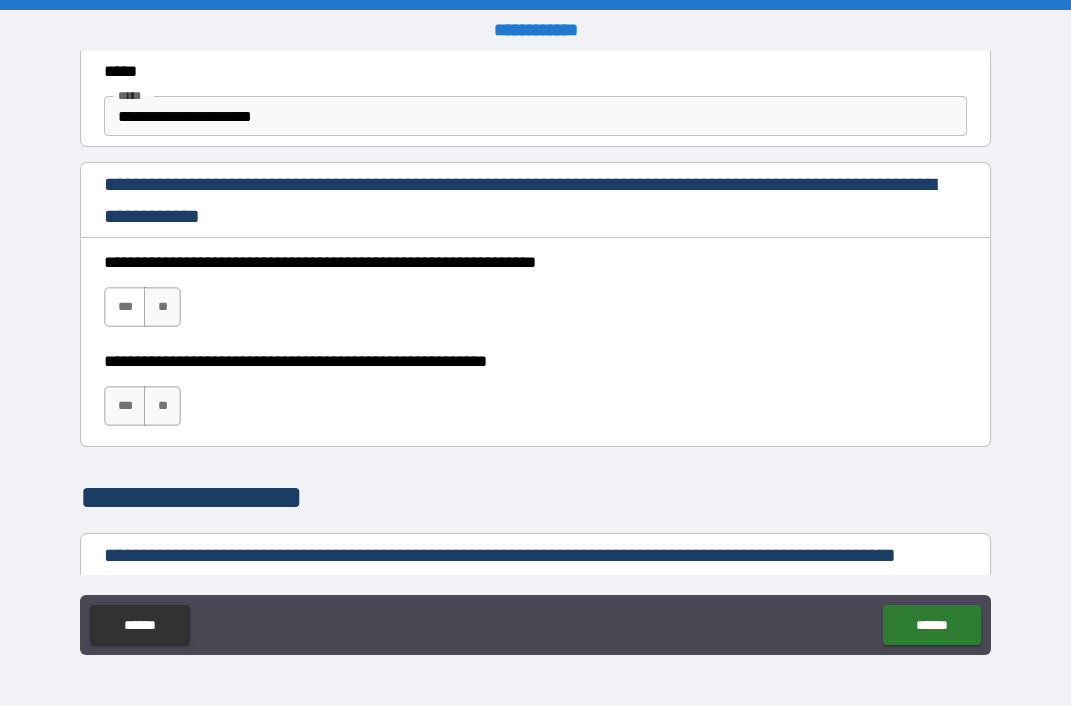 click on "***" at bounding box center (125, 307) 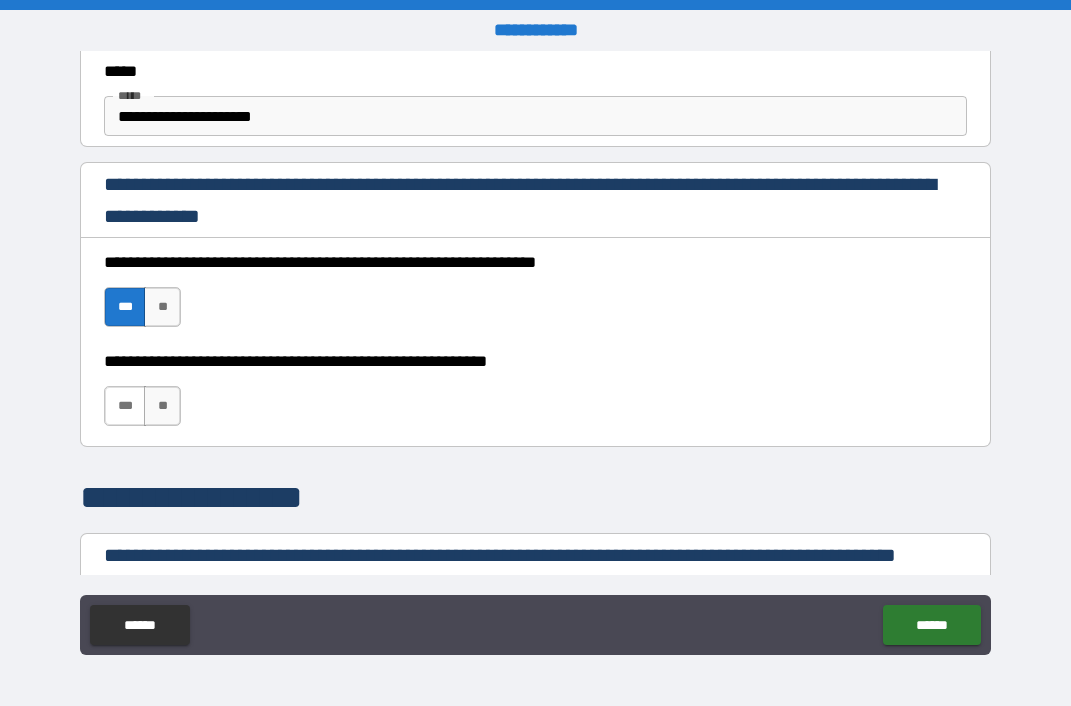 click on "***" at bounding box center (125, 406) 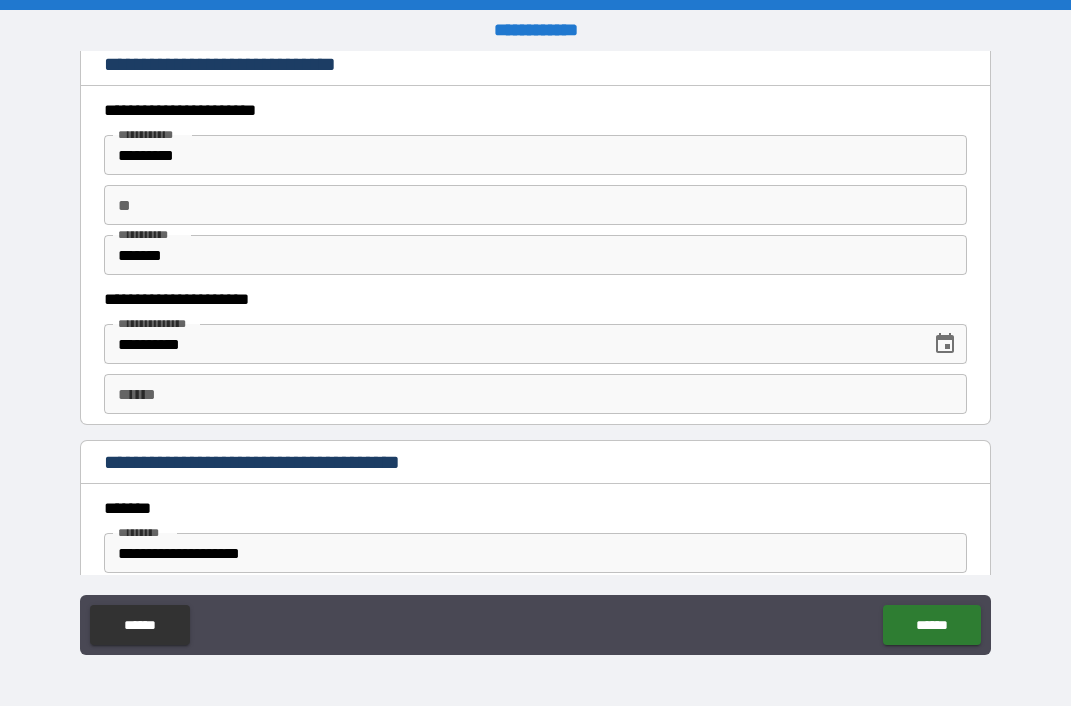 scroll, scrollTop: 1741, scrollLeft: 0, axis: vertical 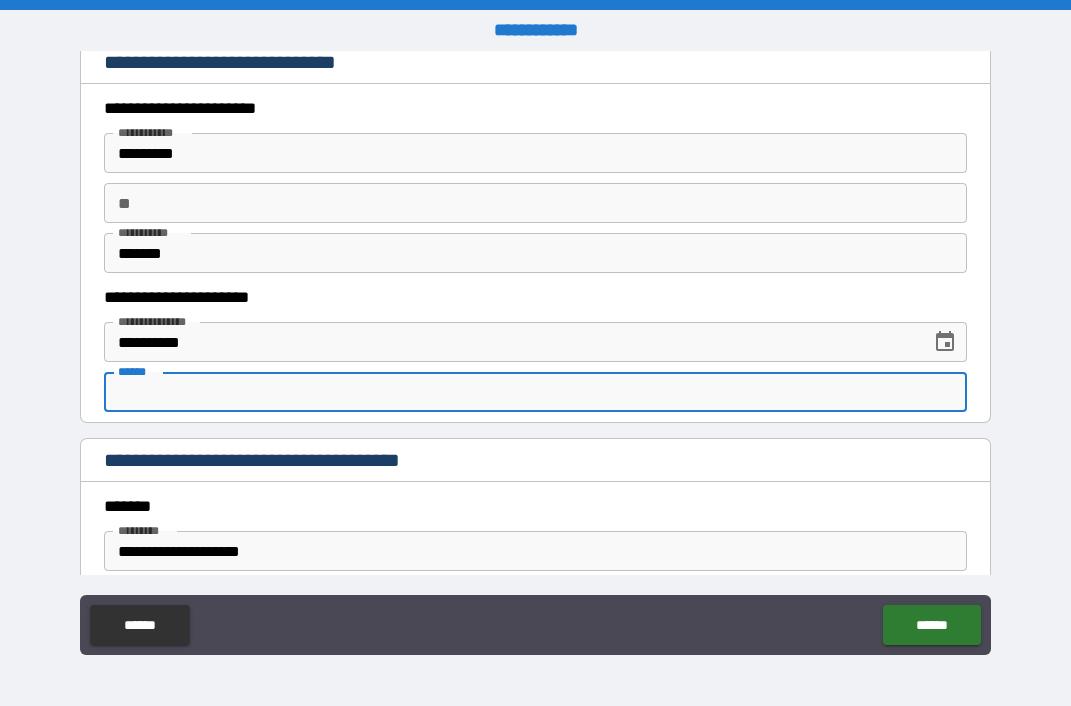 click on "****   *" at bounding box center [535, 392] 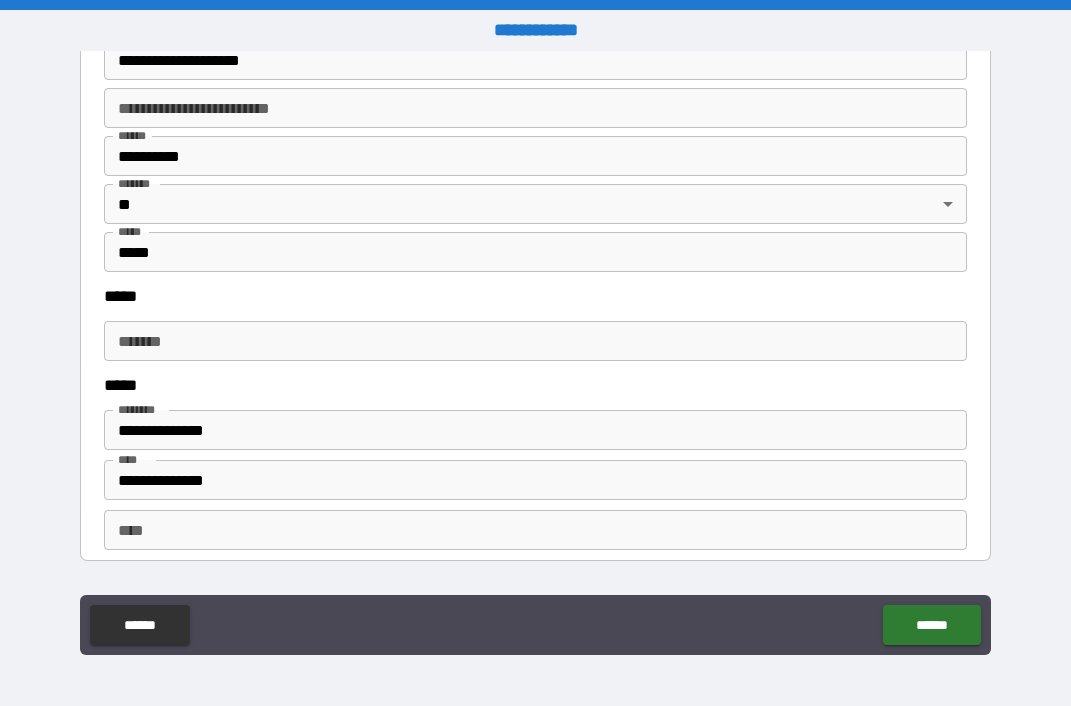 scroll, scrollTop: 2235, scrollLeft: 0, axis: vertical 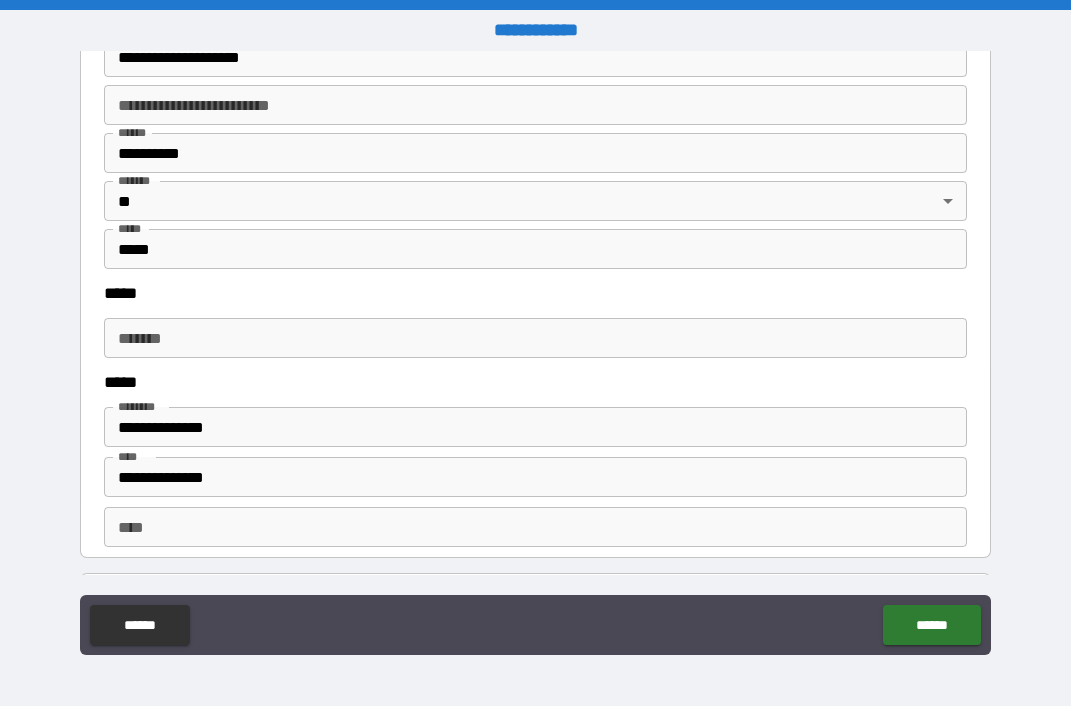 type on "**********" 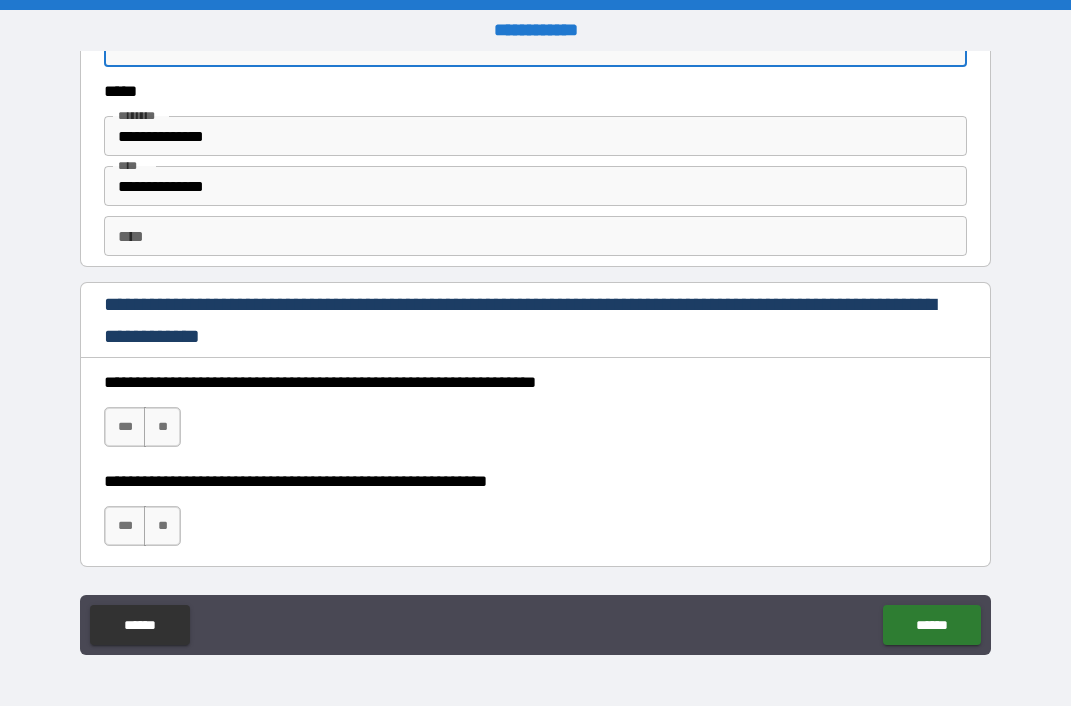 scroll, scrollTop: 2532, scrollLeft: 0, axis: vertical 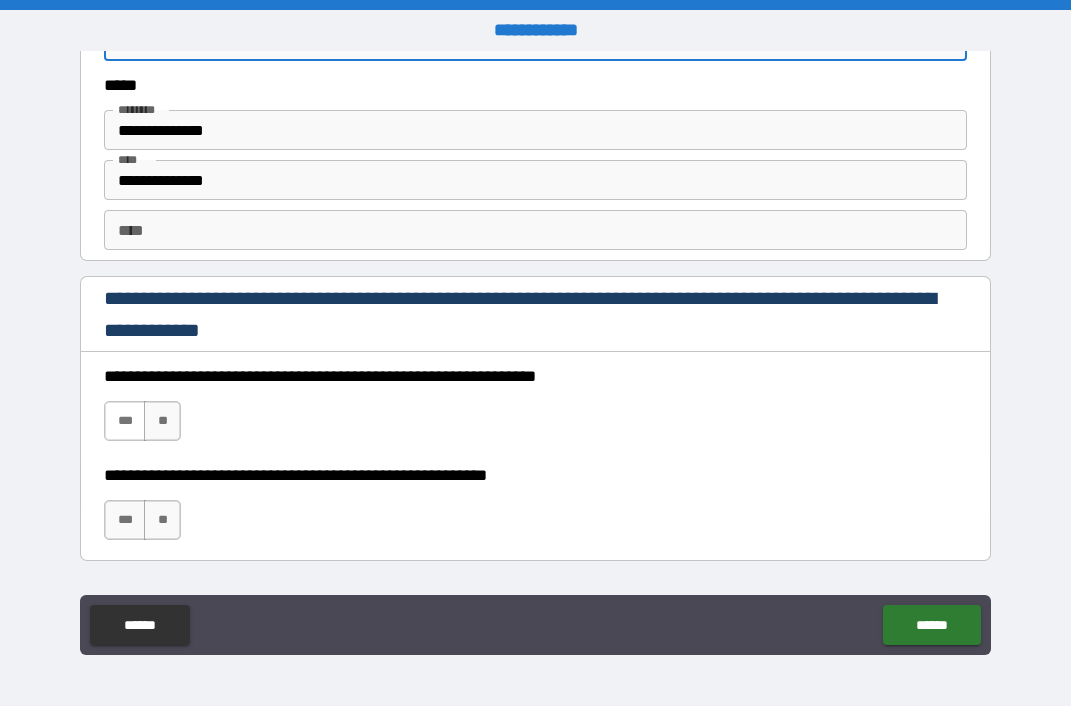 click on "***" at bounding box center (125, 421) 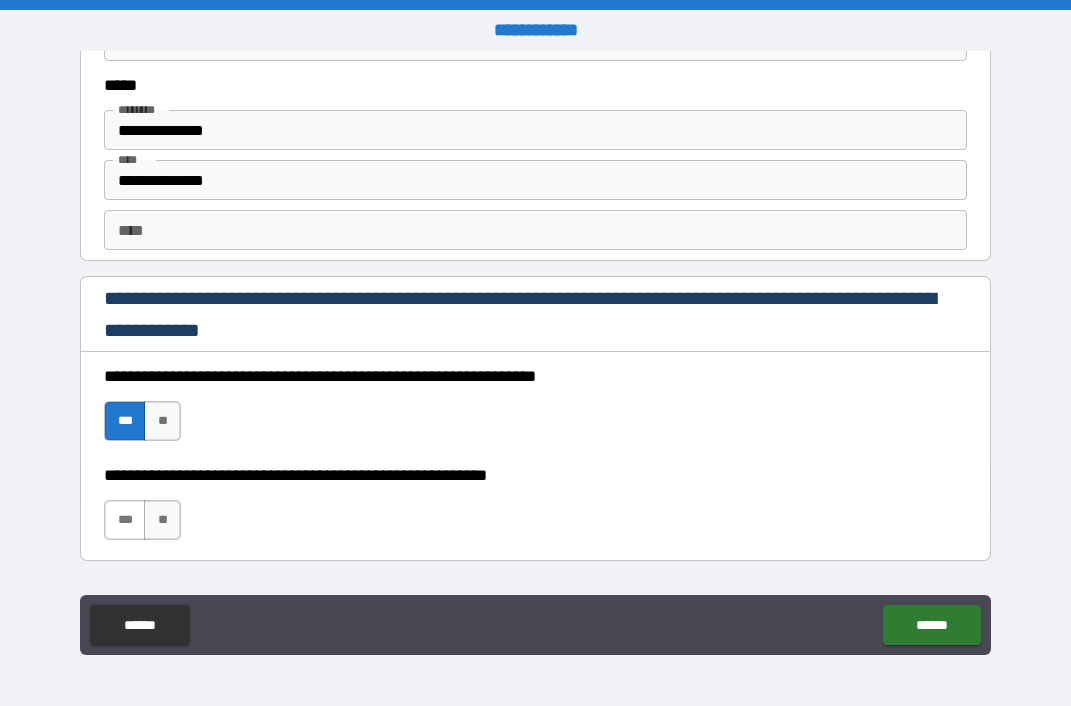 click on "***" at bounding box center (125, 520) 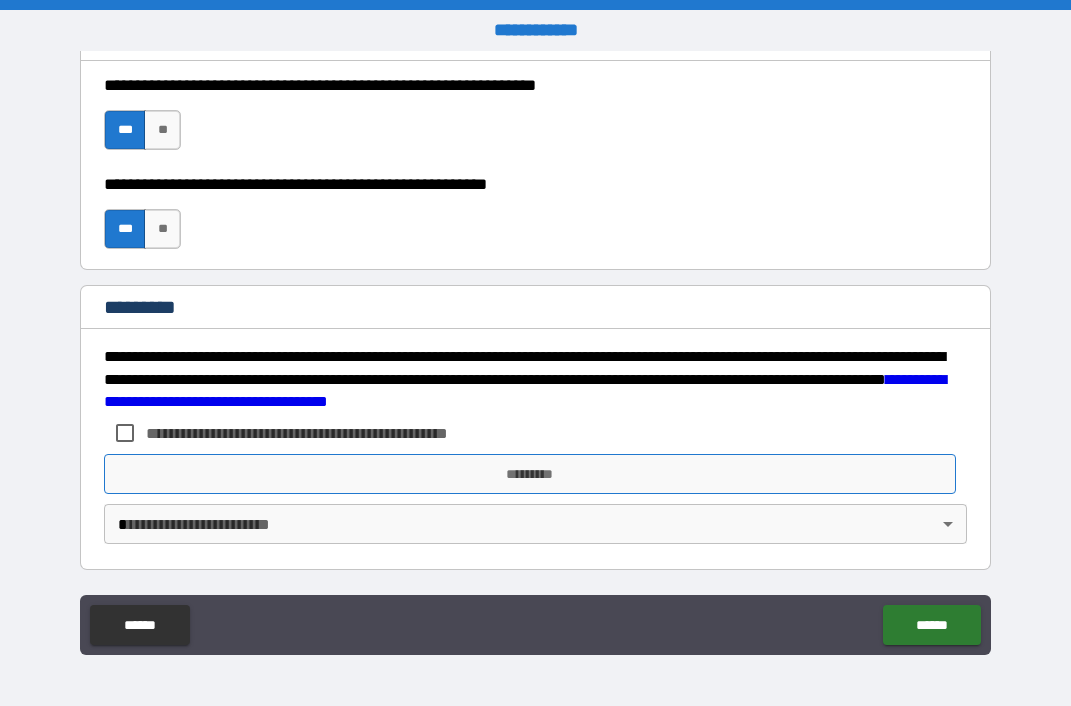 scroll, scrollTop: 2823, scrollLeft: 0, axis: vertical 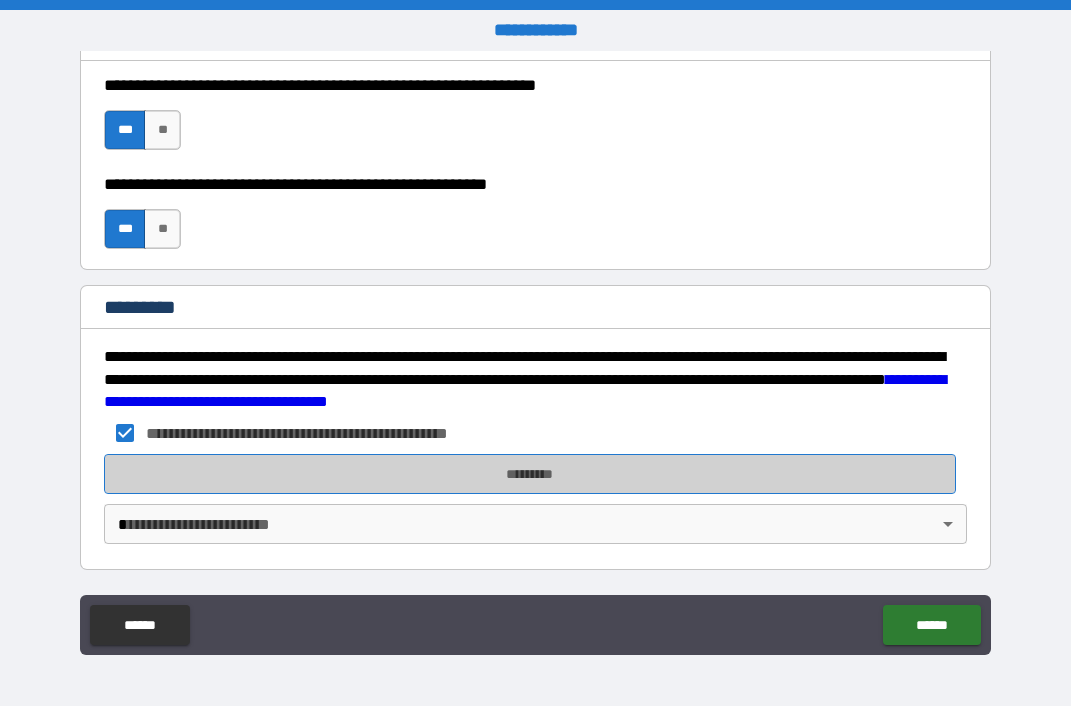 click on "*********" at bounding box center [530, 474] 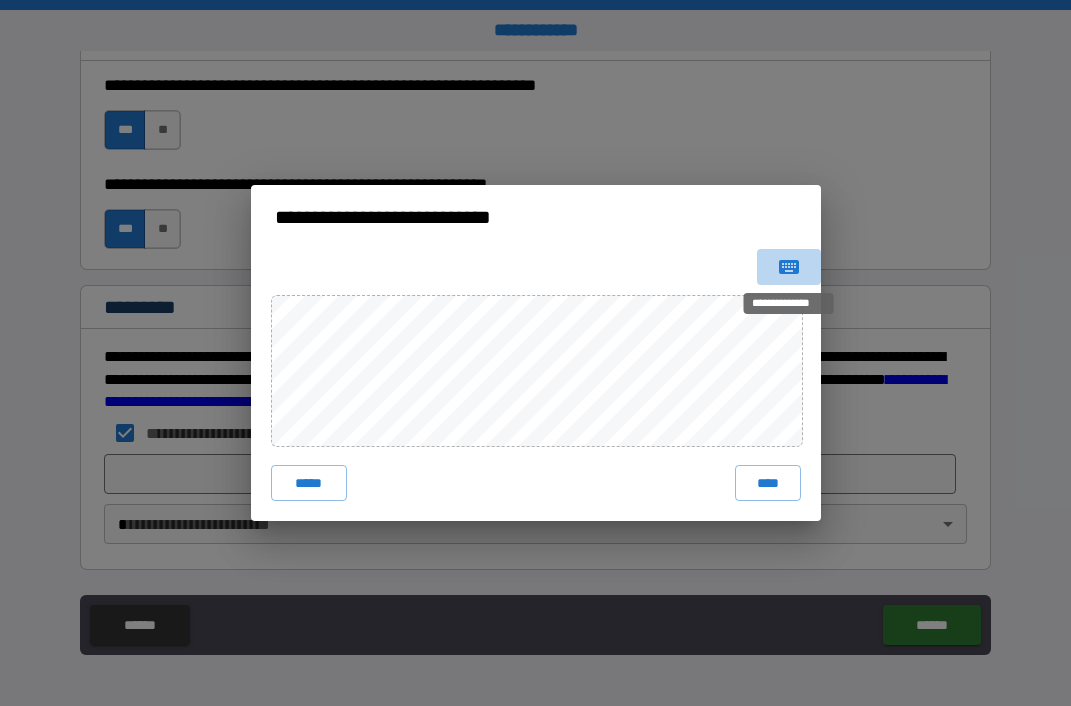 click 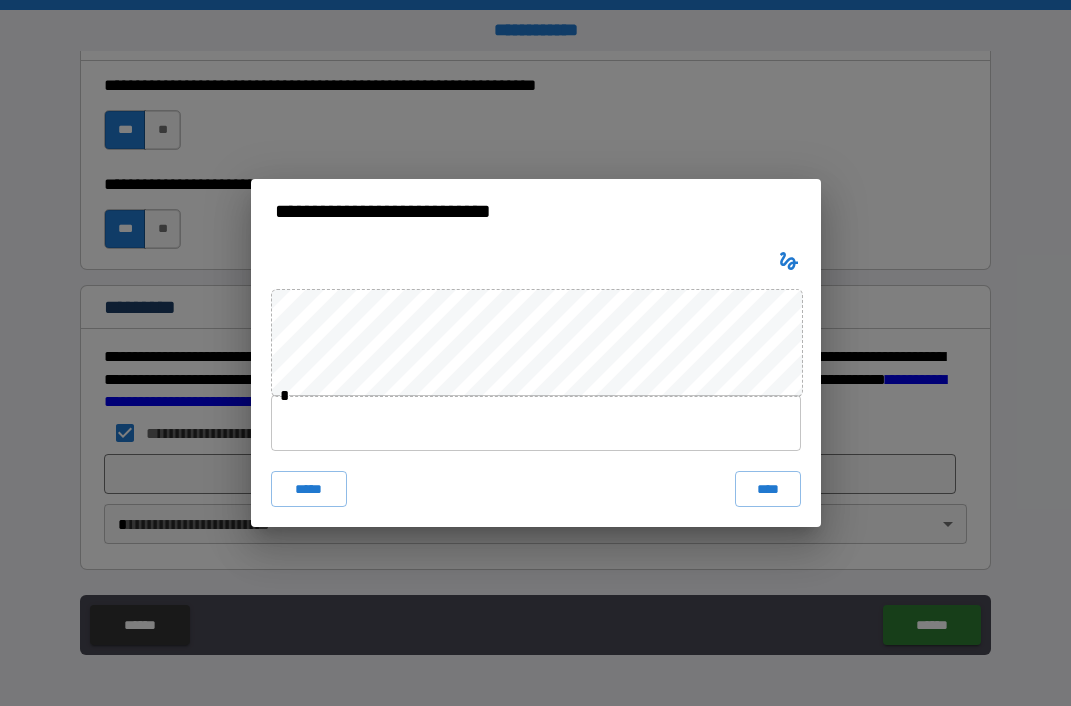 click at bounding box center [536, 423] 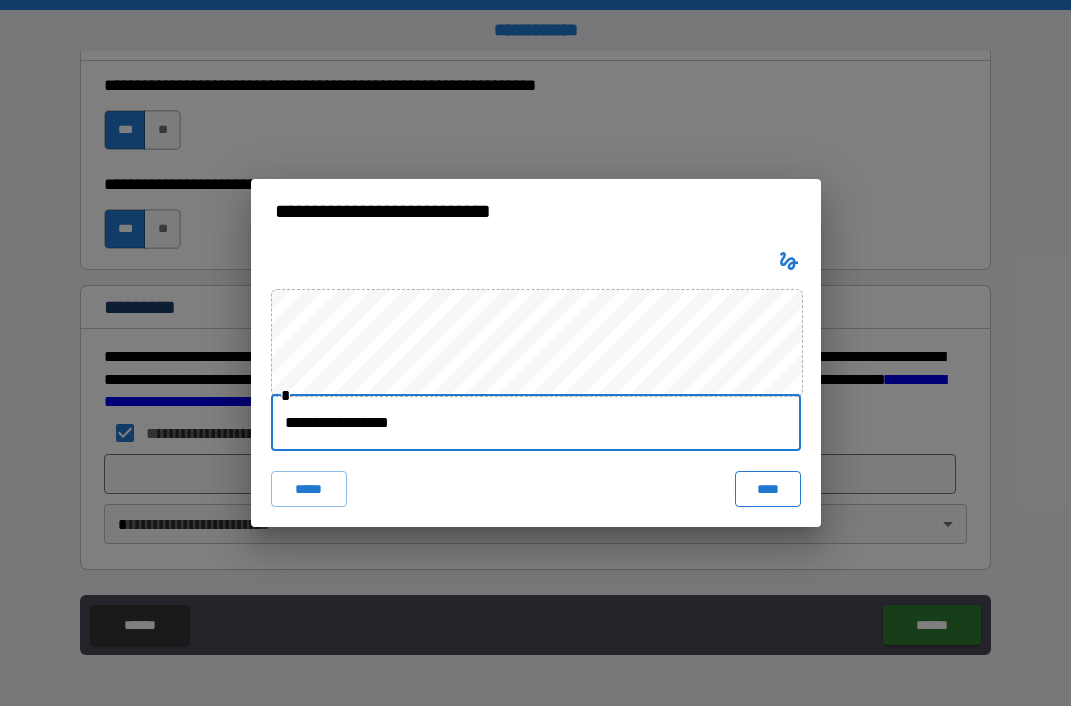 type on "**********" 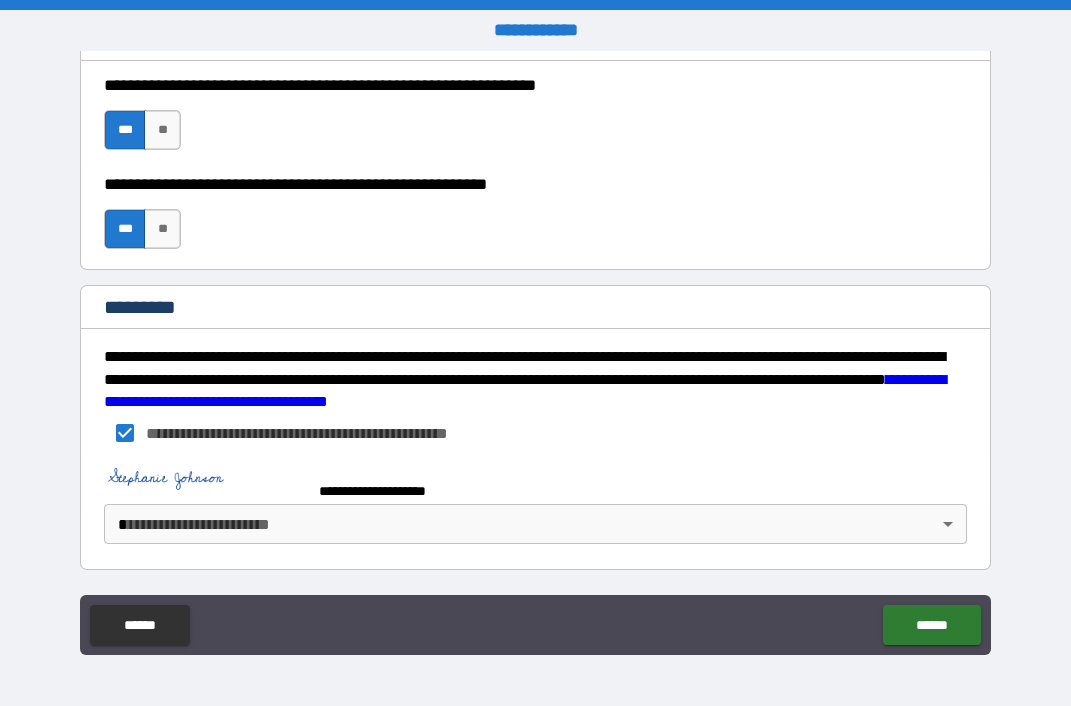 scroll, scrollTop: 2813, scrollLeft: 0, axis: vertical 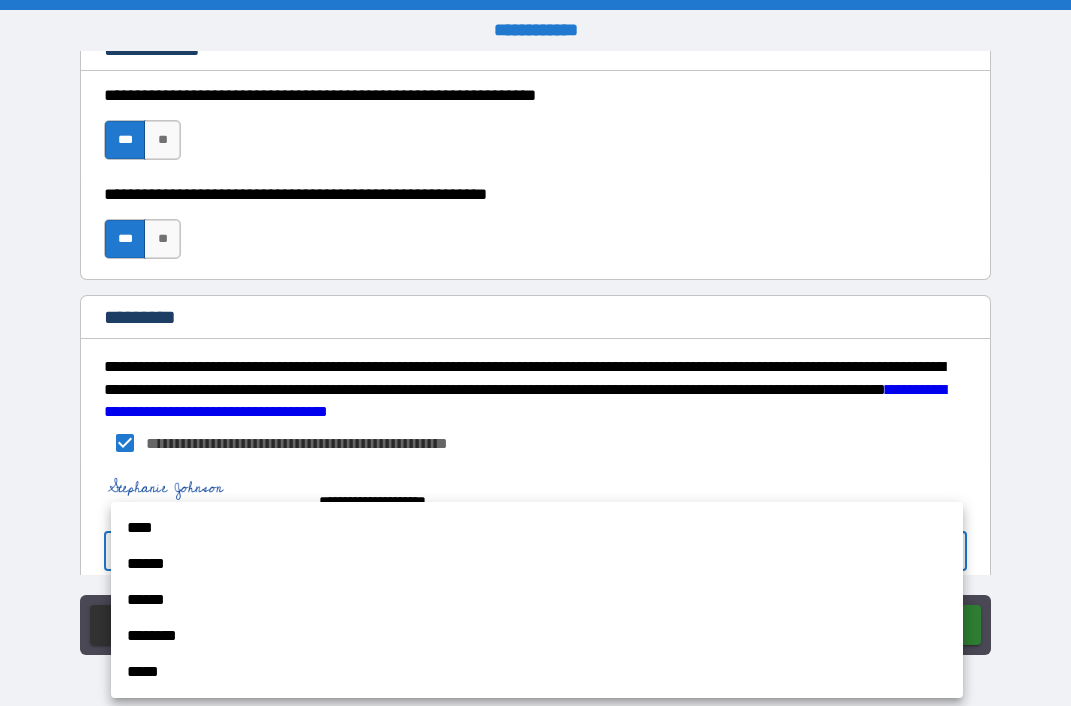click on "**********" at bounding box center (535, 353) 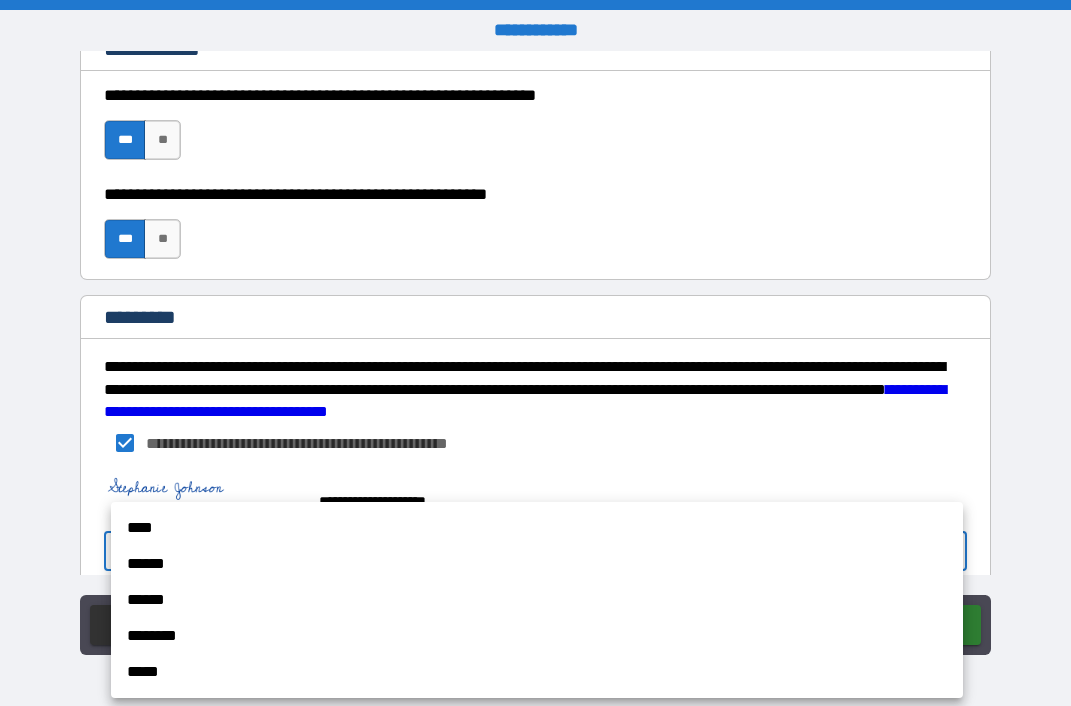 click on "******" at bounding box center [537, 564] 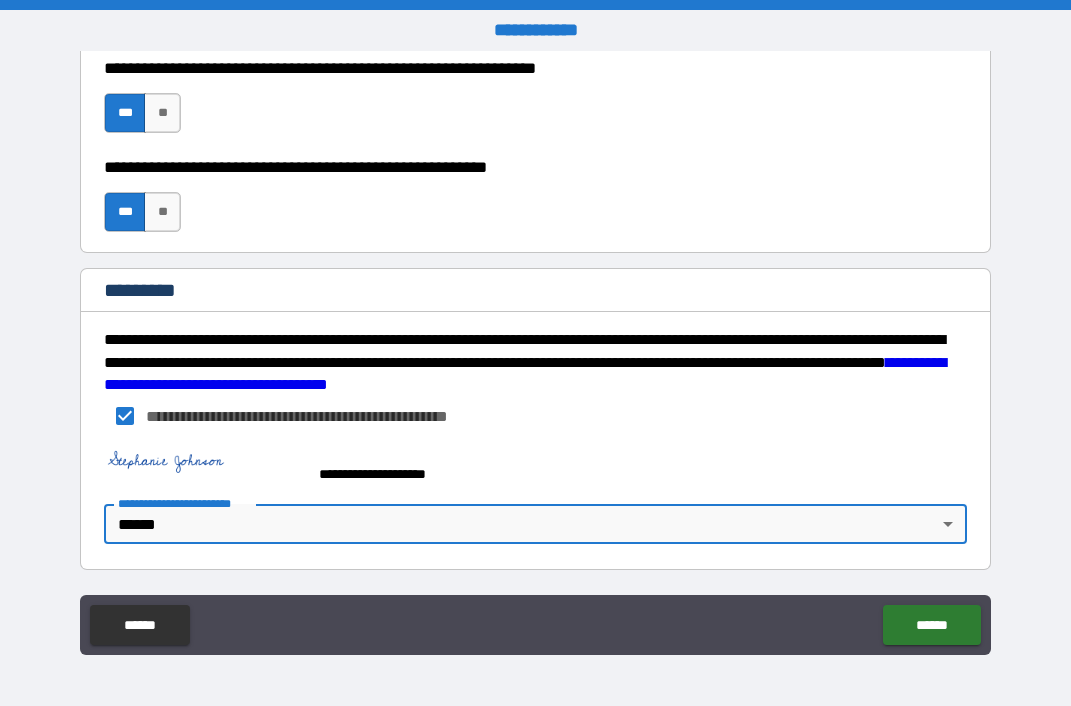 scroll, scrollTop: 2840, scrollLeft: 0, axis: vertical 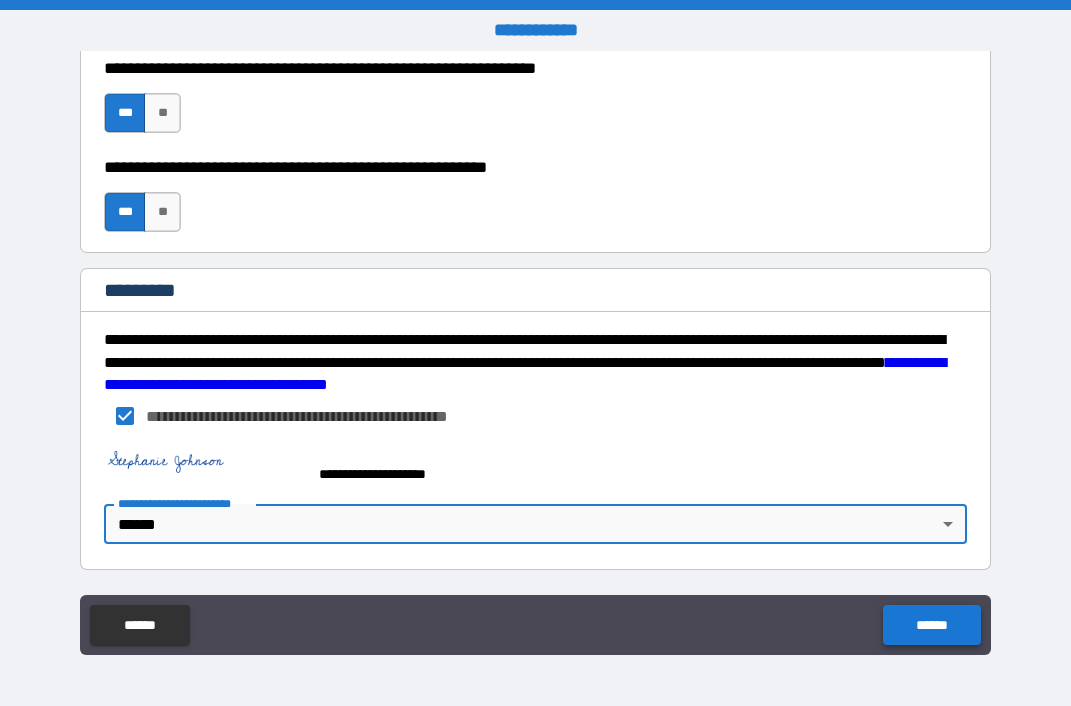 click on "******" at bounding box center [931, 625] 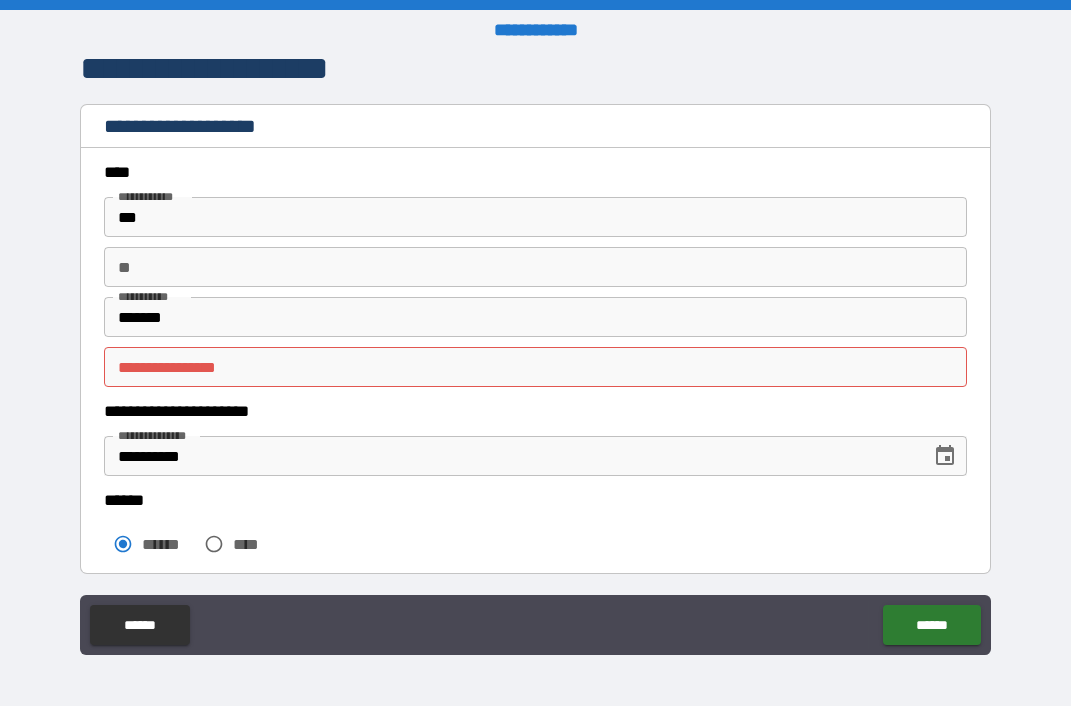 scroll, scrollTop: 0, scrollLeft: 0, axis: both 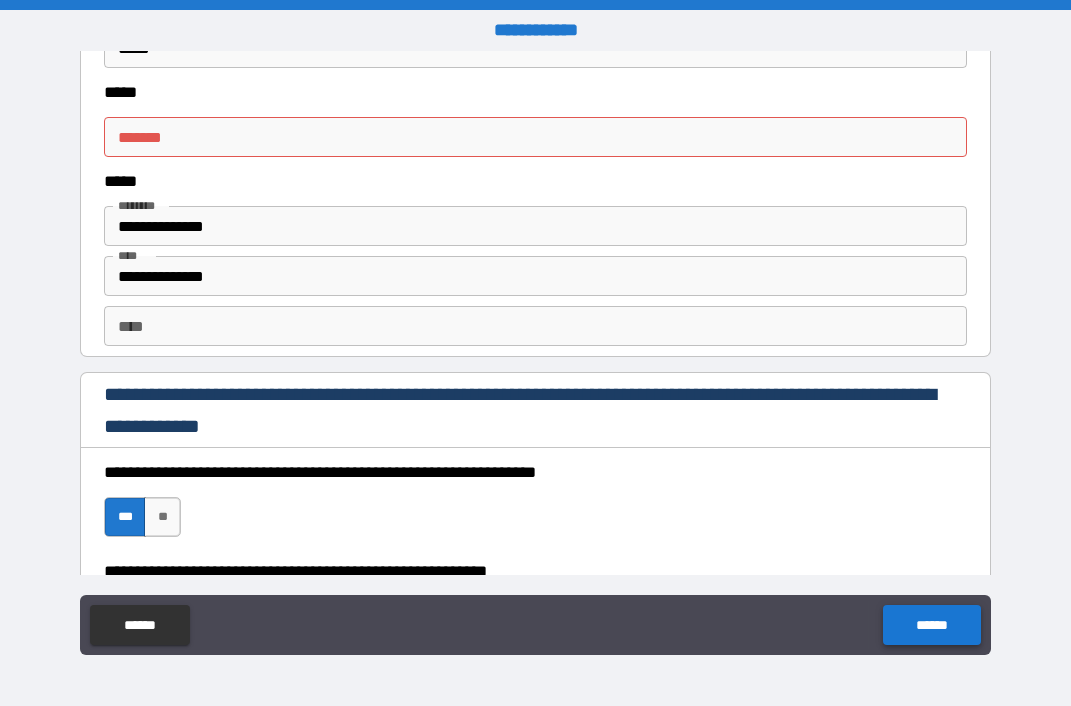 type on "***" 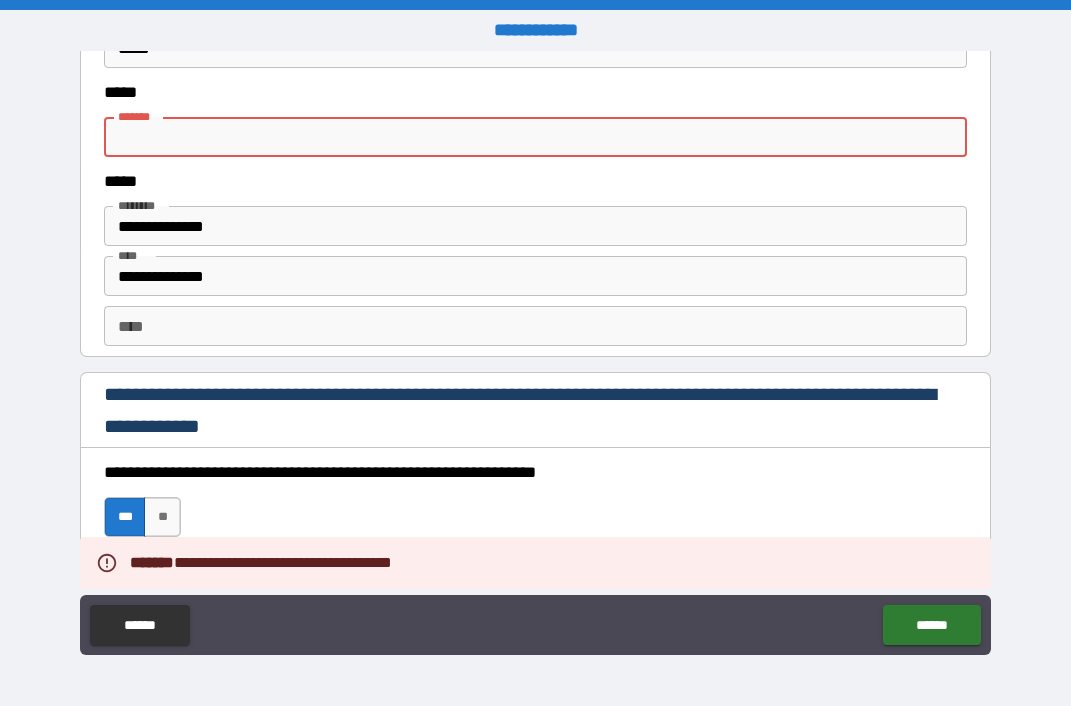 click on "*****   *" at bounding box center [535, 137] 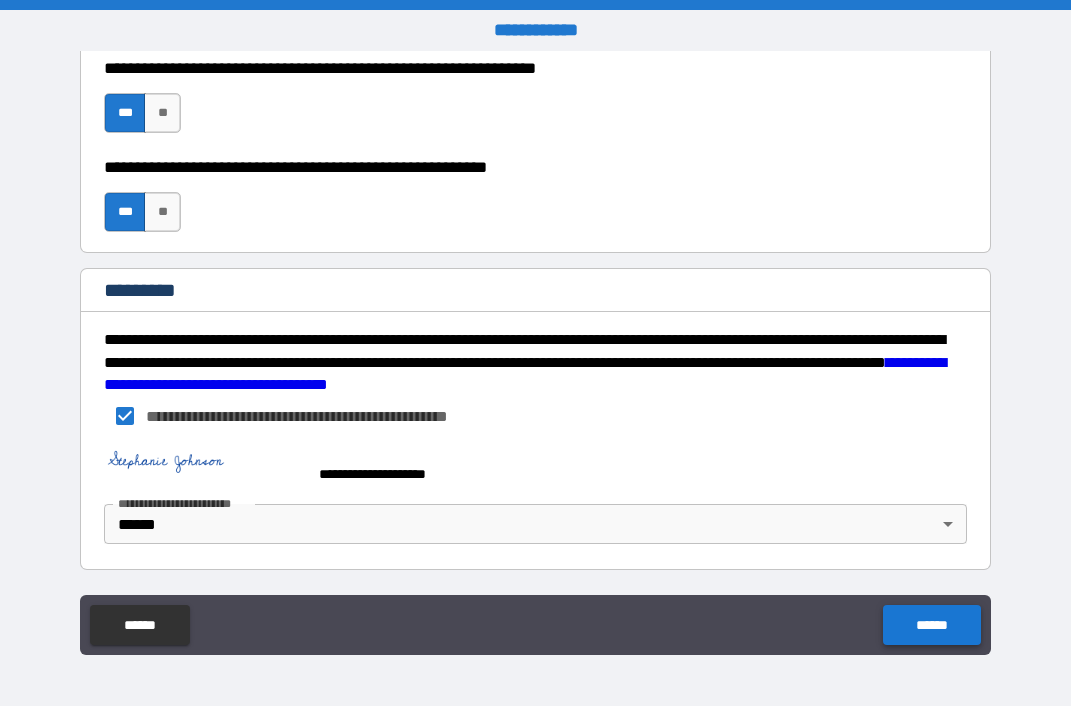 scroll, scrollTop: 2840, scrollLeft: 0, axis: vertical 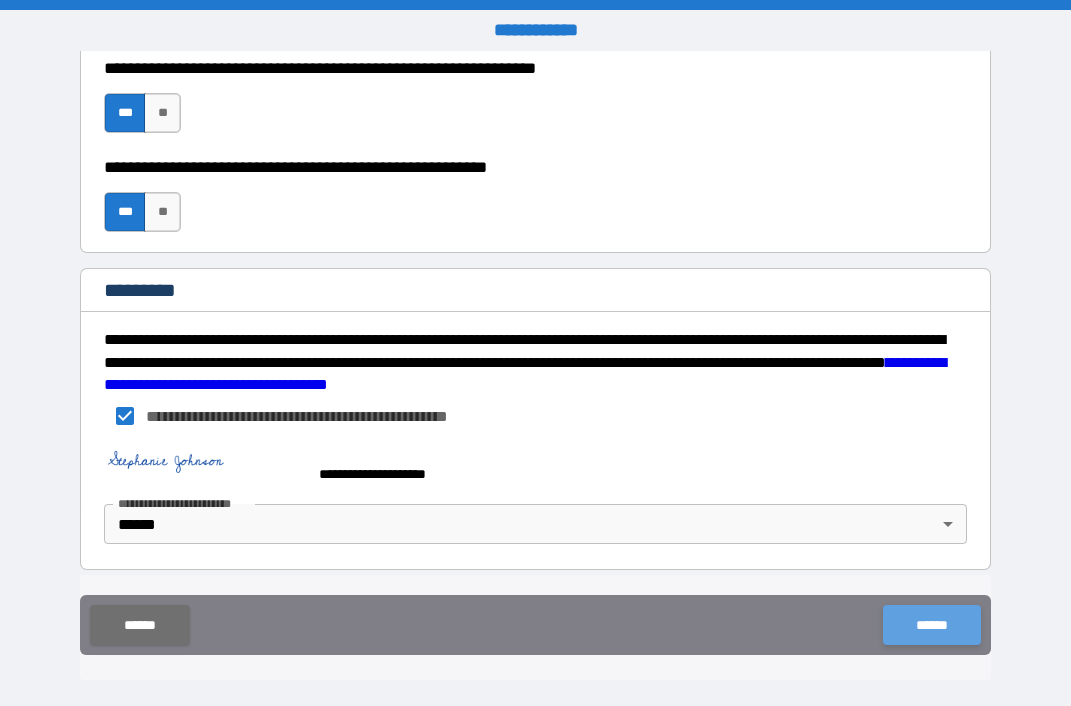 click on "******" at bounding box center (931, 625) 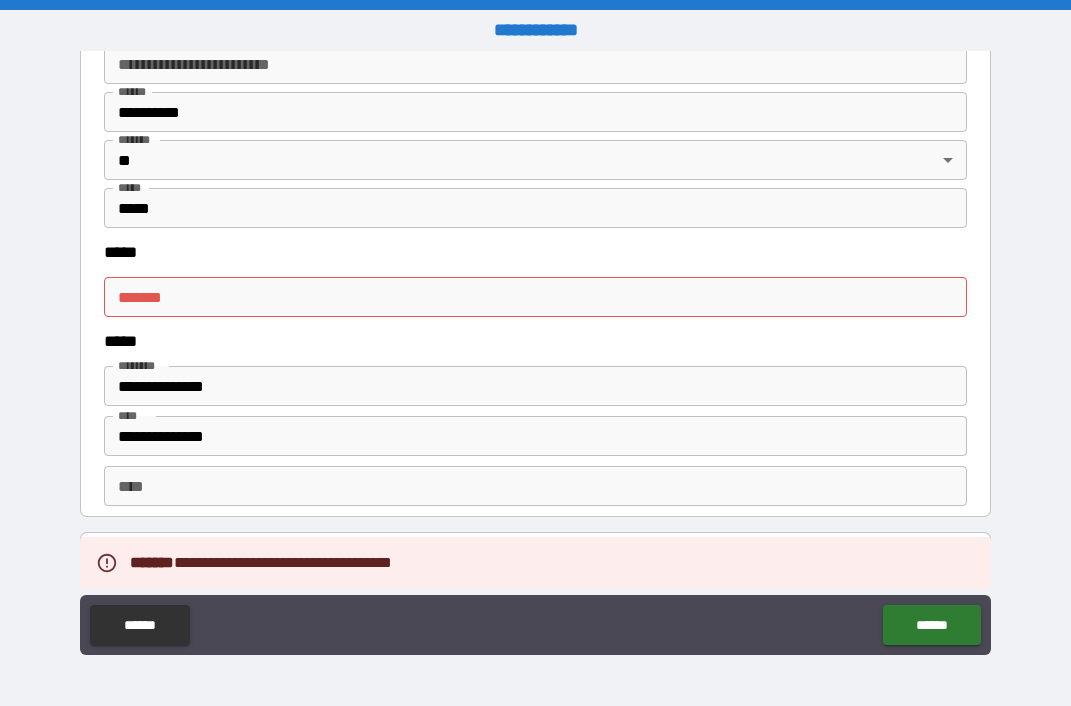 scroll, scrollTop: 2269, scrollLeft: 0, axis: vertical 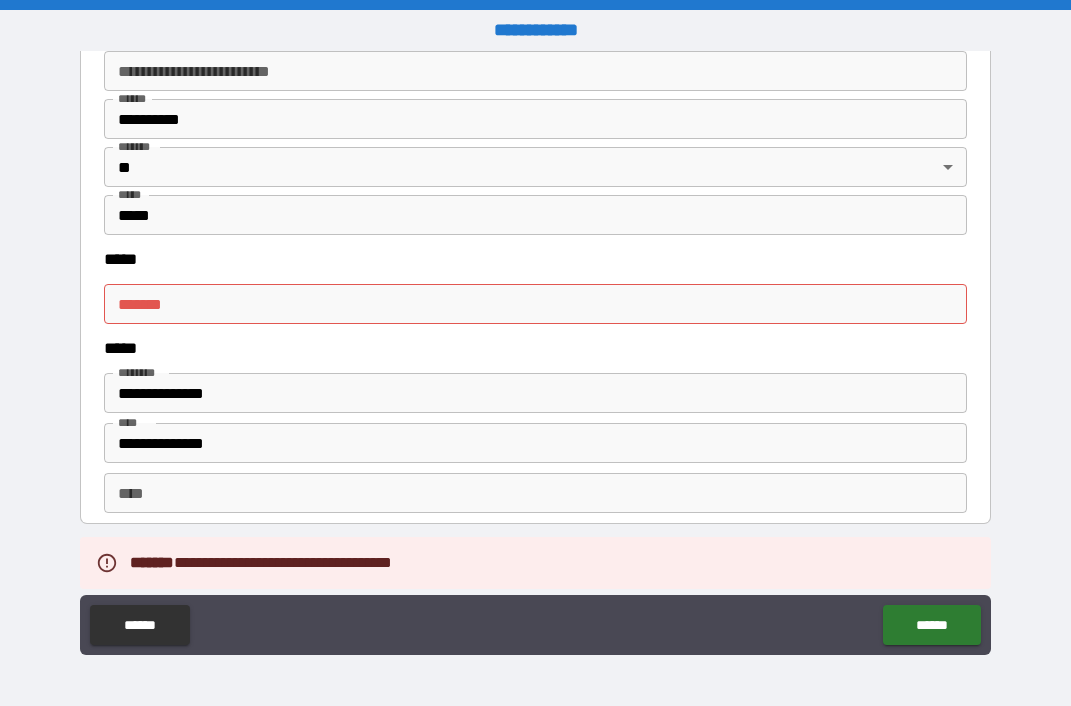 click on "*****   *" at bounding box center [535, 304] 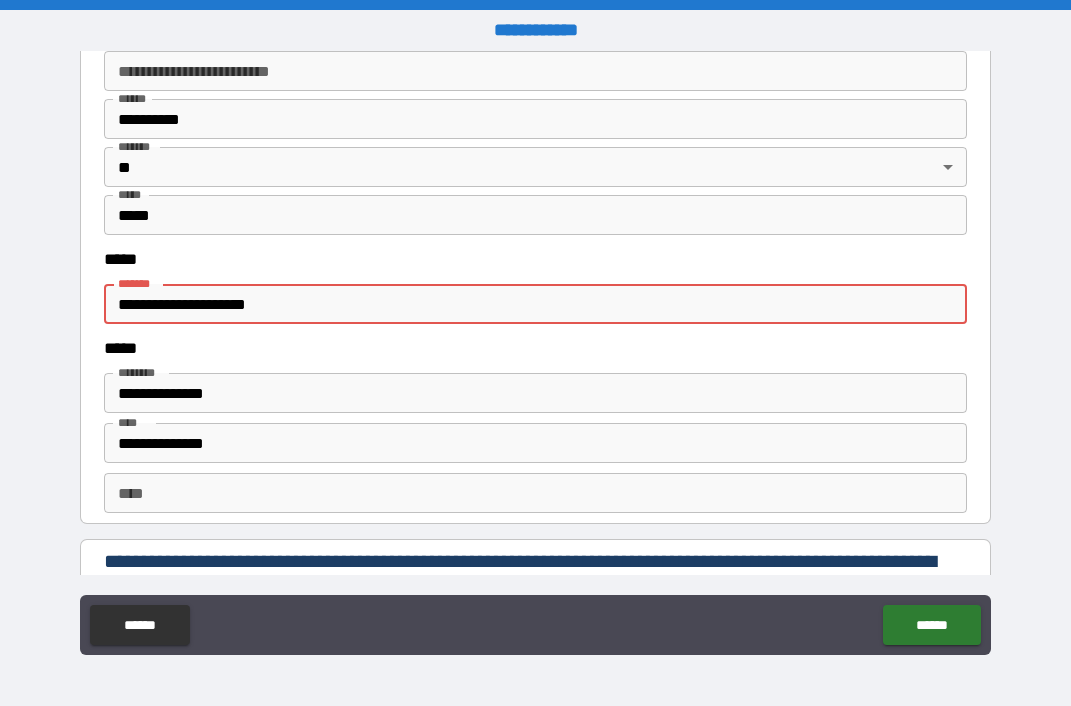 type on "**********" 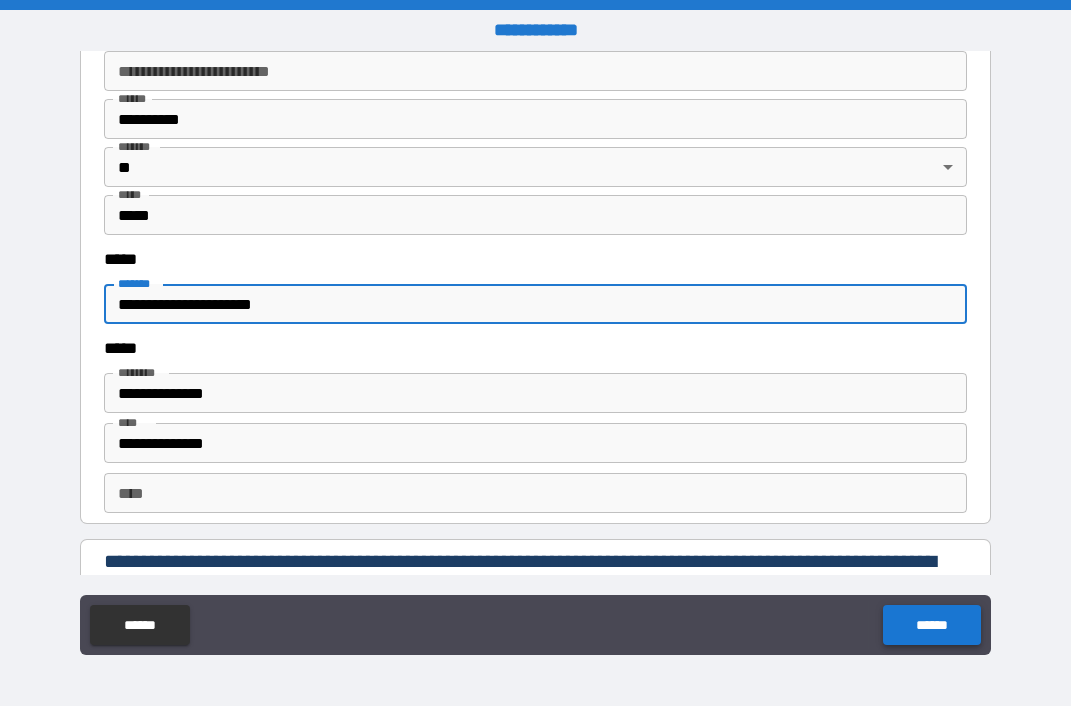click on "******" at bounding box center [931, 625] 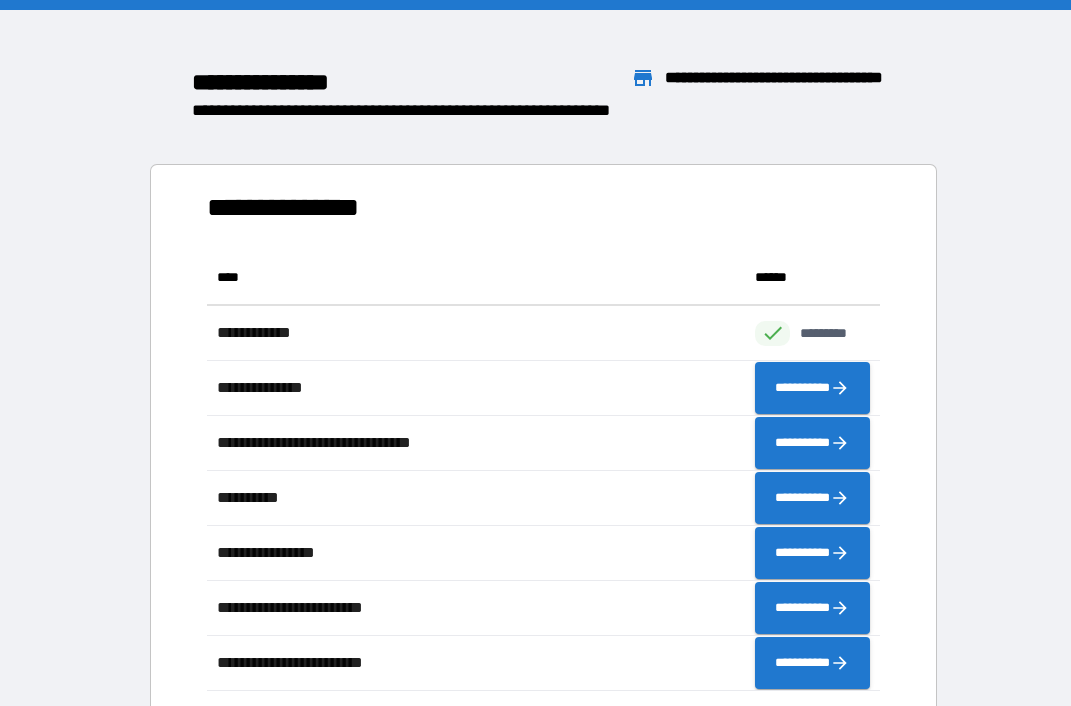scroll, scrollTop: 1, scrollLeft: 1, axis: both 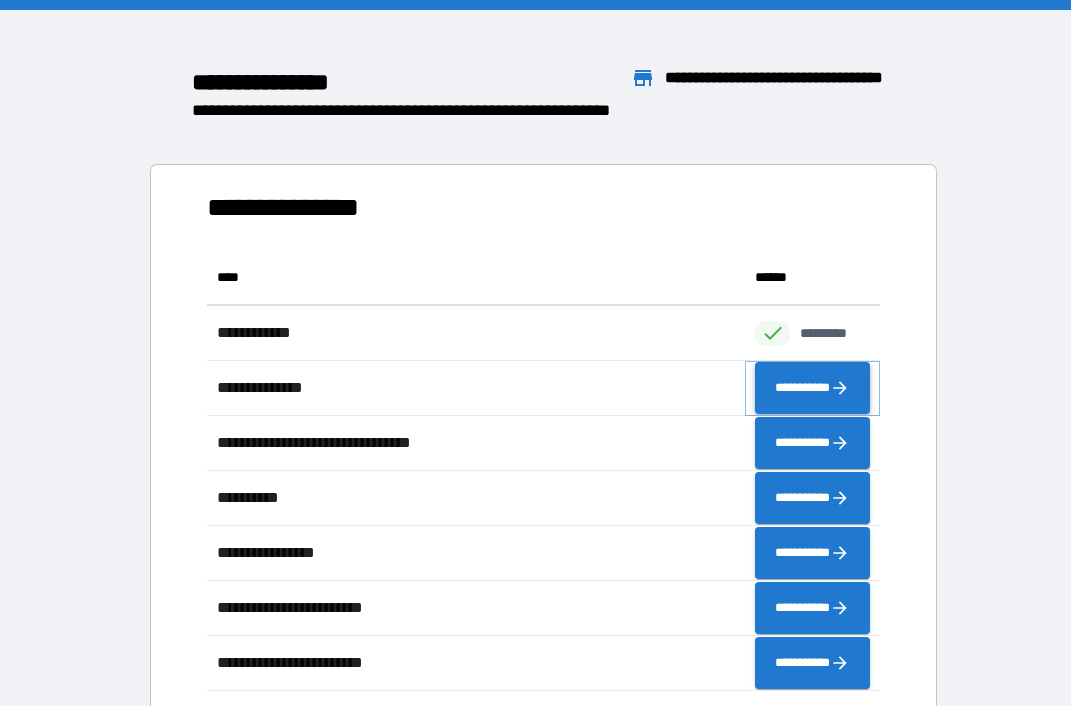 click on "**********" at bounding box center [812, 388] 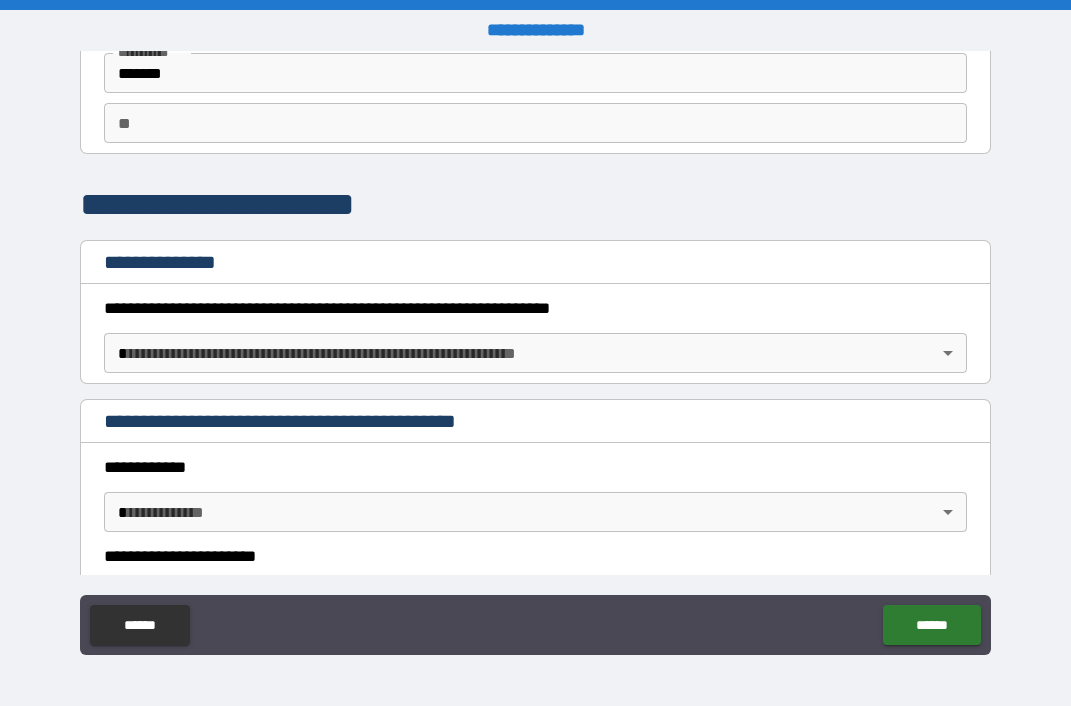 scroll, scrollTop: 150, scrollLeft: 0, axis: vertical 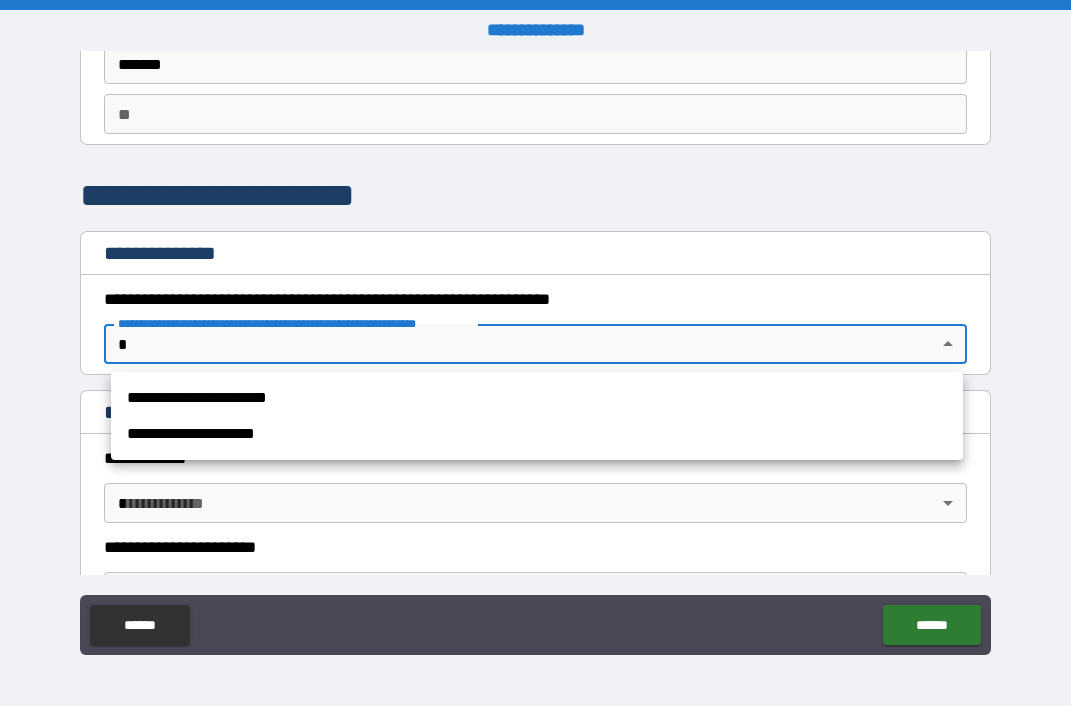 click on "**********" at bounding box center [535, 353] 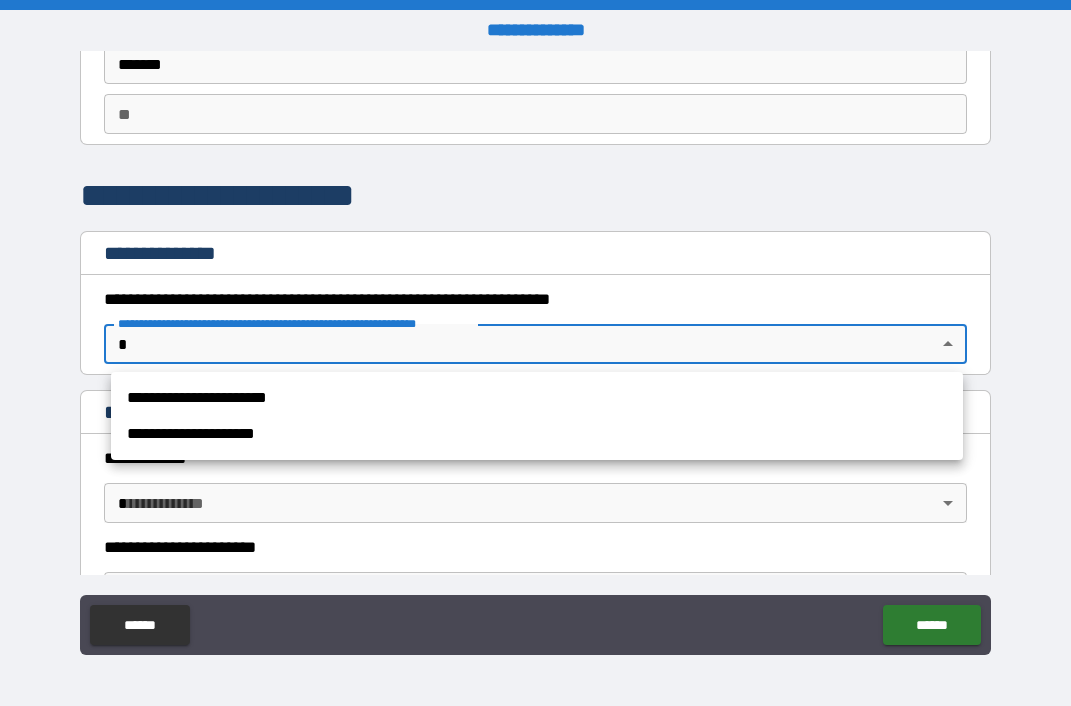 click on "**********" at bounding box center [537, 398] 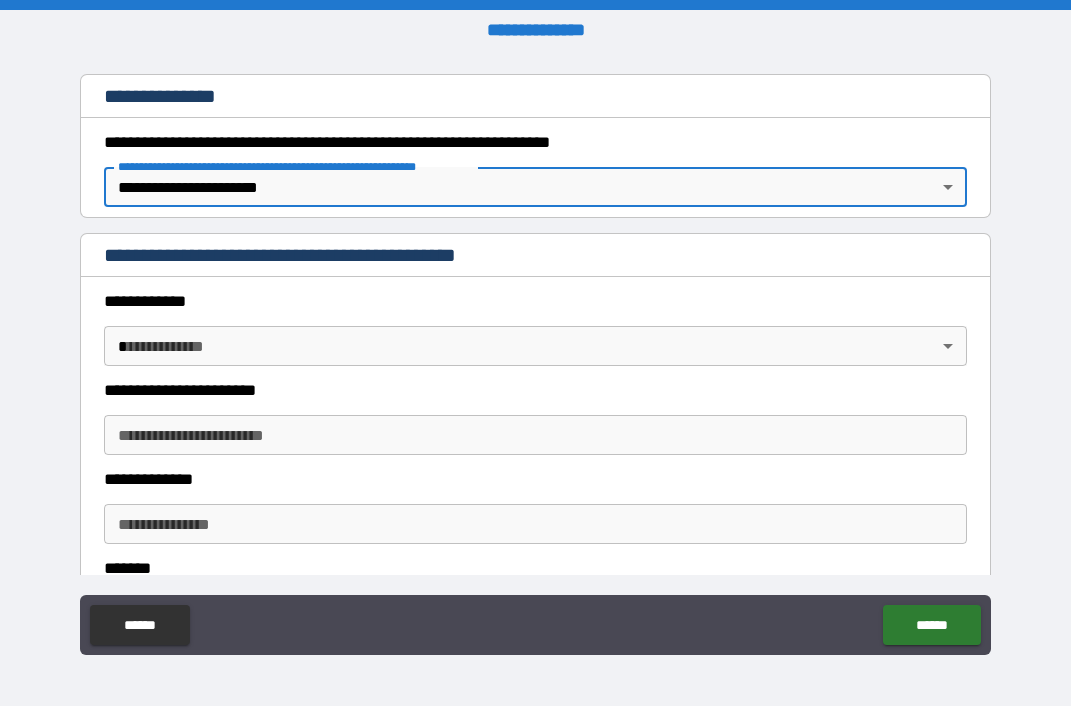 scroll, scrollTop: 308, scrollLeft: 0, axis: vertical 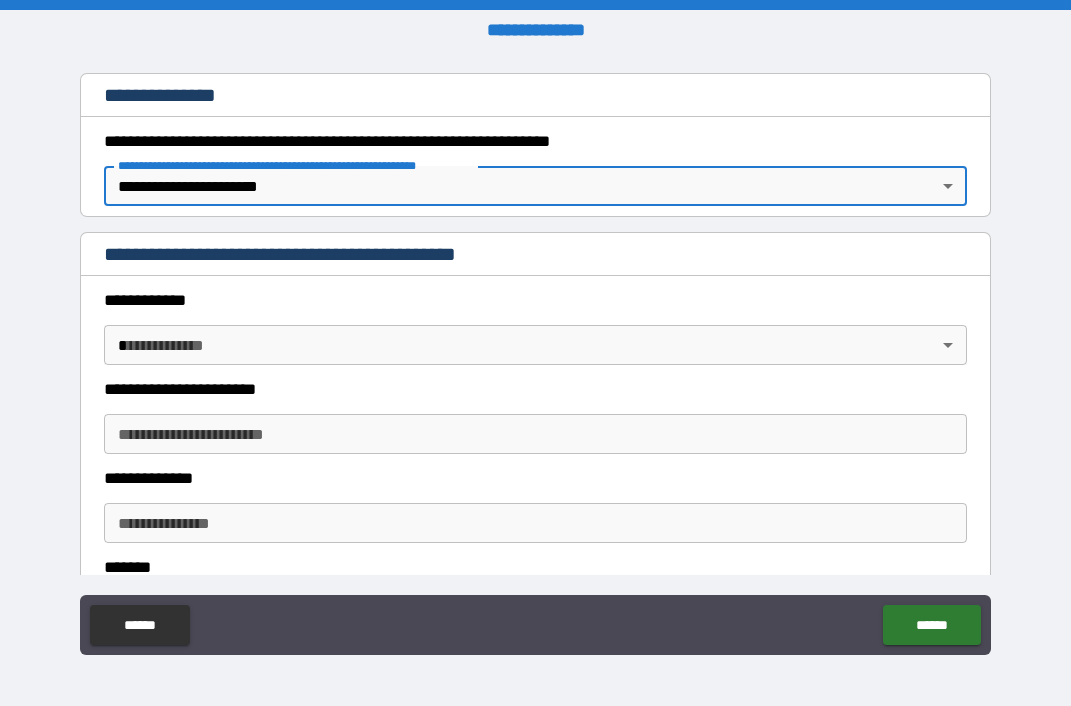 click on "**********" at bounding box center (535, 353) 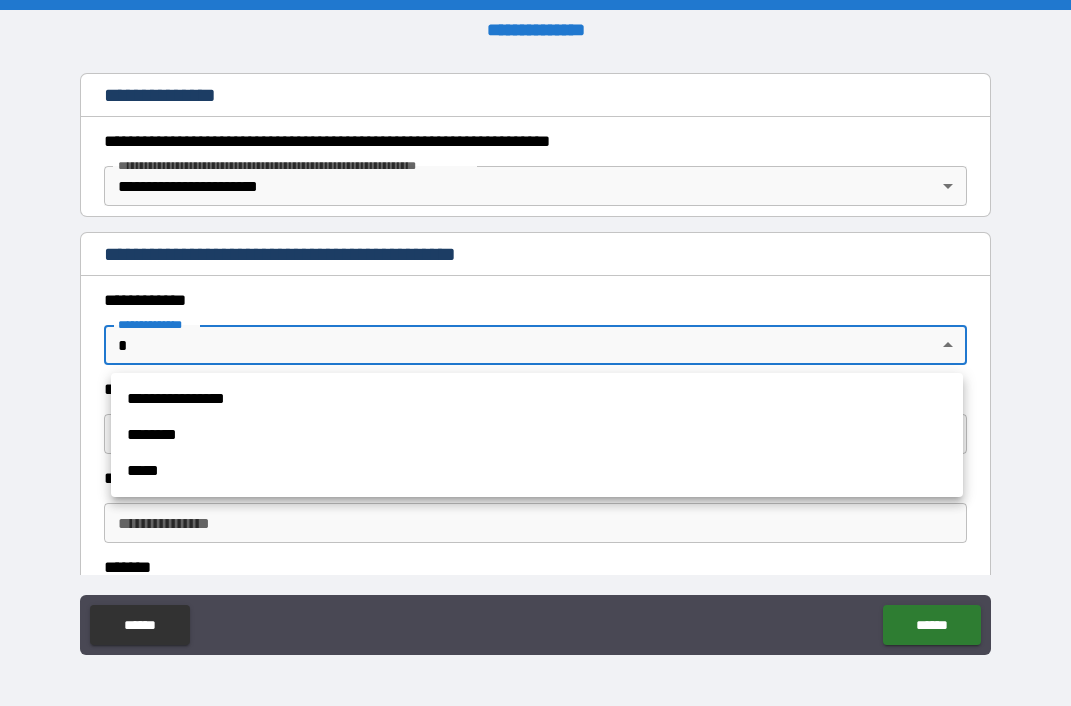 click on "**********" at bounding box center (537, 399) 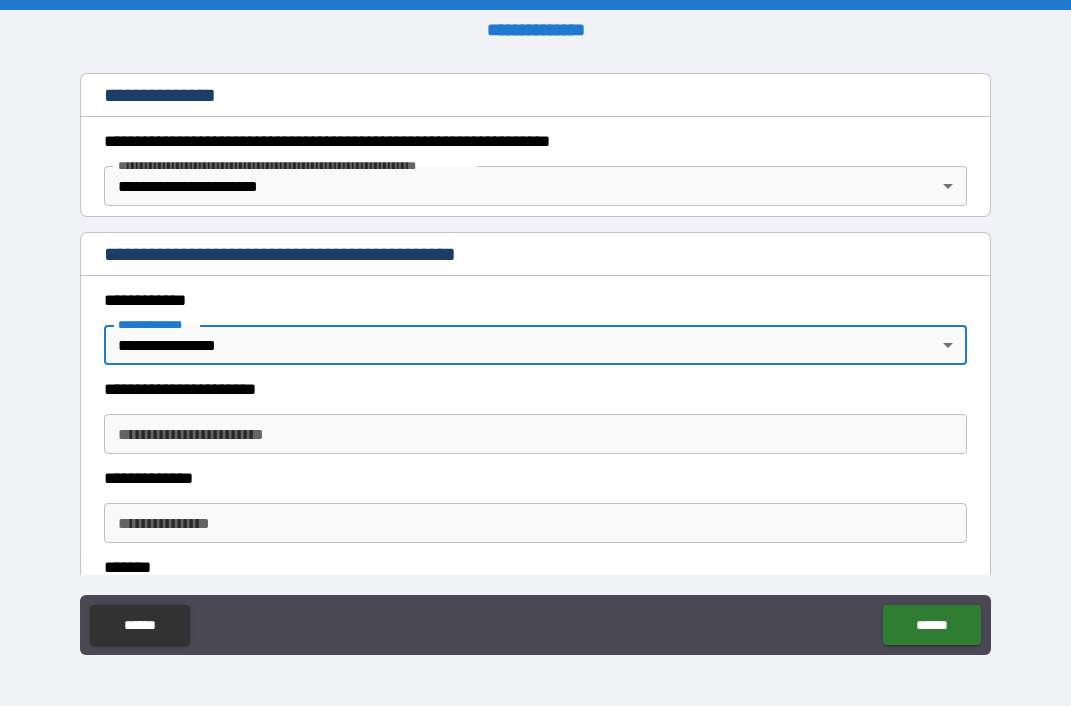 type on "*" 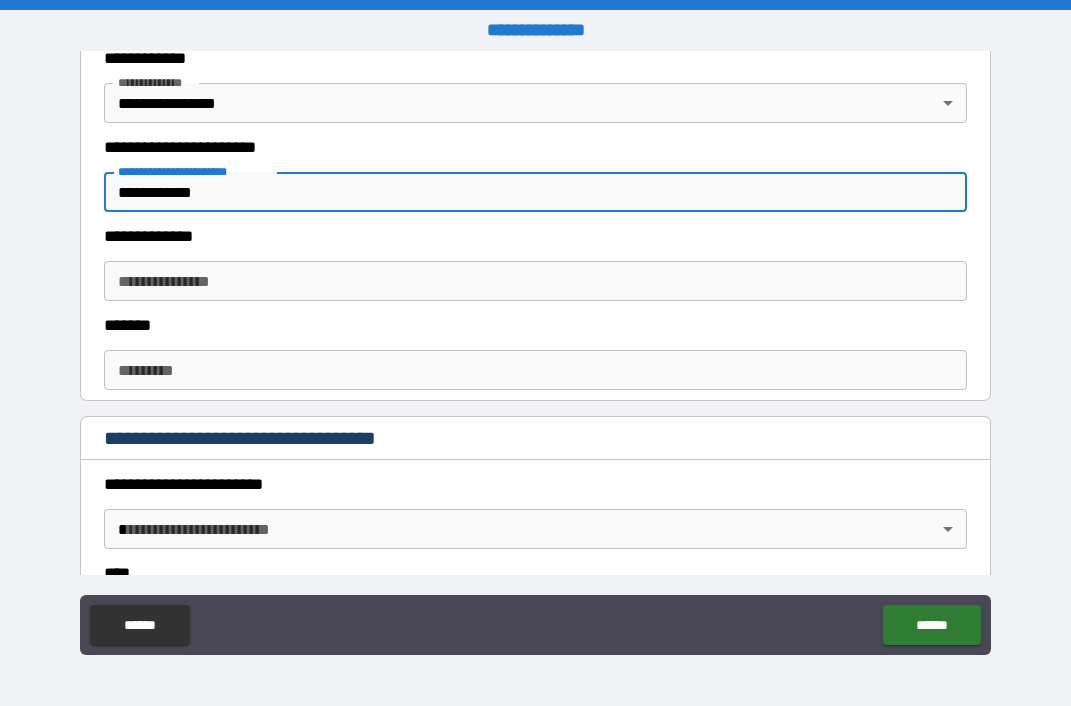 scroll, scrollTop: 552, scrollLeft: 0, axis: vertical 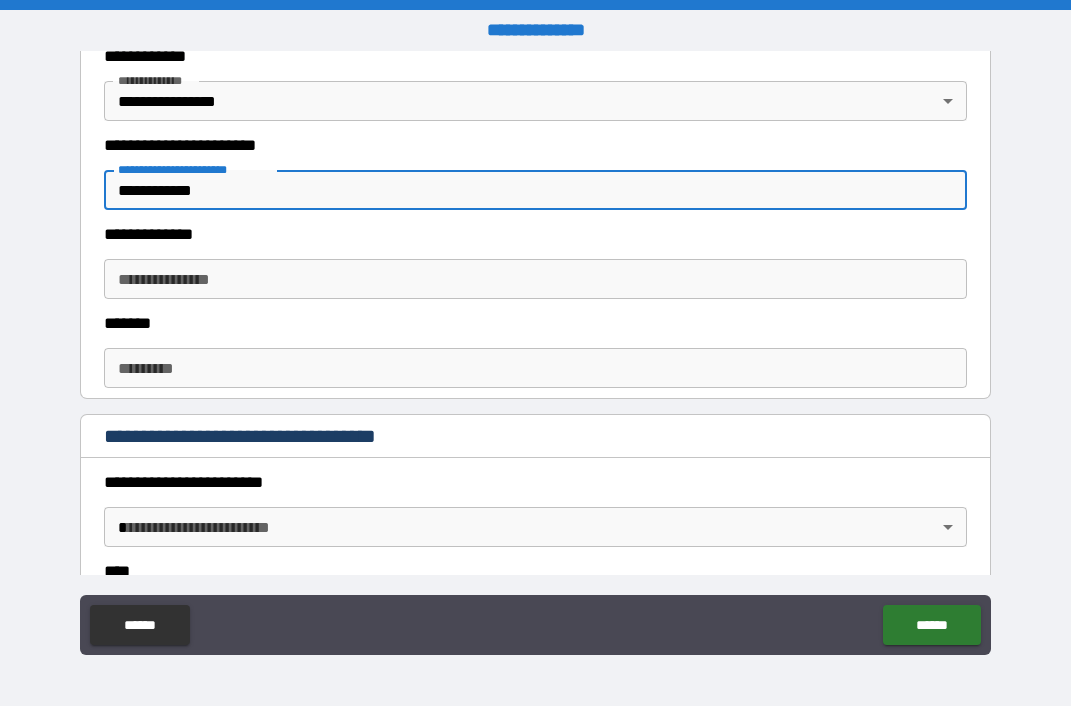 type on "**********" 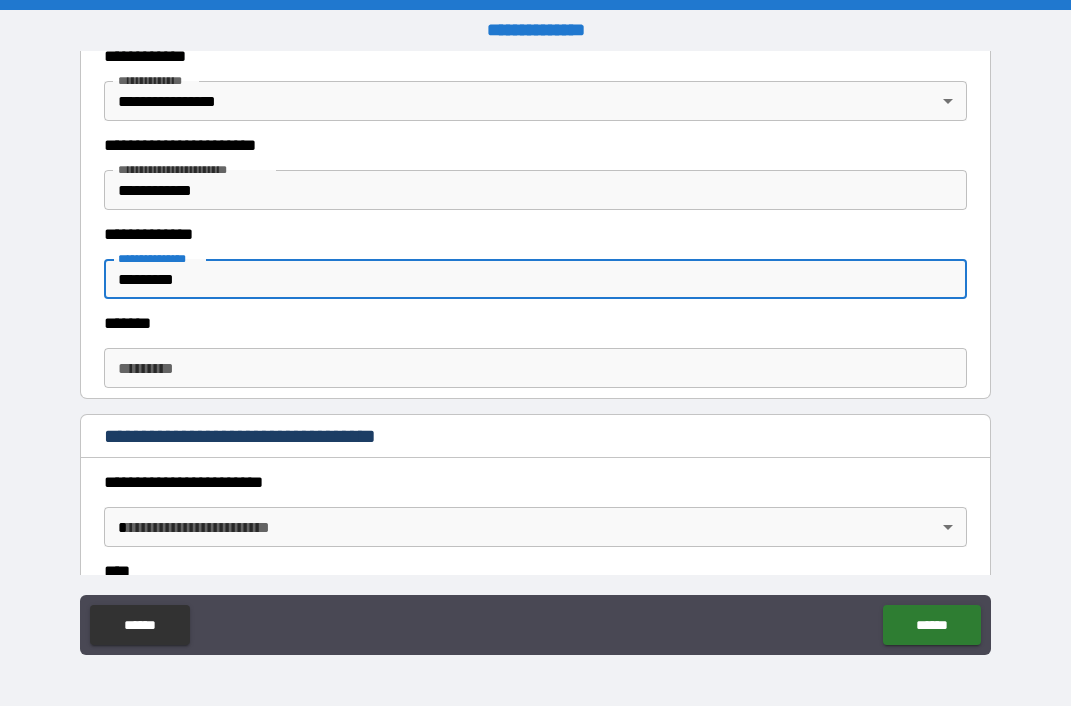 type on "*********" 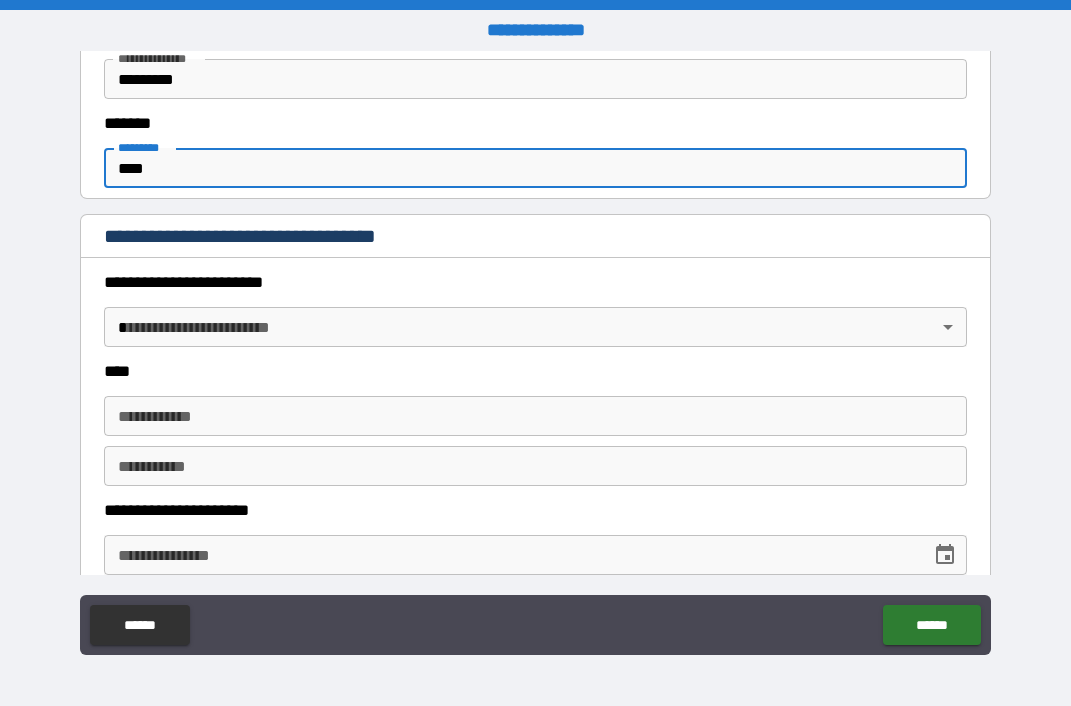 scroll, scrollTop: 875, scrollLeft: 0, axis: vertical 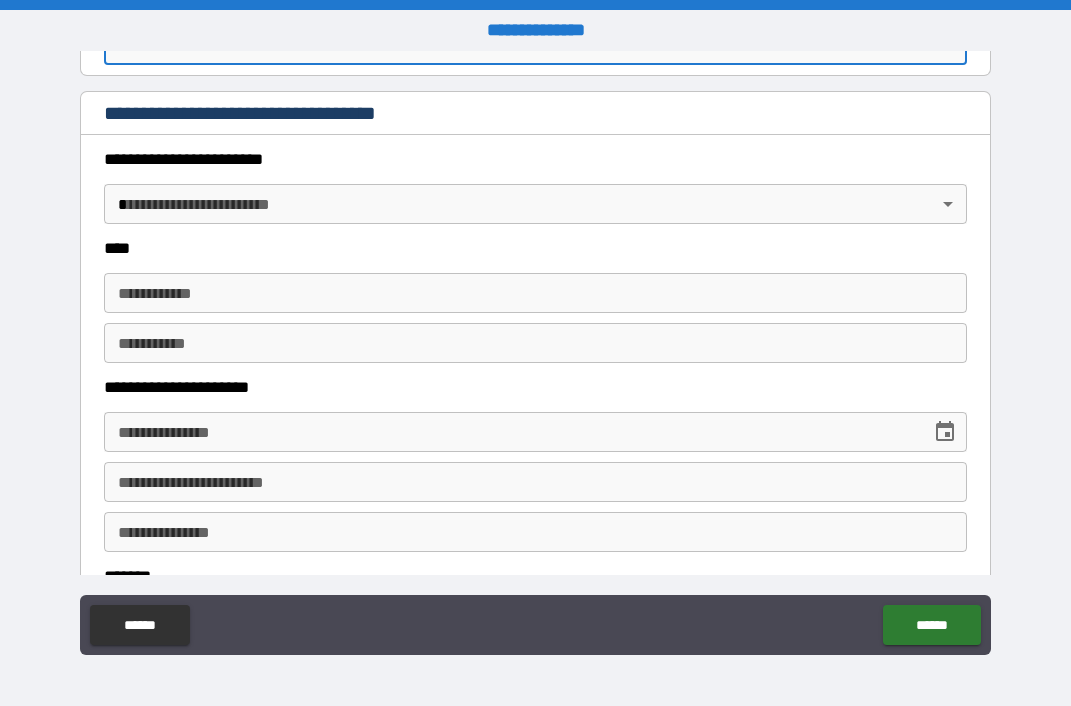 type on "****" 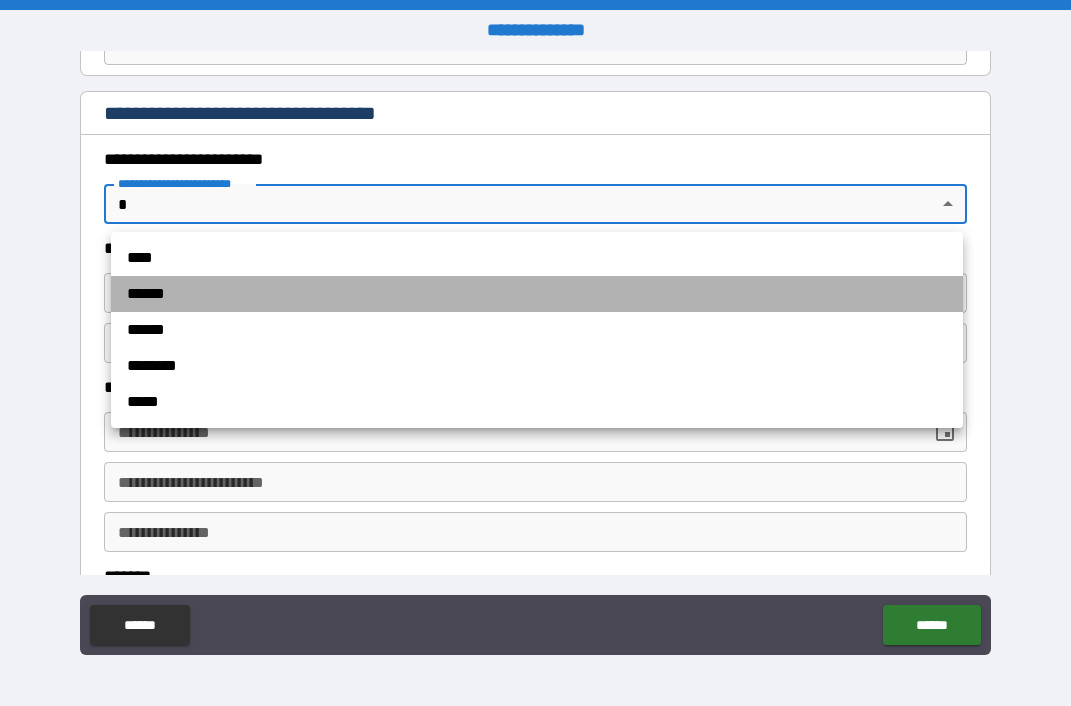 click on "******" at bounding box center [537, 294] 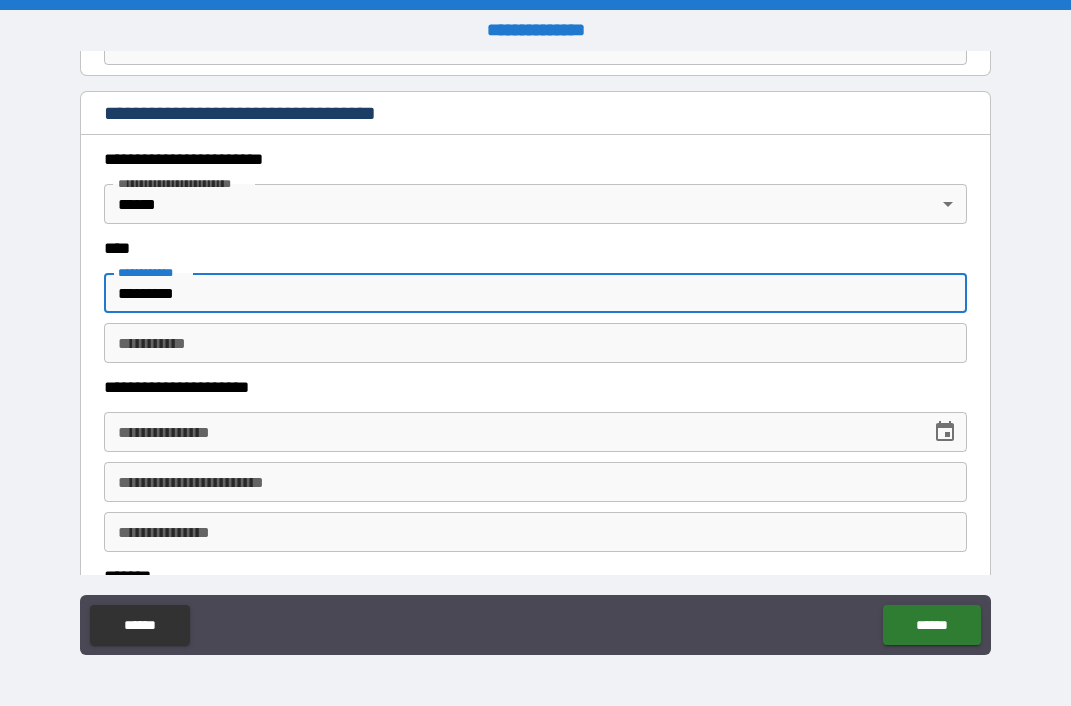 type on "*********" 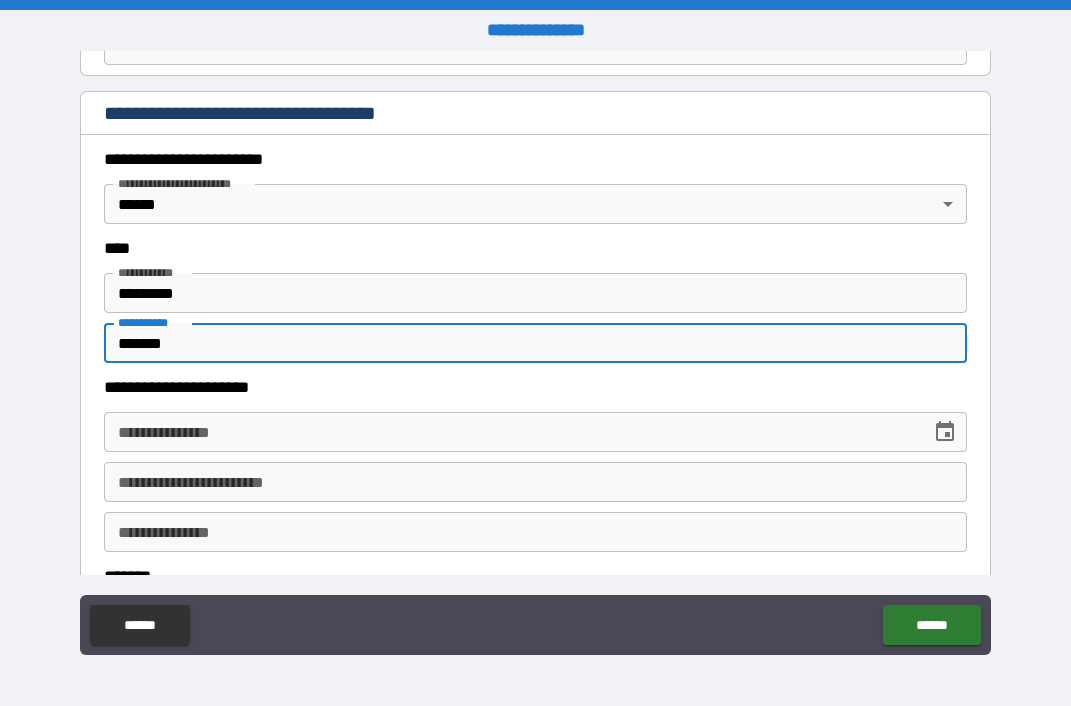 type on "*******" 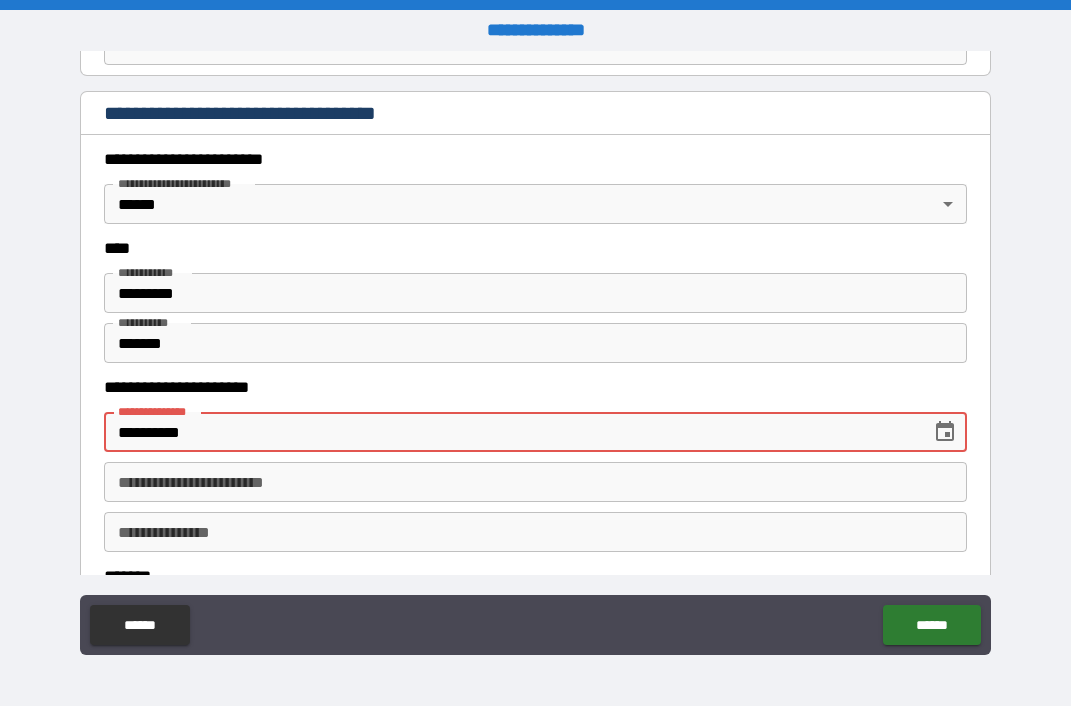 type on "**********" 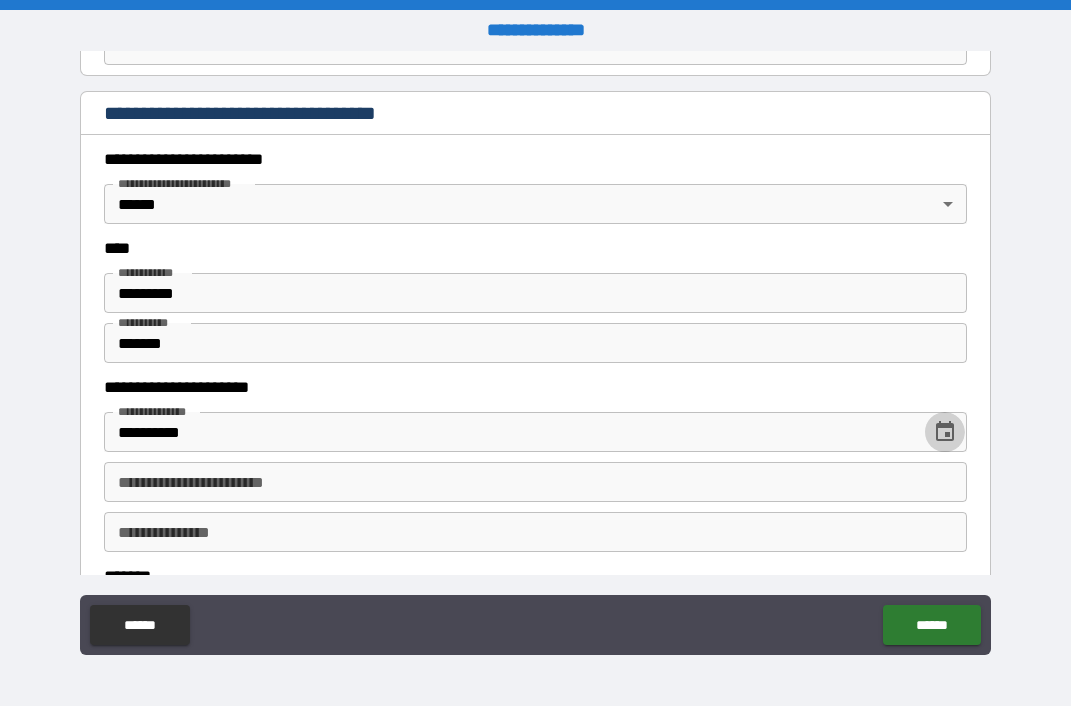 type 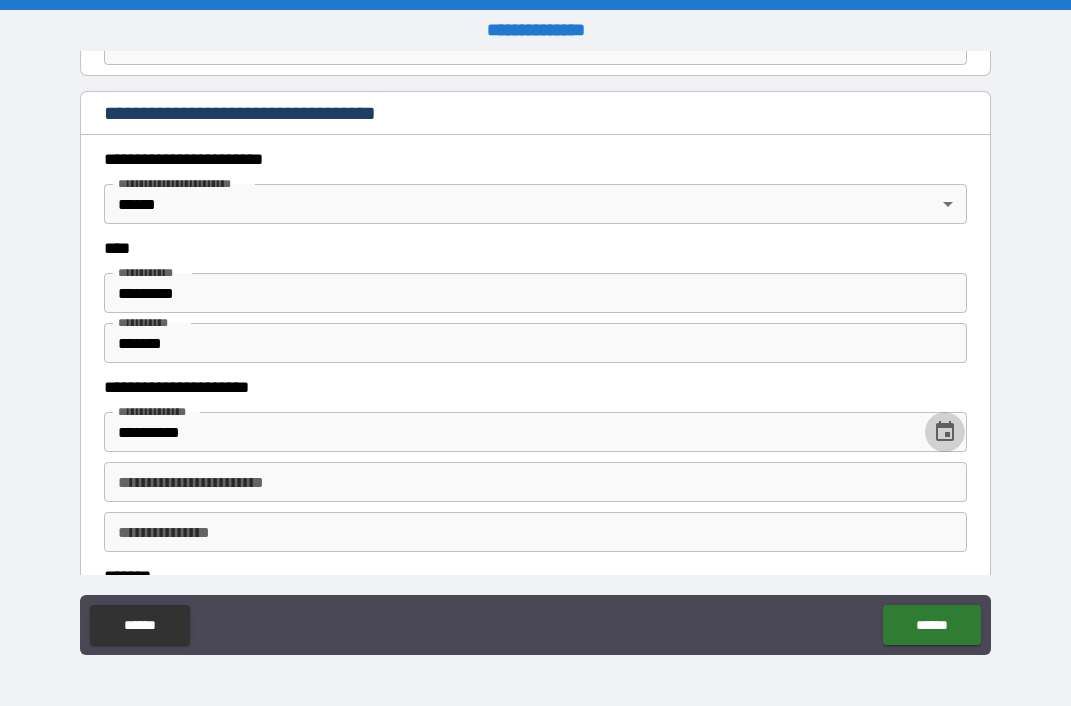 click on "**********" at bounding box center (535, 482) 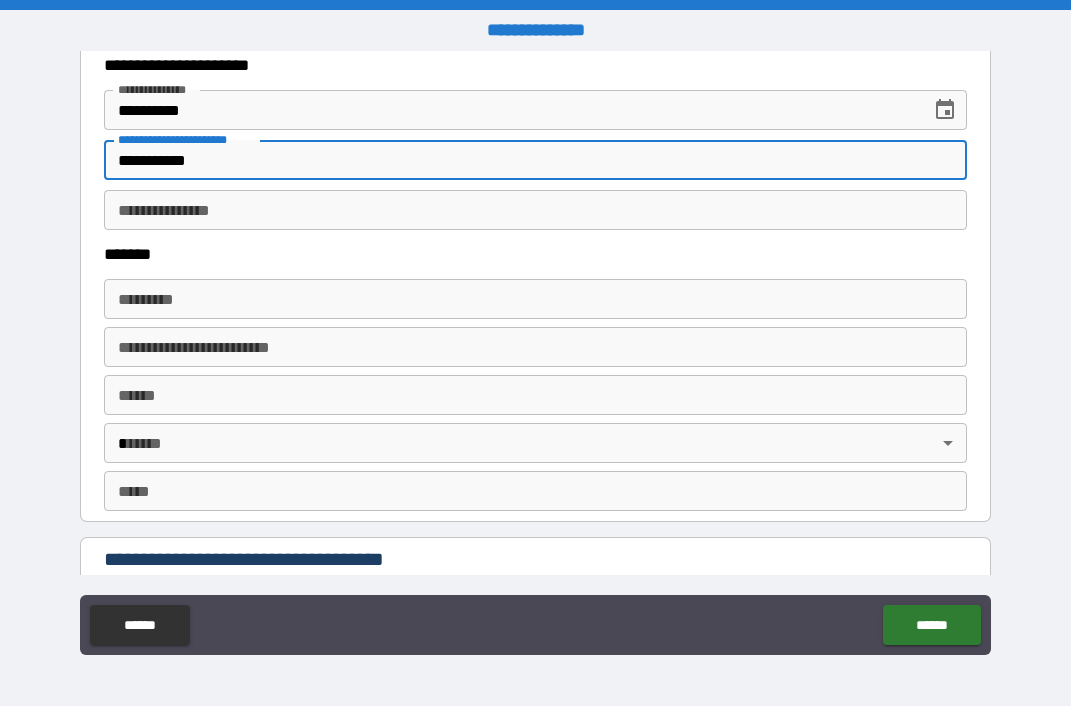 scroll, scrollTop: 1238, scrollLeft: 0, axis: vertical 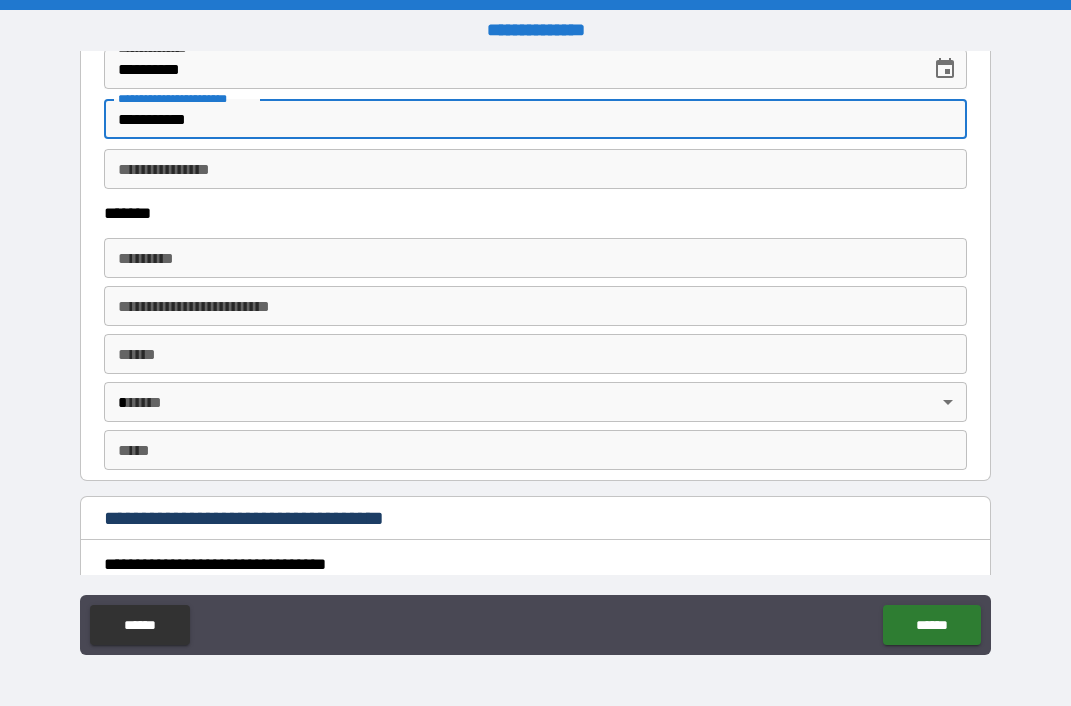 type on "**********" 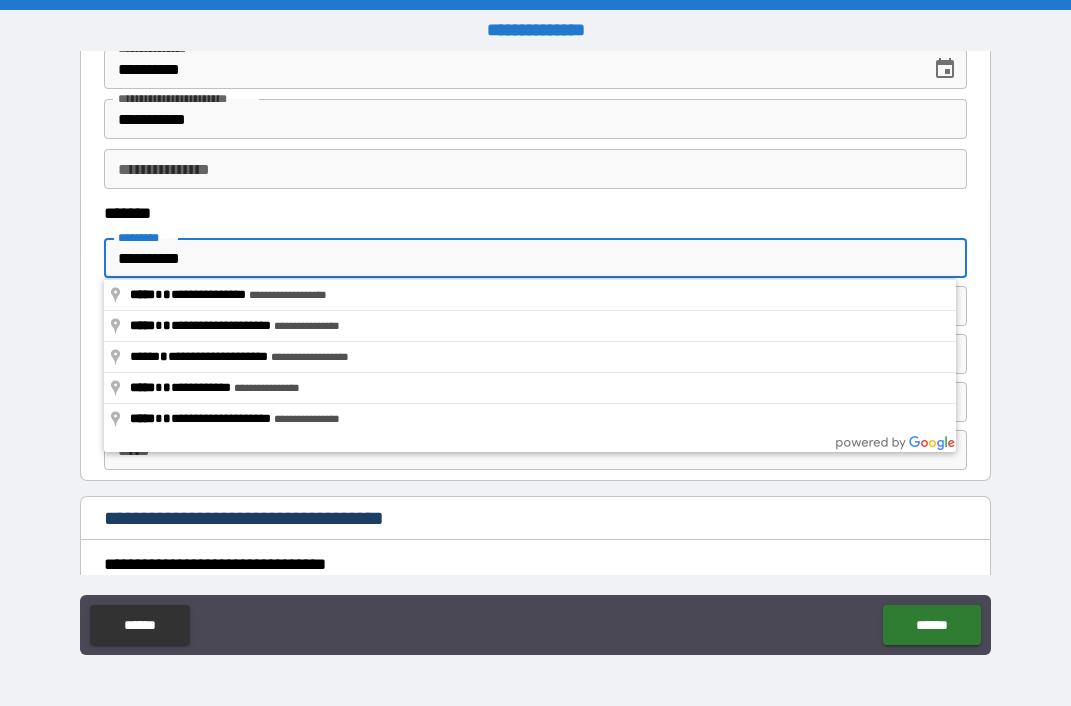 type on "**********" 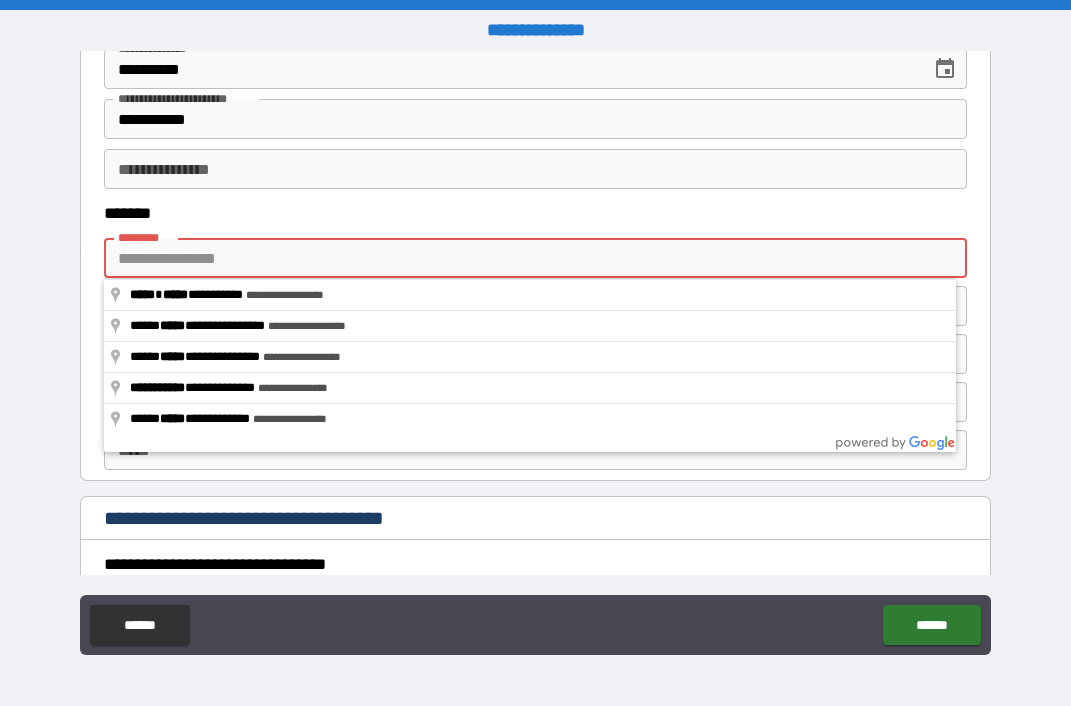 type on "**********" 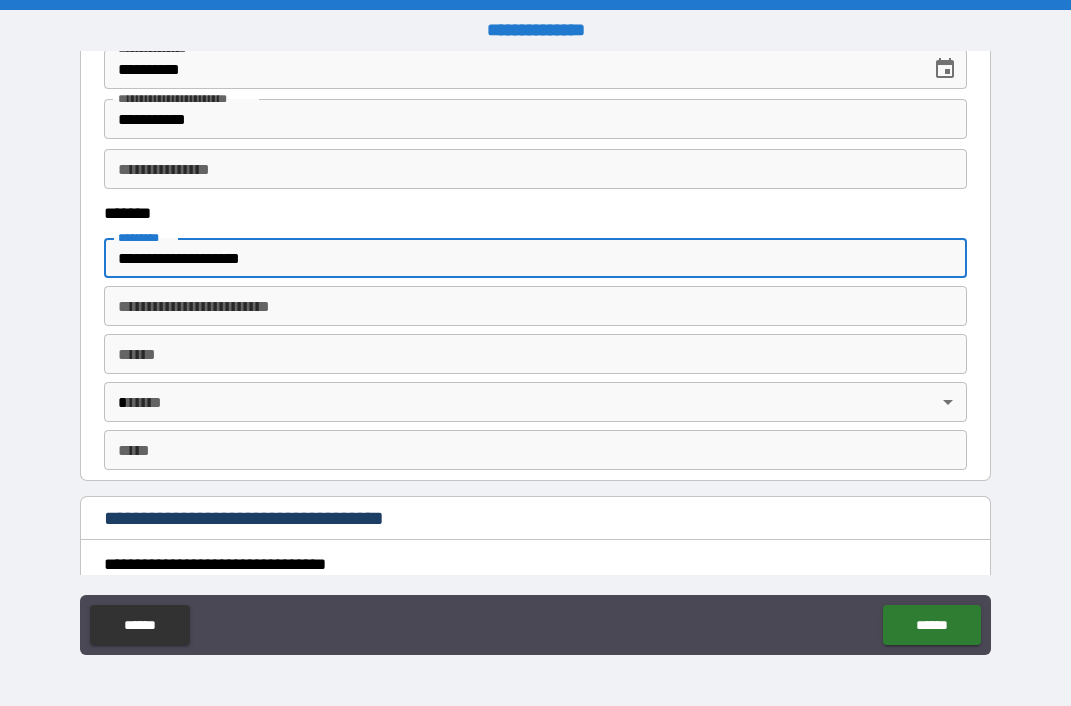 type on "**********" 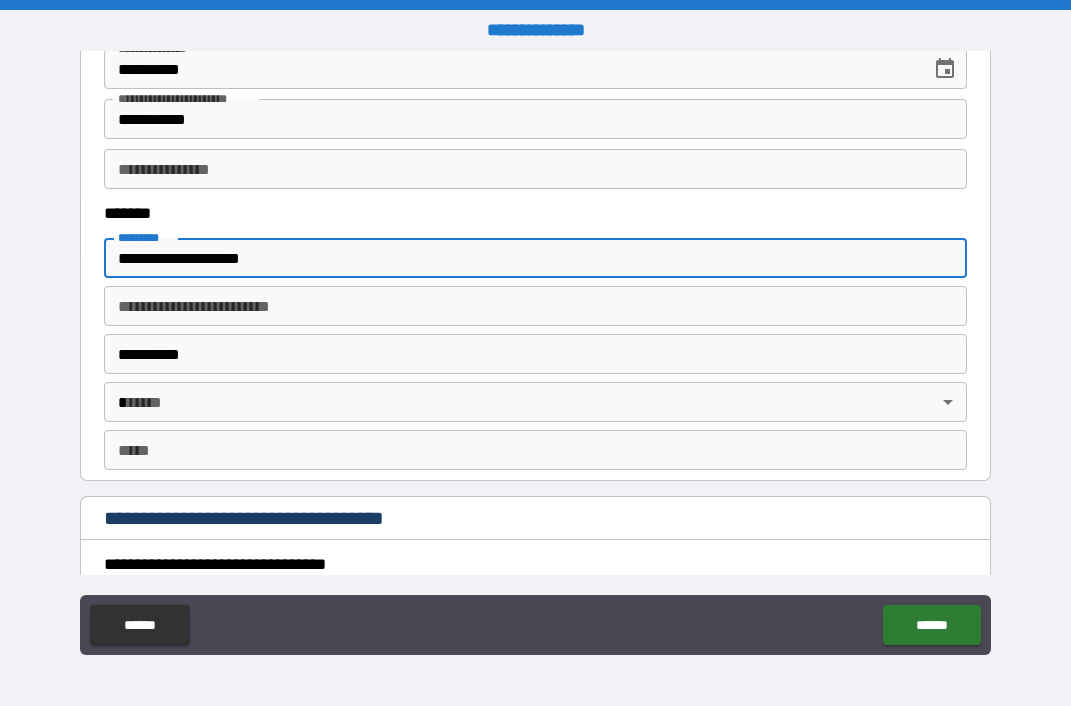 type on "**" 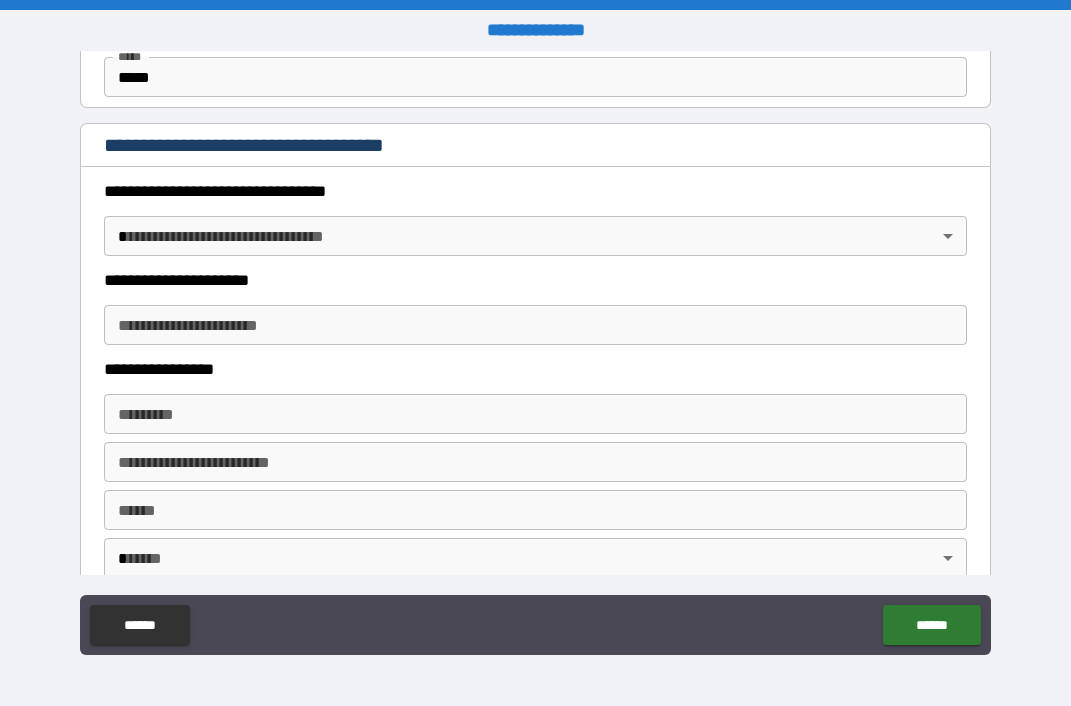 scroll, scrollTop: 1614, scrollLeft: 0, axis: vertical 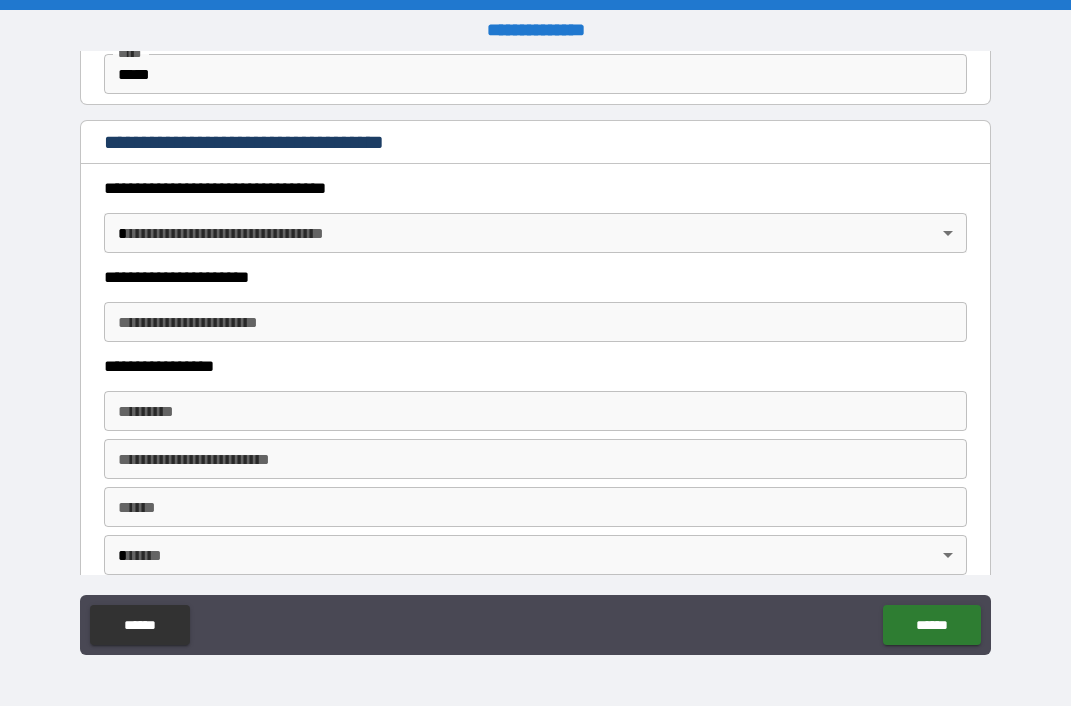 click on "**********" at bounding box center [535, 353] 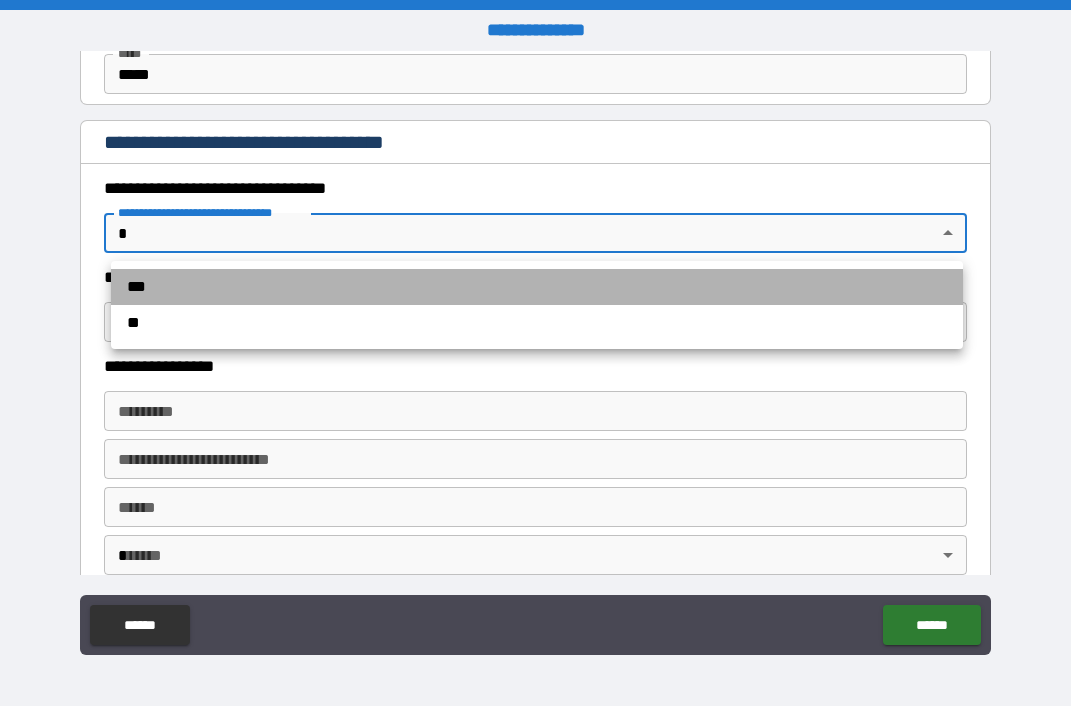 click on "***" at bounding box center [537, 287] 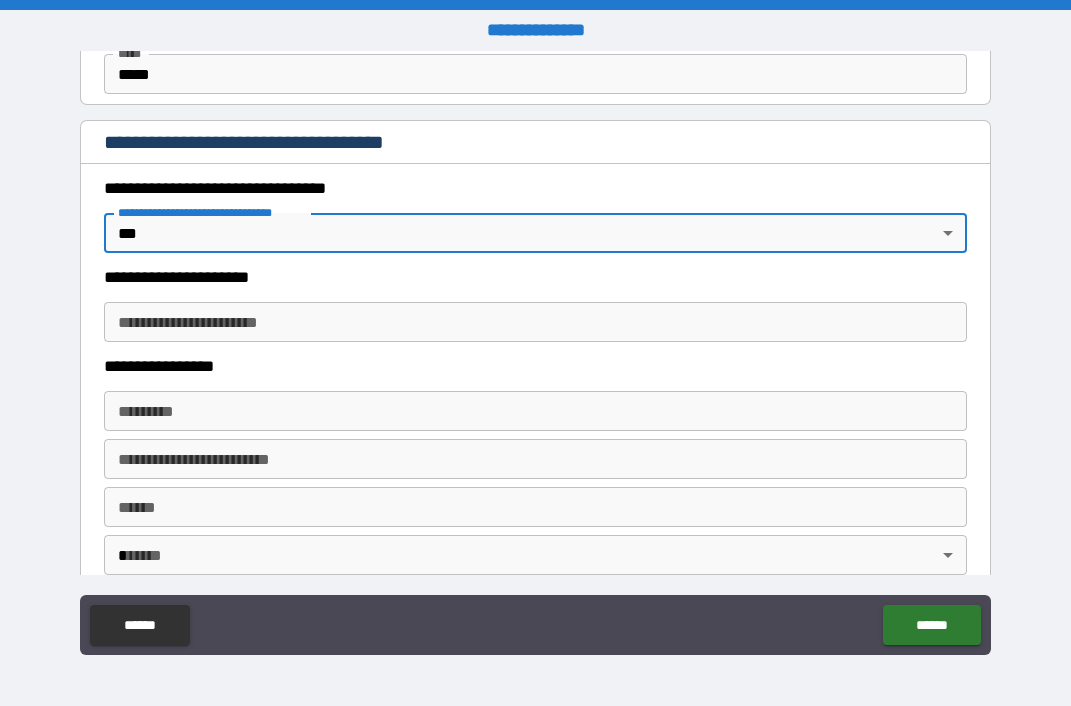 click on "**********" at bounding box center (535, 307) 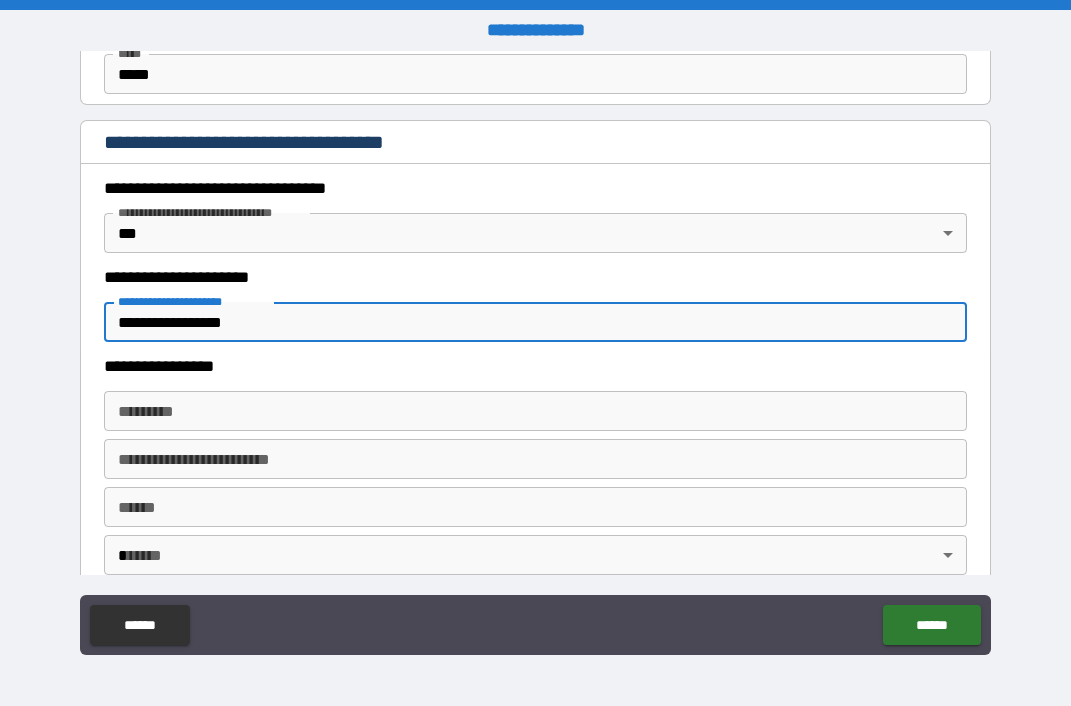 type on "**********" 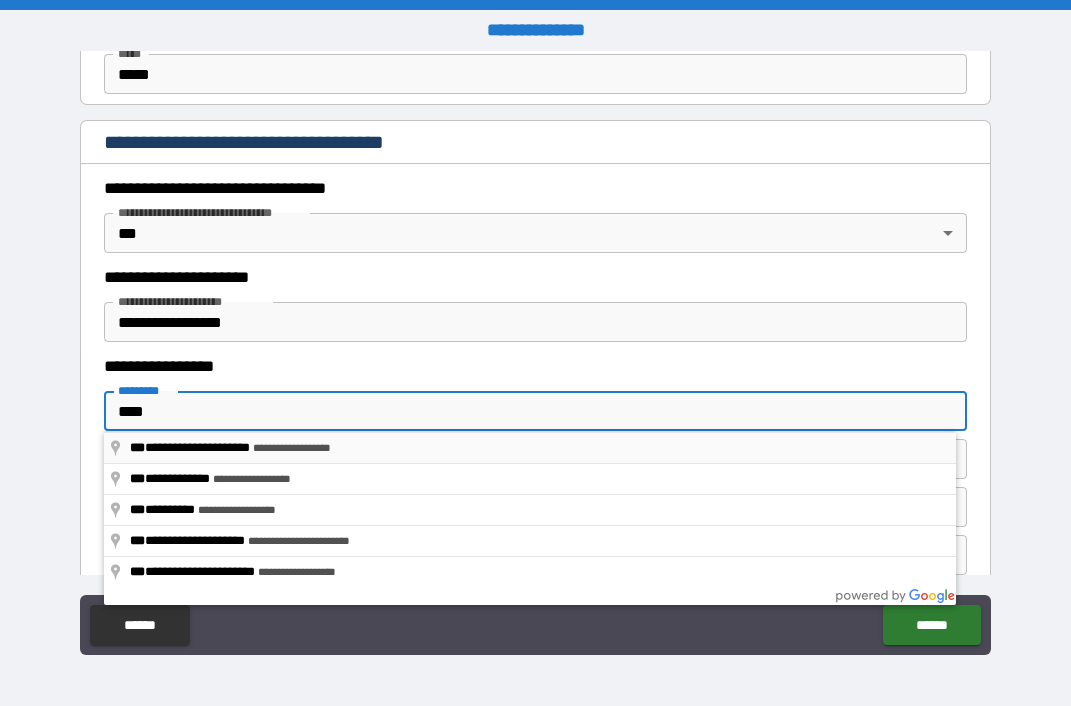 type on "**********" 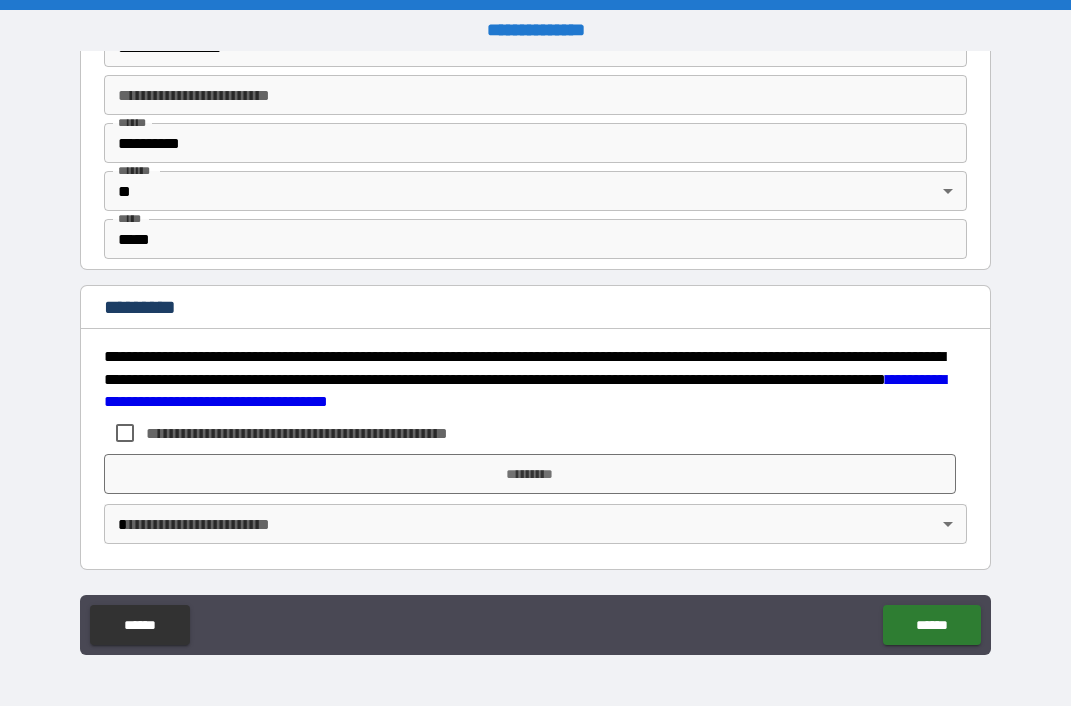scroll, scrollTop: 1978, scrollLeft: 0, axis: vertical 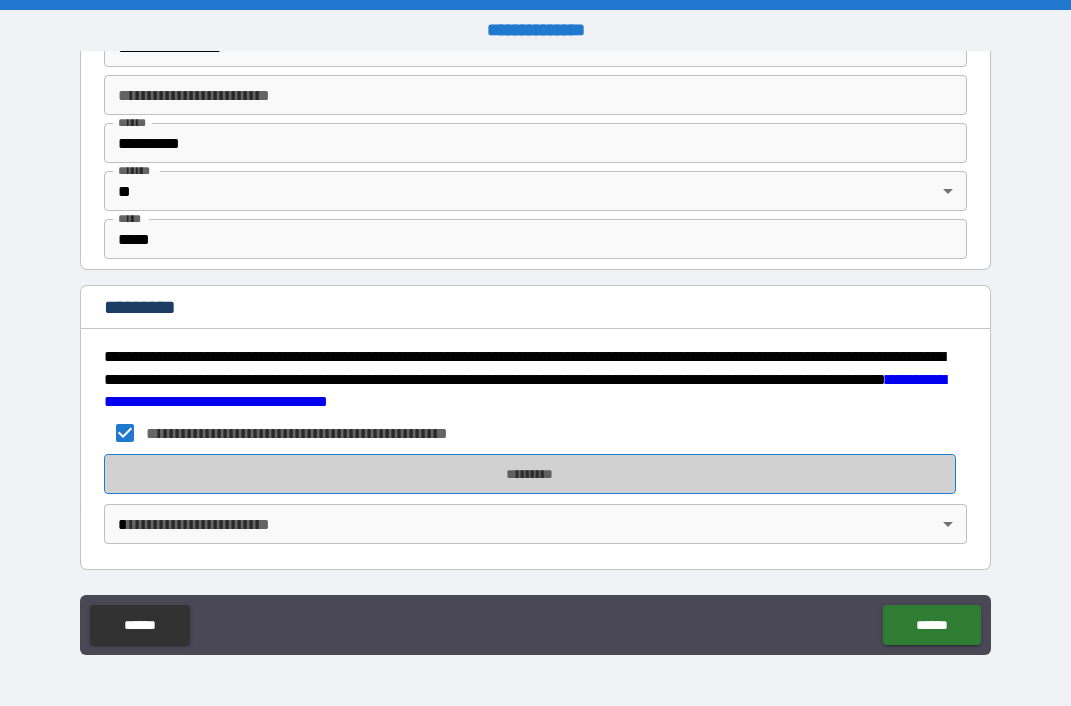 click on "*********" at bounding box center (530, 474) 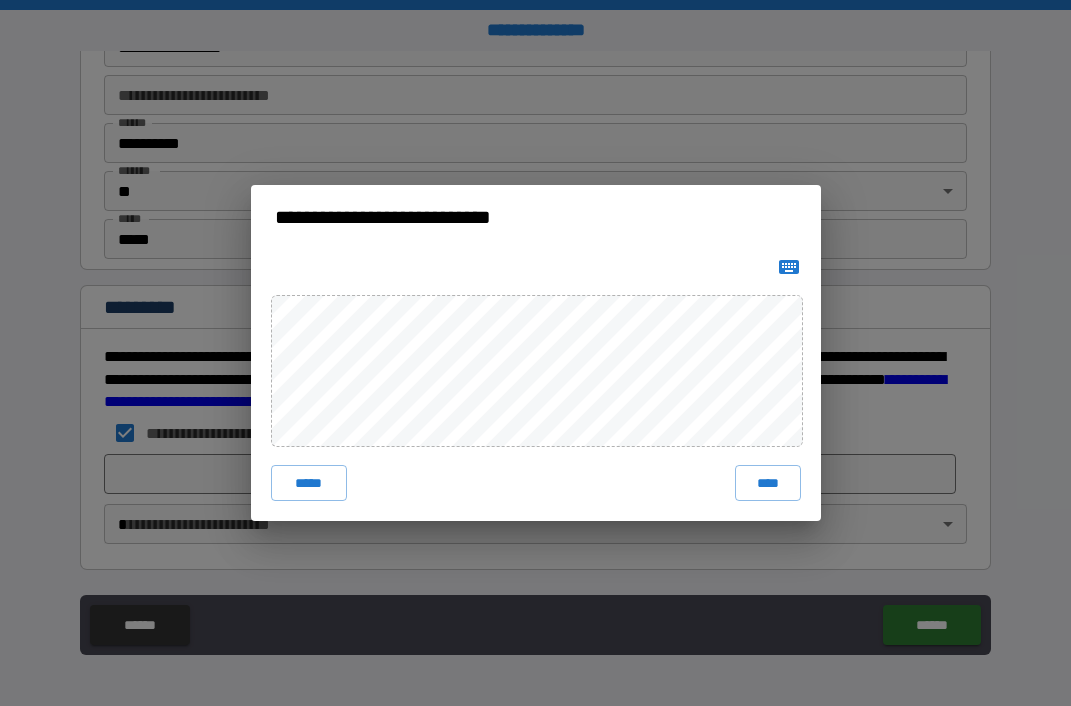 click 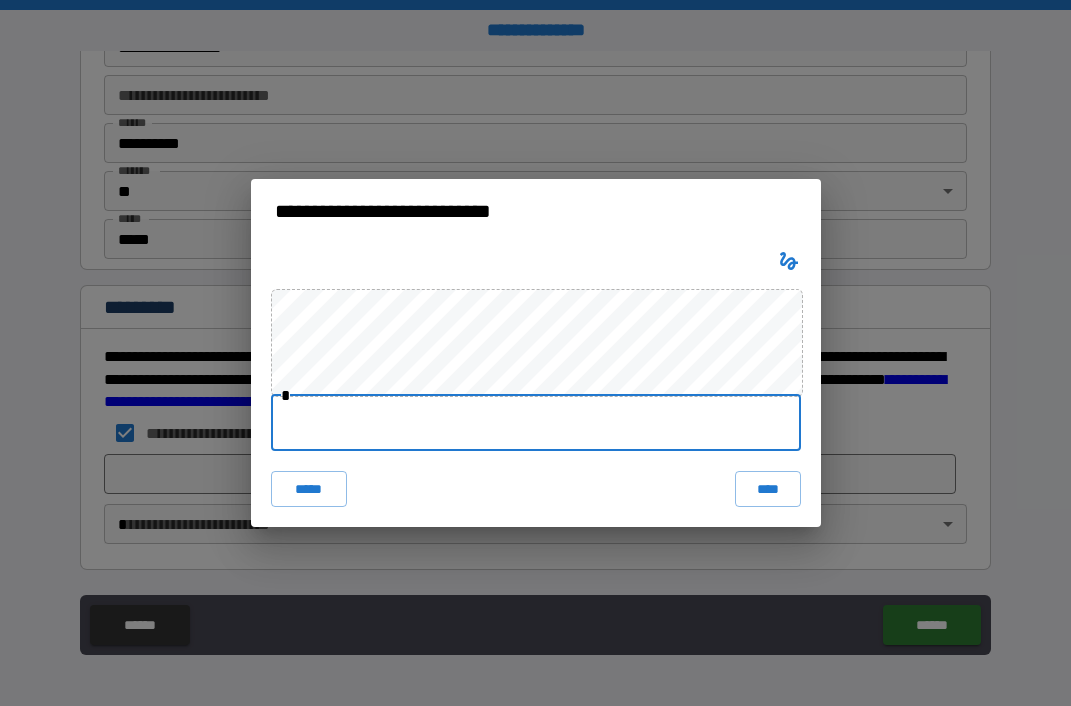 click at bounding box center (536, 423) 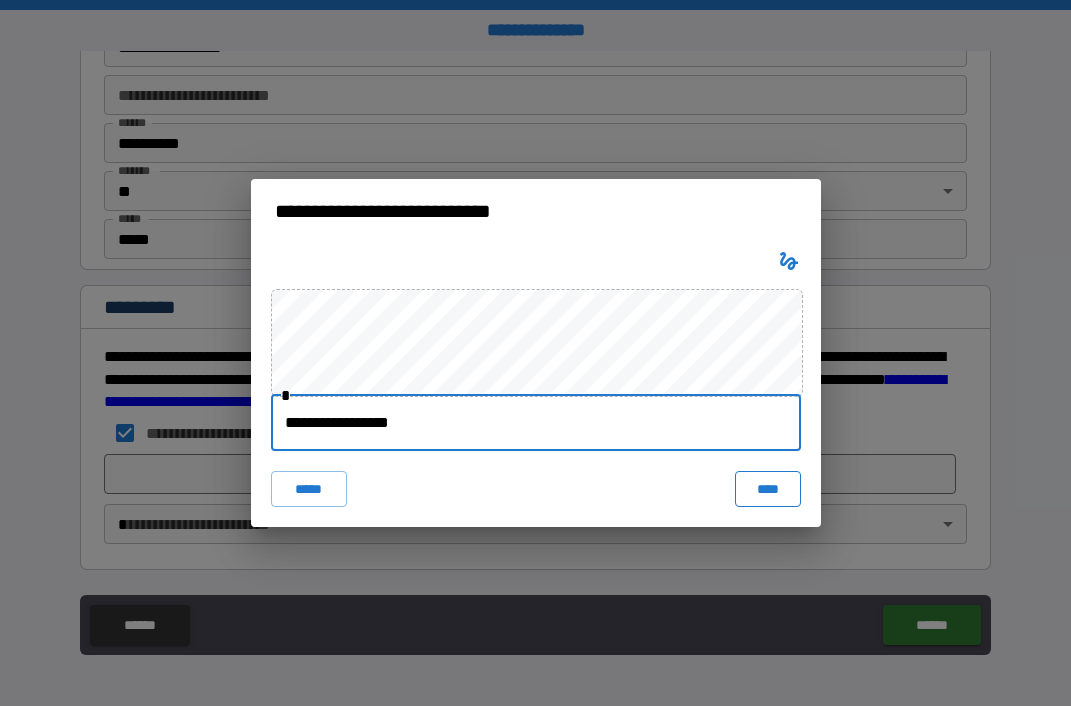 type on "**********" 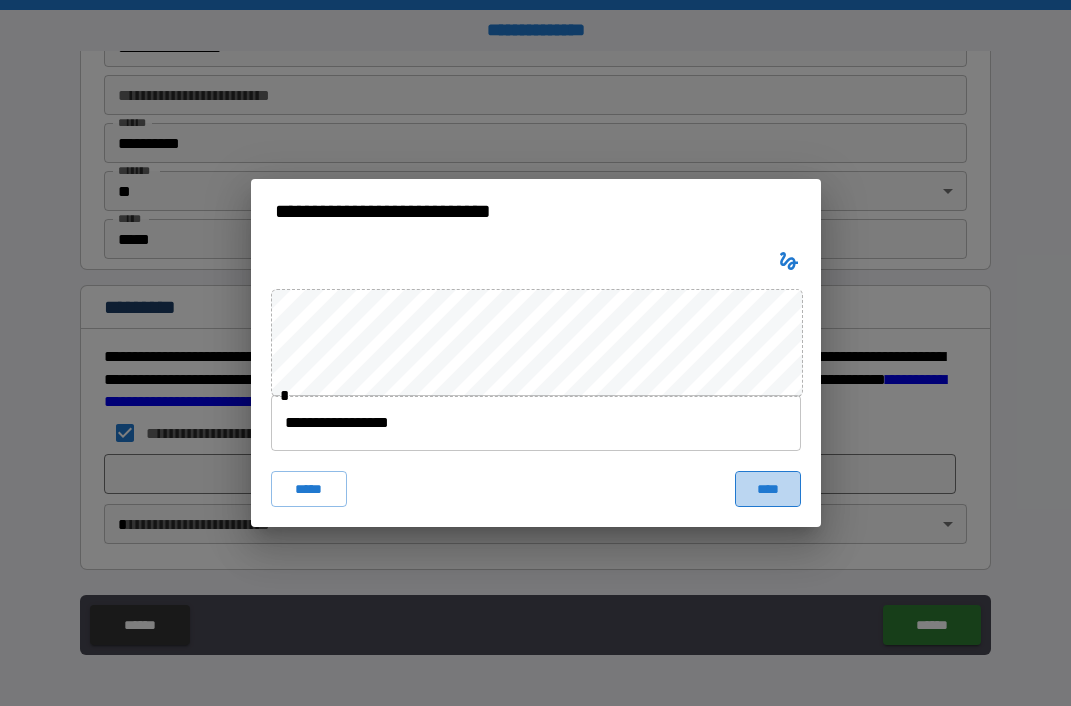 click on "****" at bounding box center (768, 489) 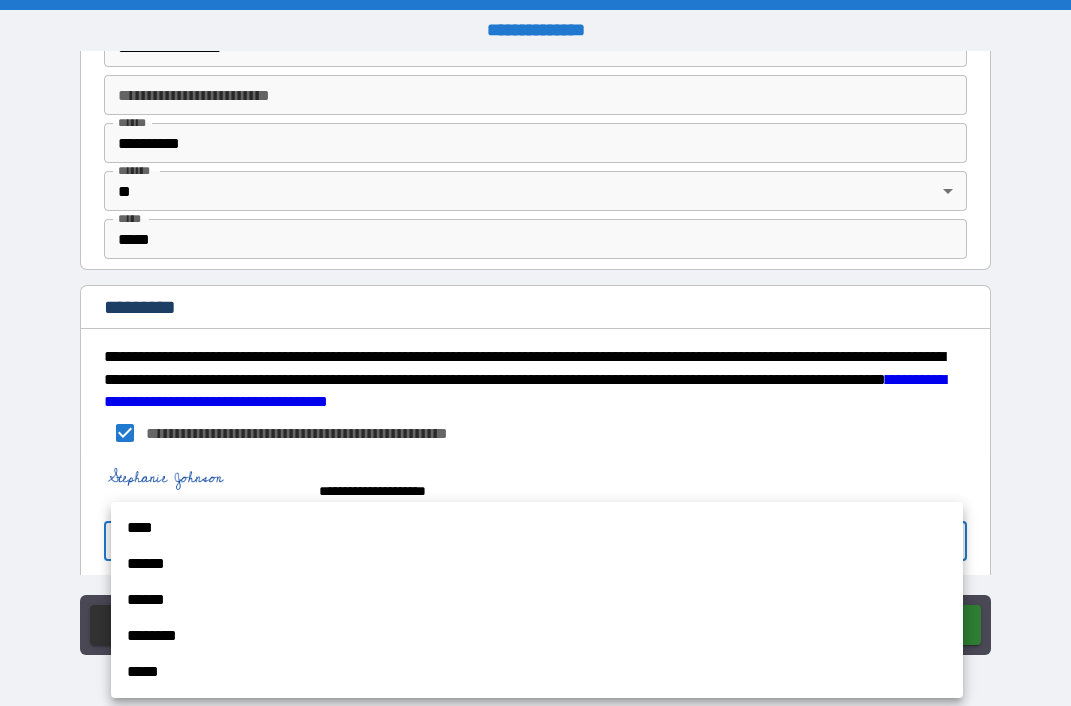 click on "**********" at bounding box center (535, 353) 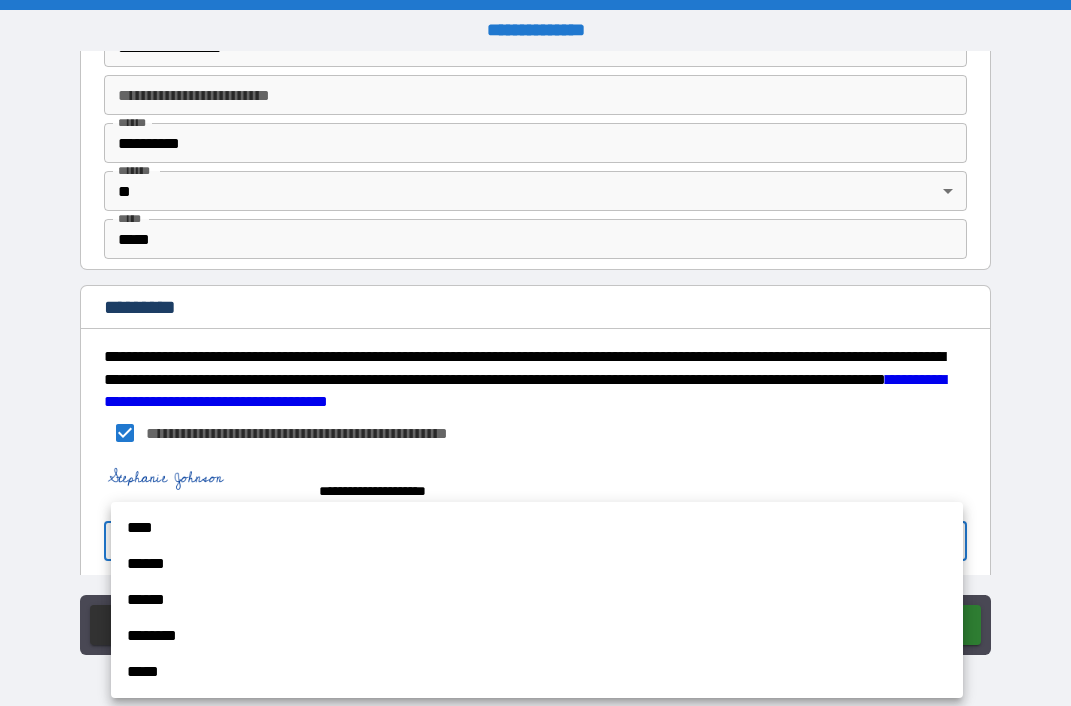 click on "******" at bounding box center [537, 564] 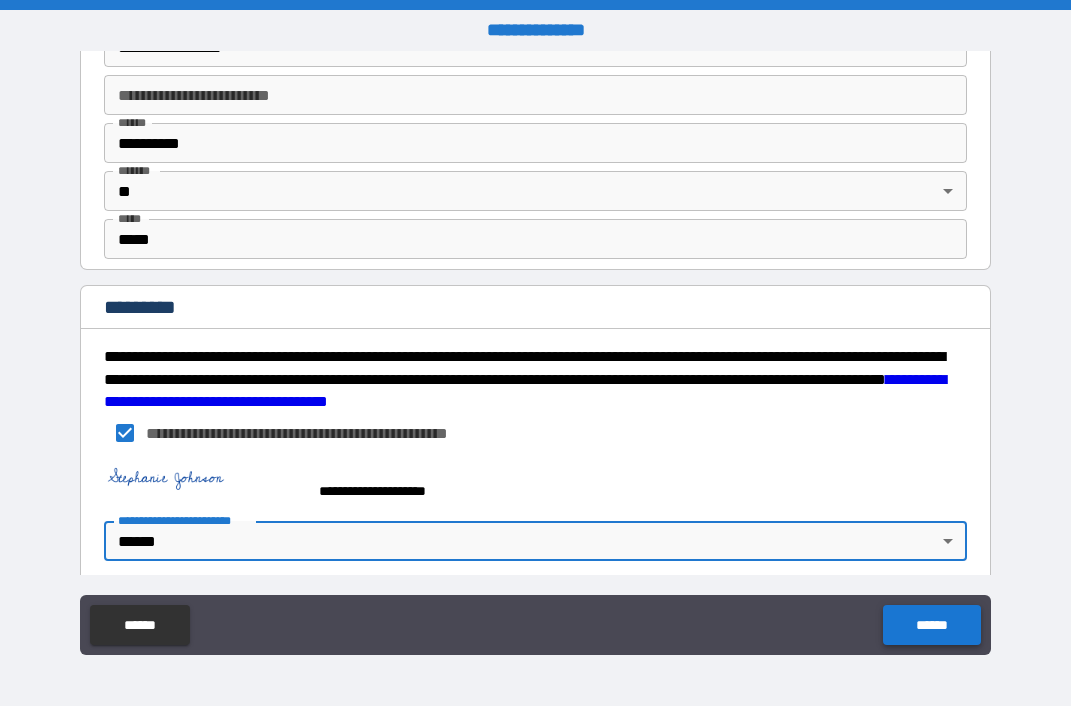 click on "******" at bounding box center [931, 625] 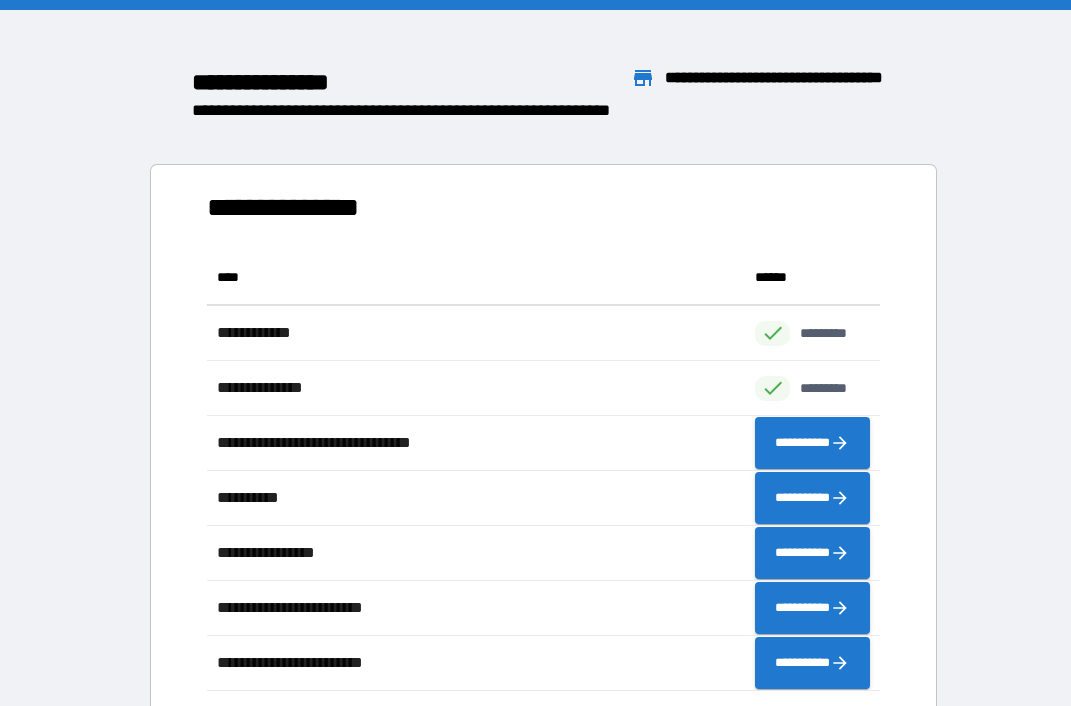 scroll, scrollTop: 1, scrollLeft: 1, axis: both 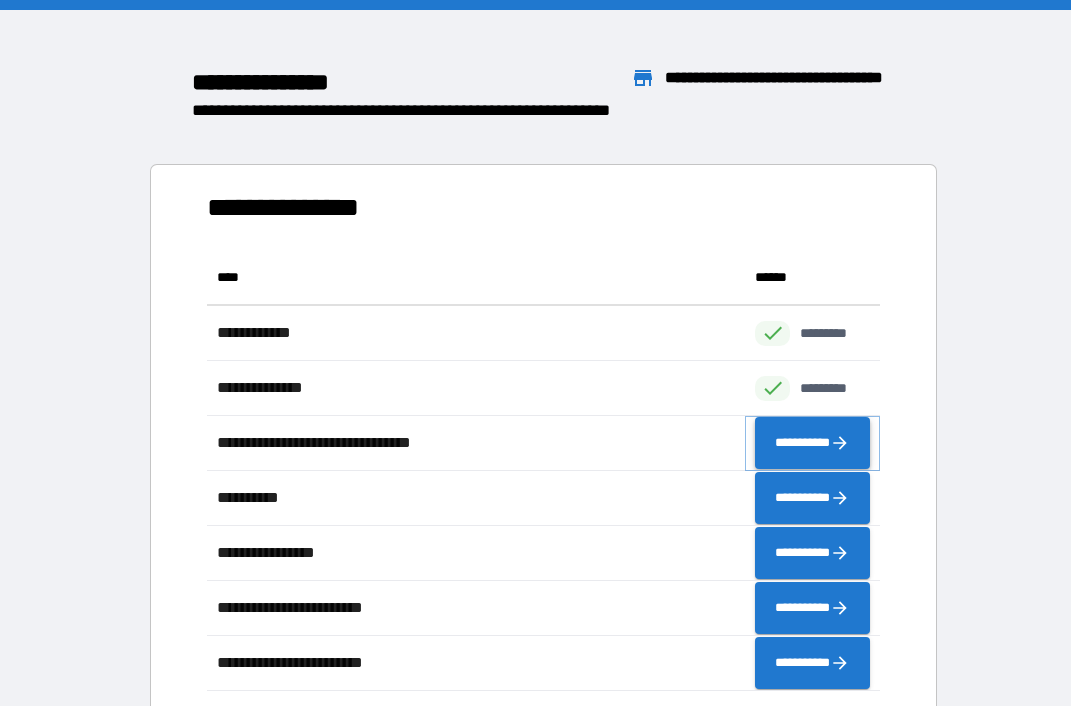 click on "**********" at bounding box center [812, 443] 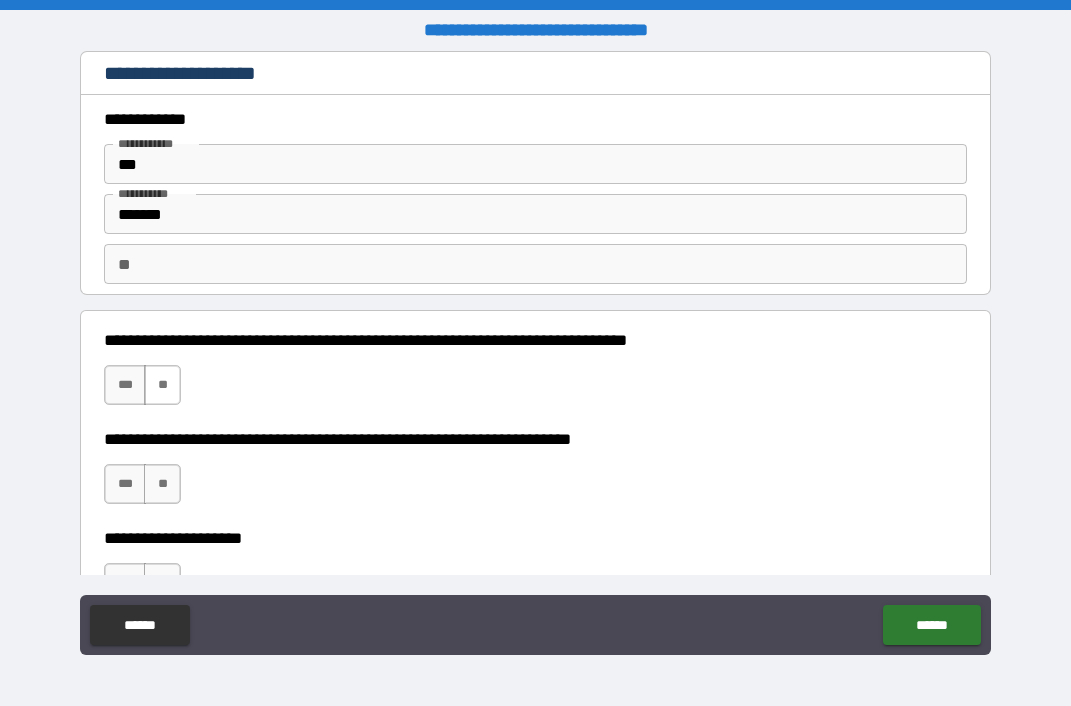 click on "**" at bounding box center [162, 385] 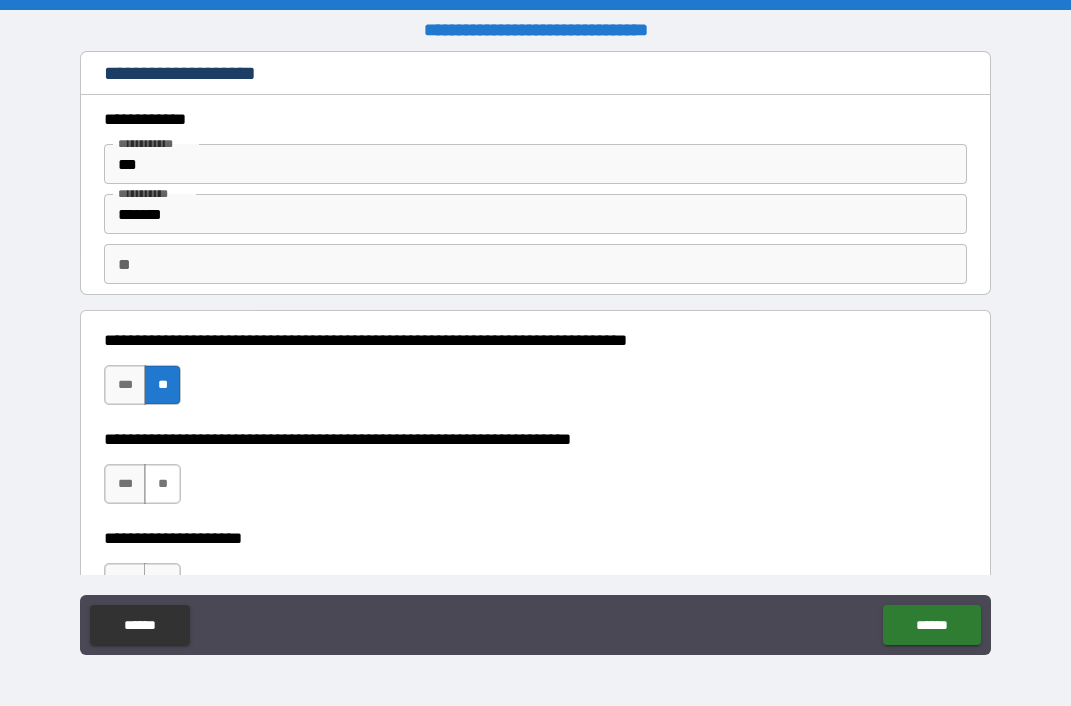 click on "**" at bounding box center (162, 484) 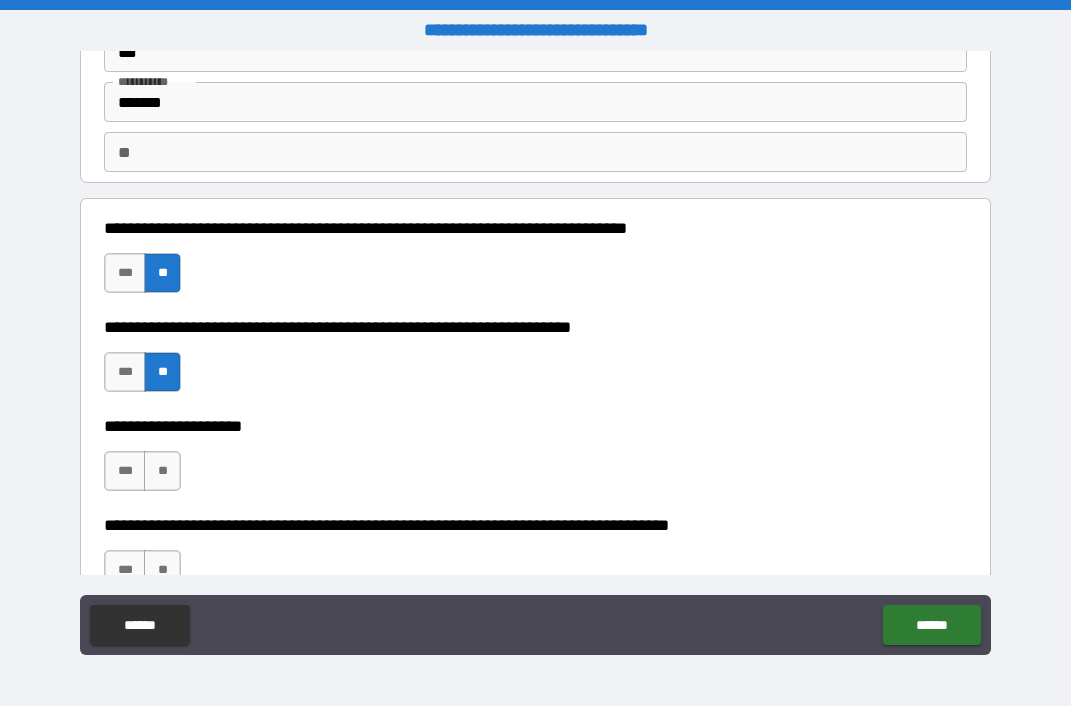 scroll, scrollTop: 148, scrollLeft: 0, axis: vertical 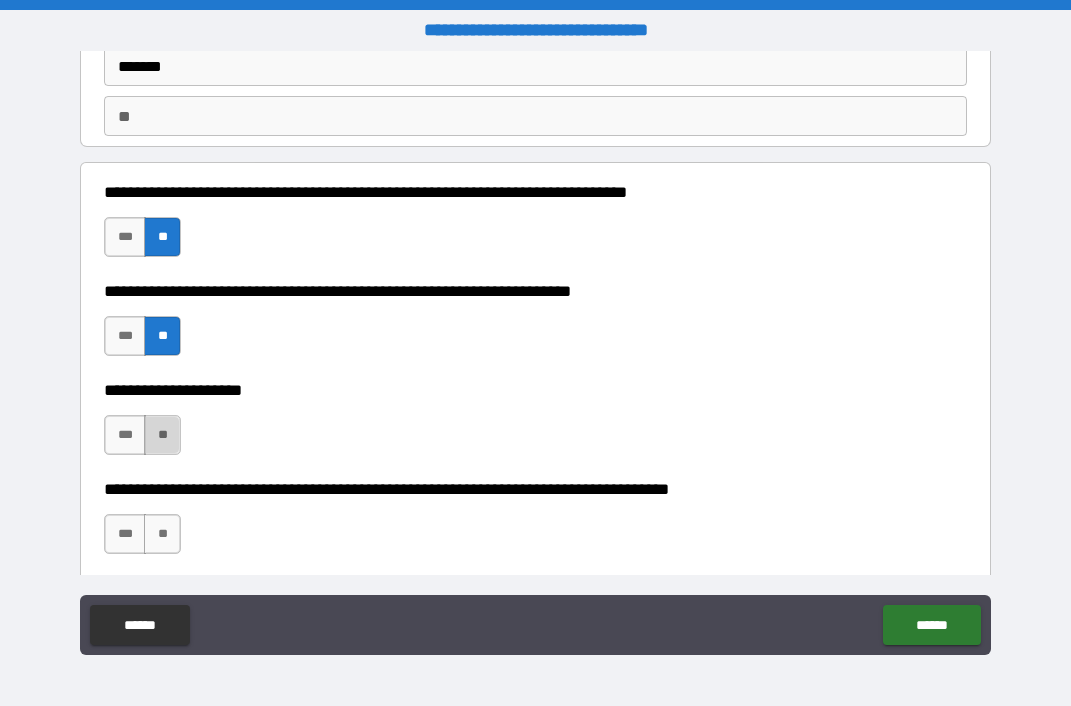 click on "**" at bounding box center [162, 435] 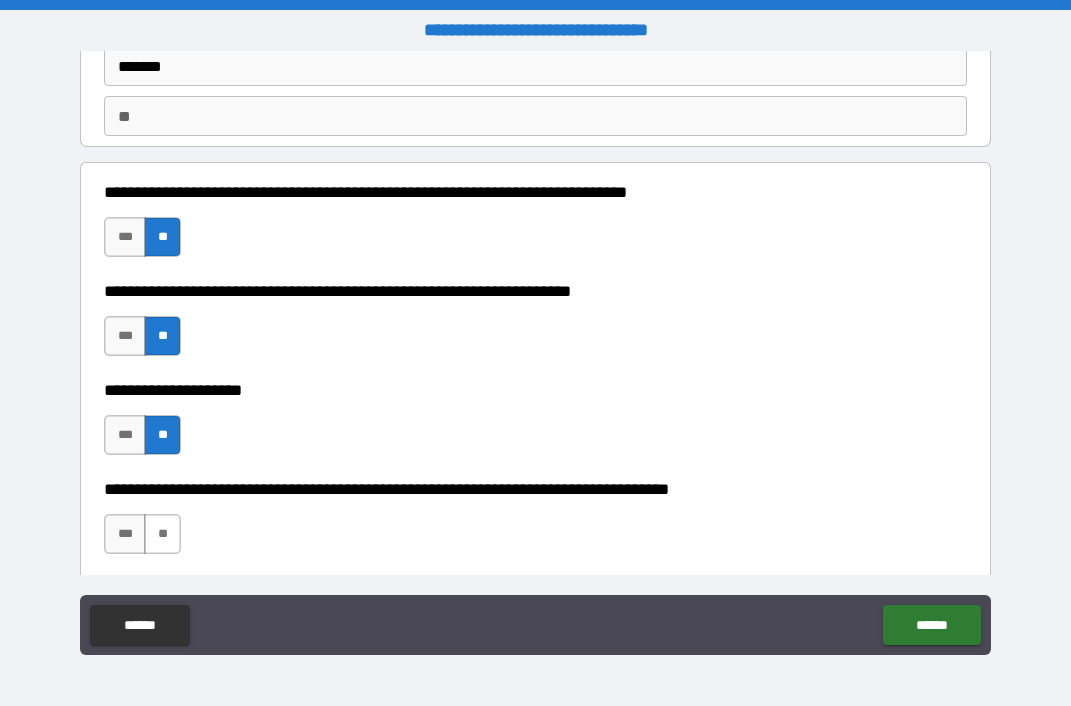 click on "**" at bounding box center (162, 534) 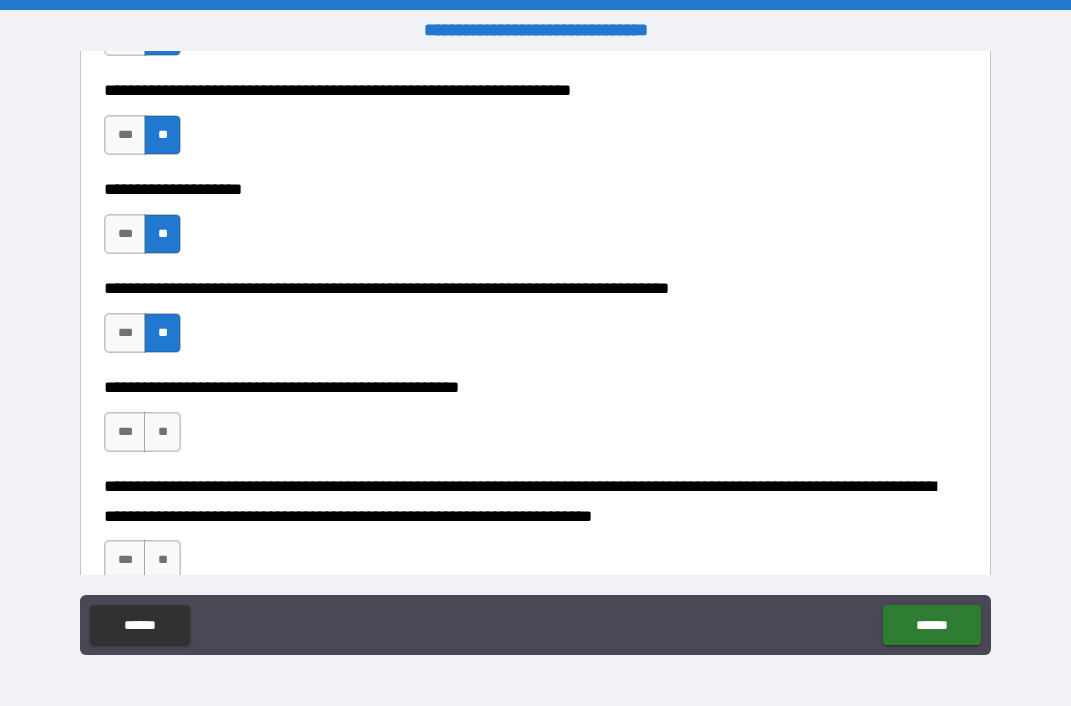 scroll, scrollTop: 372, scrollLeft: 0, axis: vertical 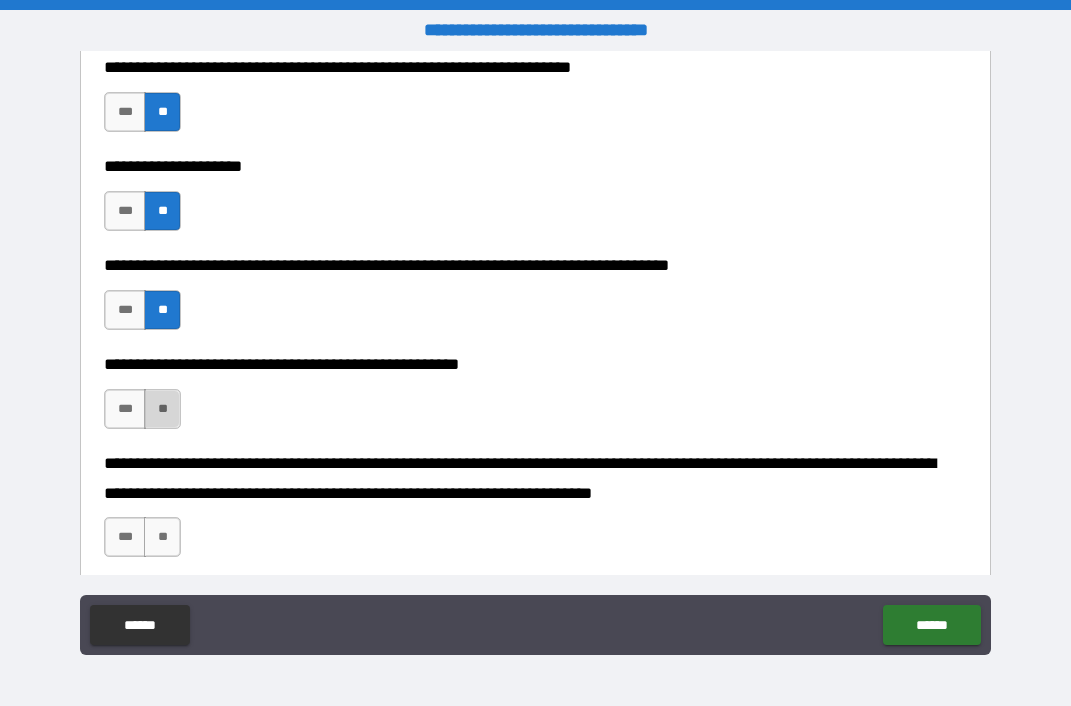 click on "**" at bounding box center (162, 409) 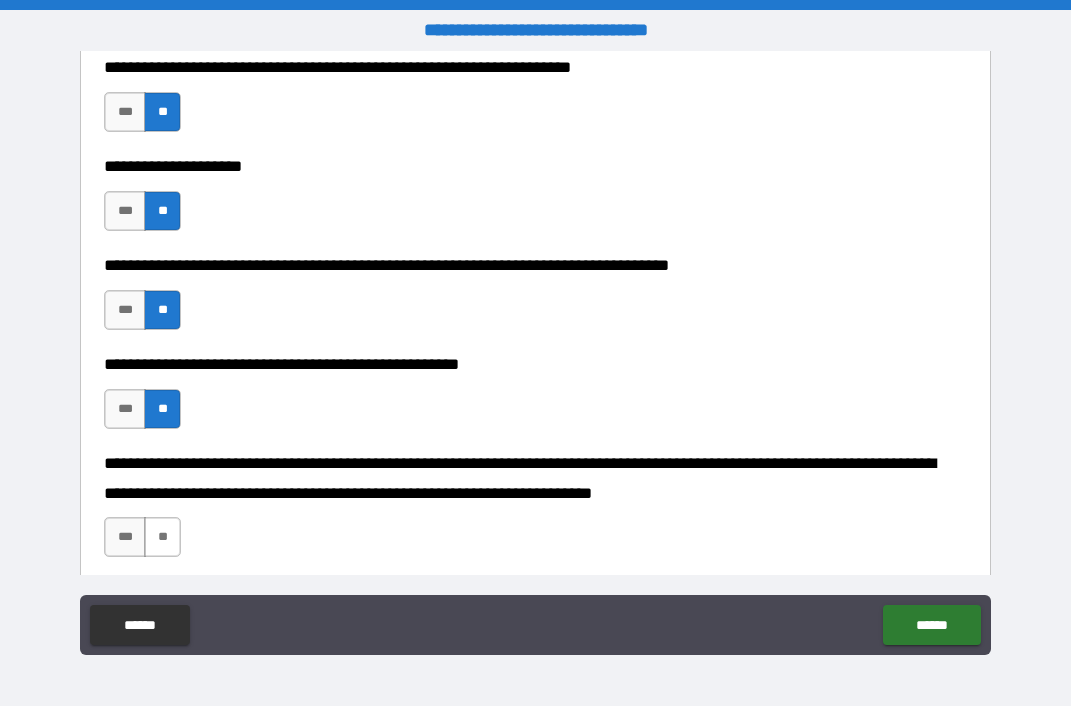 click on "**" at bounding box center [162, 537] 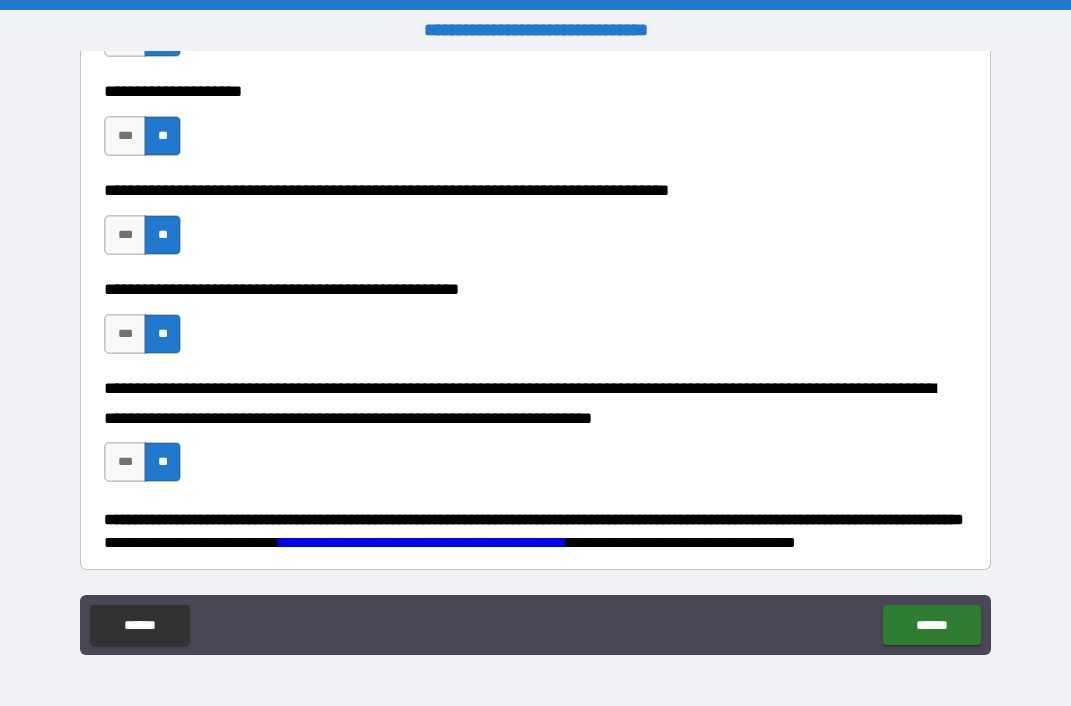 scroll, scrollTop: 468, scrollLeft: 0, axis: vertical 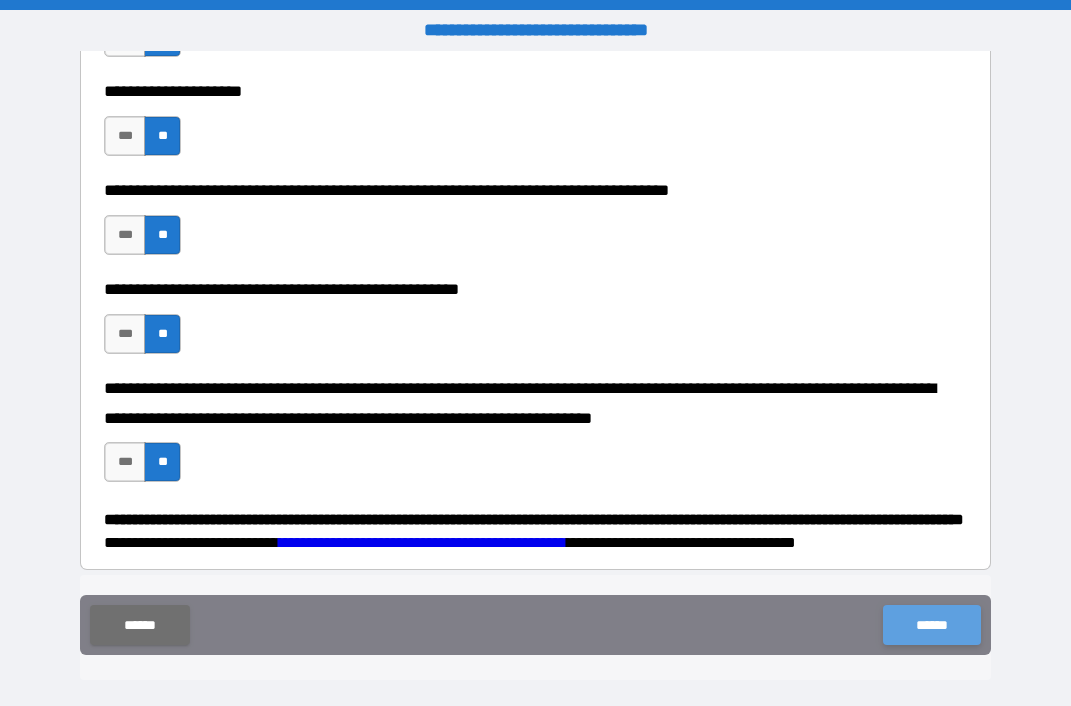 click on "******" at bounding box center [931, 625] 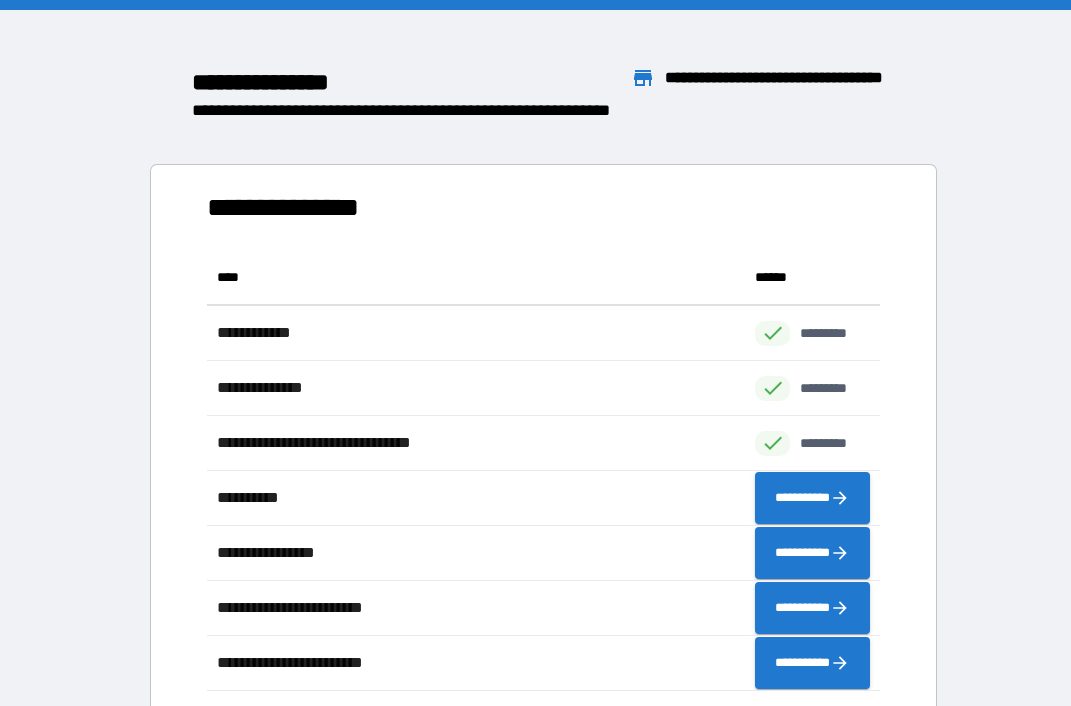 scroll, scrollTop: 1, scrollLeft: 1, axis: both 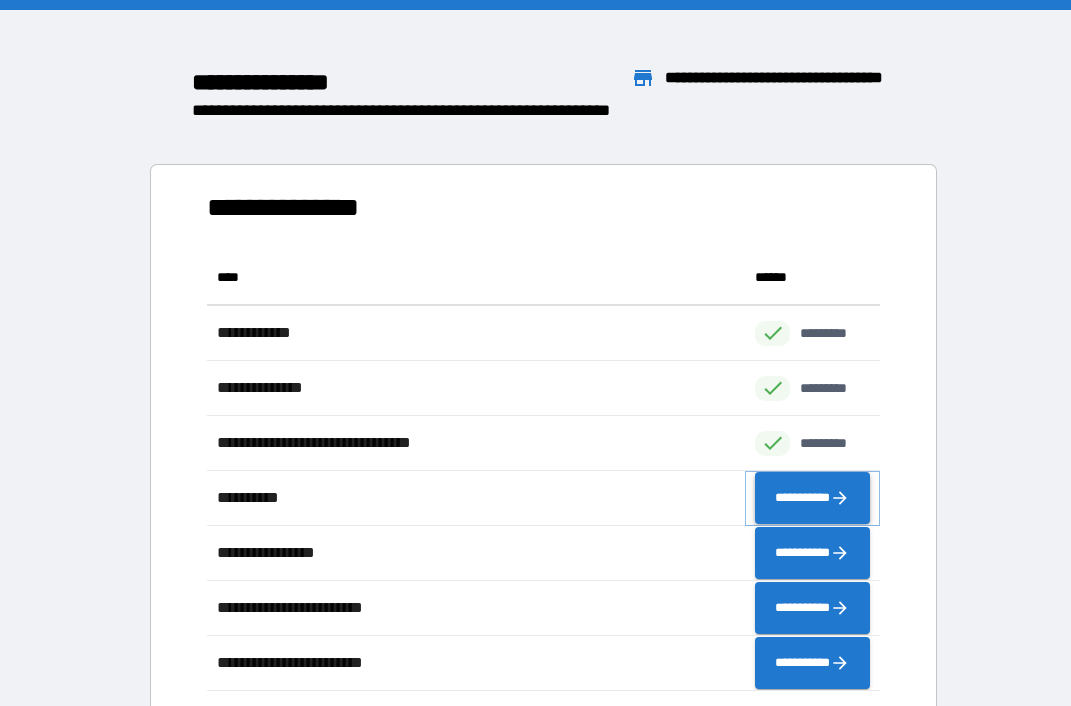 click 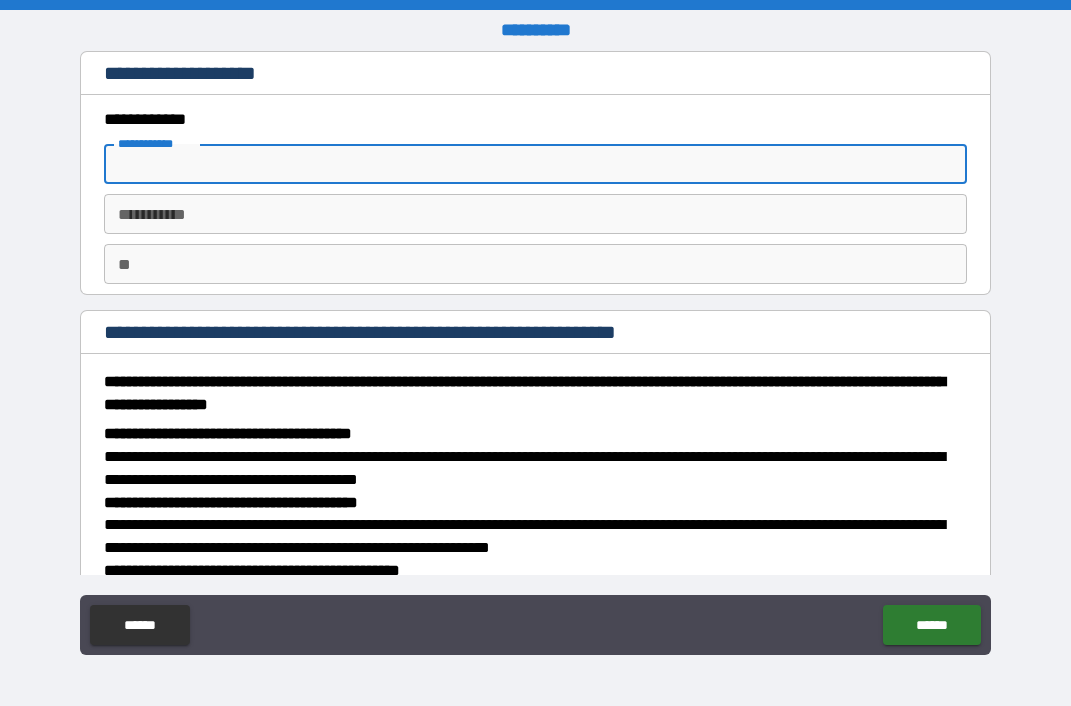 click on "**********" at bounding box center [535, 164] 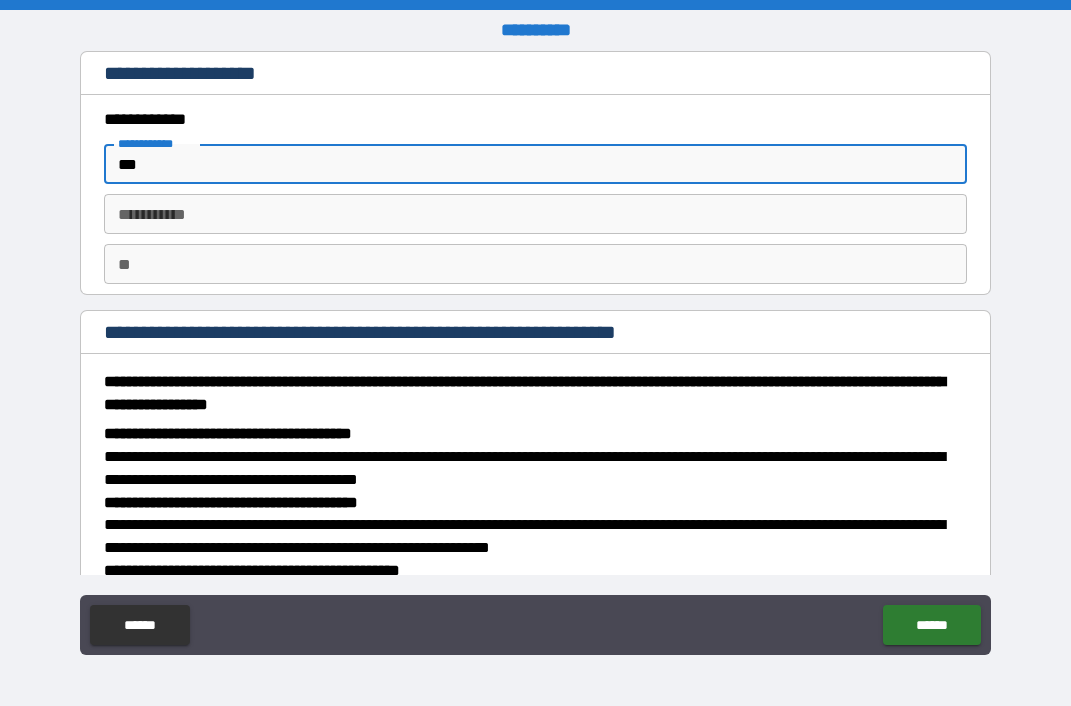 type on "***" 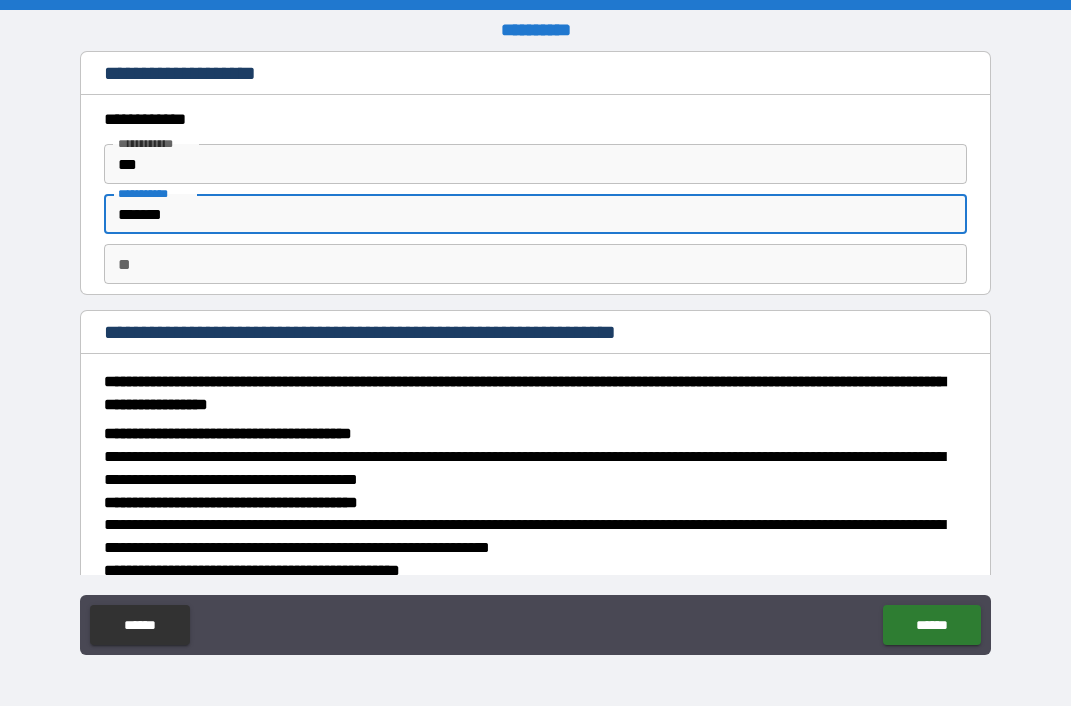 scroll, scrollTop: 0, scrollLeft: 0, axis: both 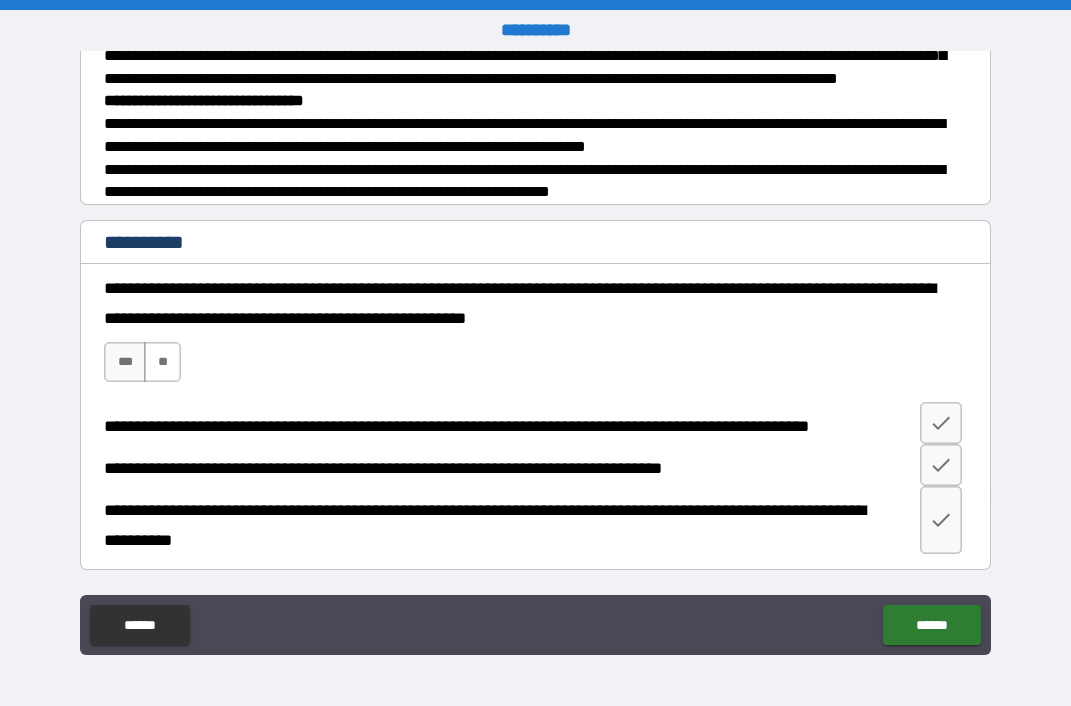 type on "*" 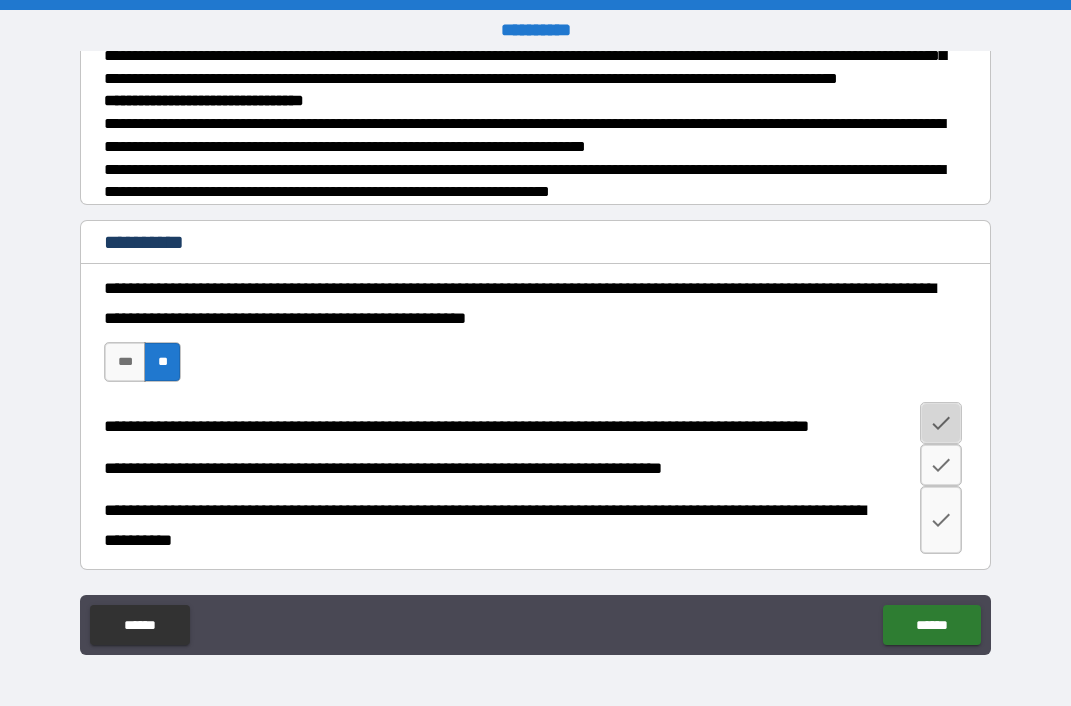 click 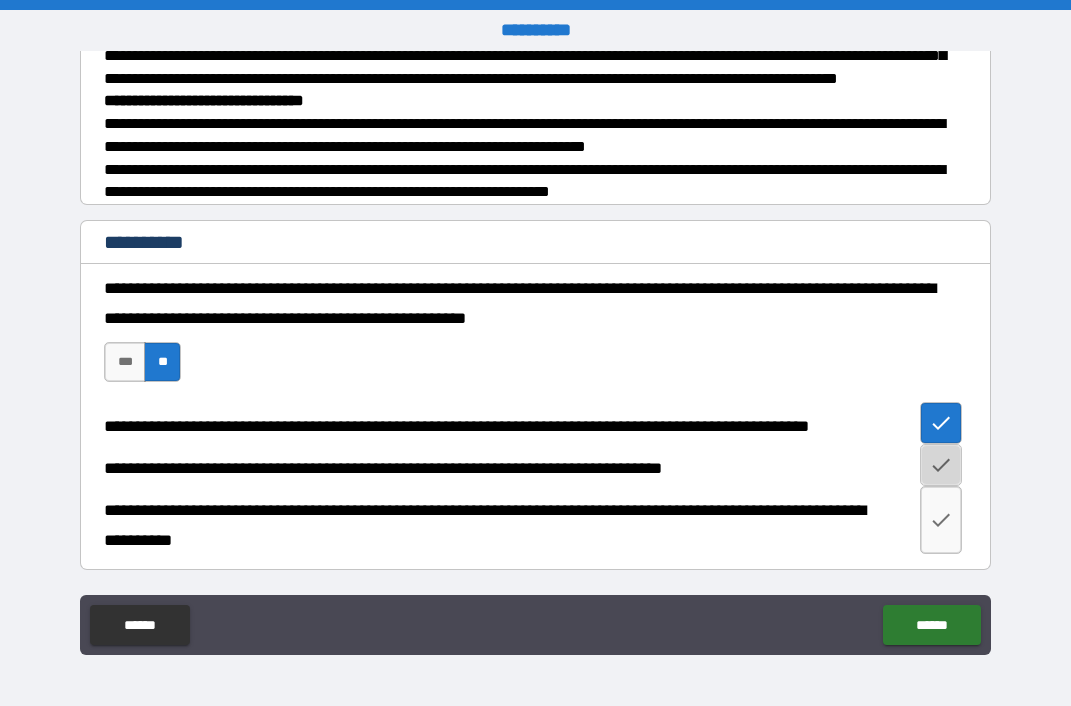 click 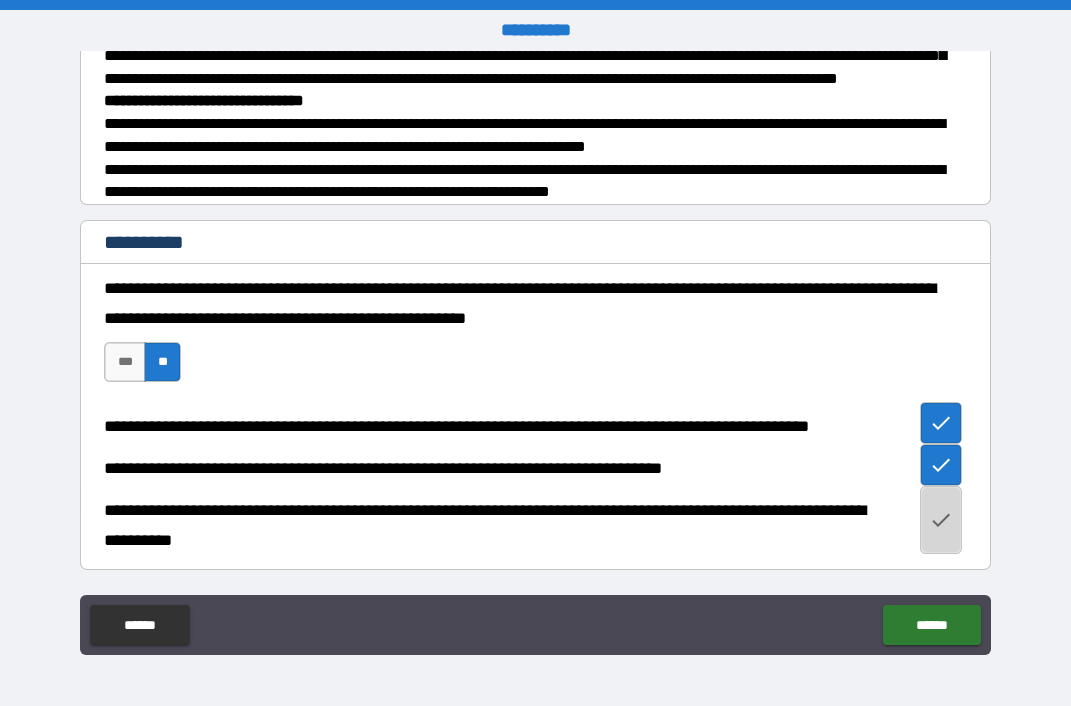 click at bounding box center [941, 520] 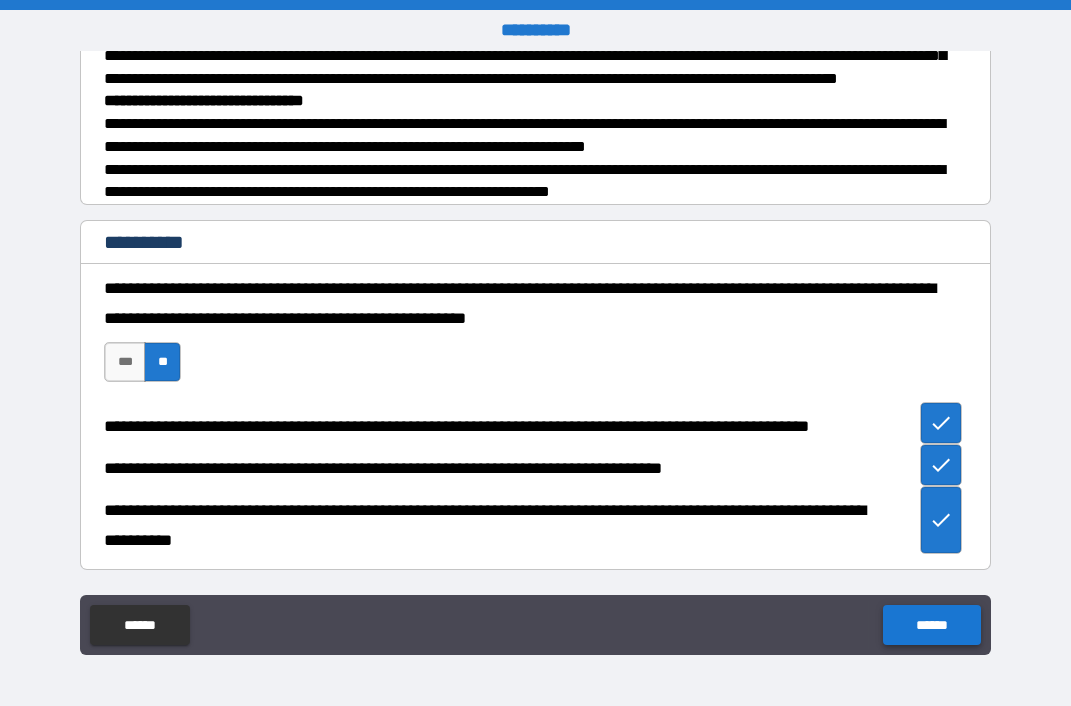 click on "******" at bounding box center (931, 625) 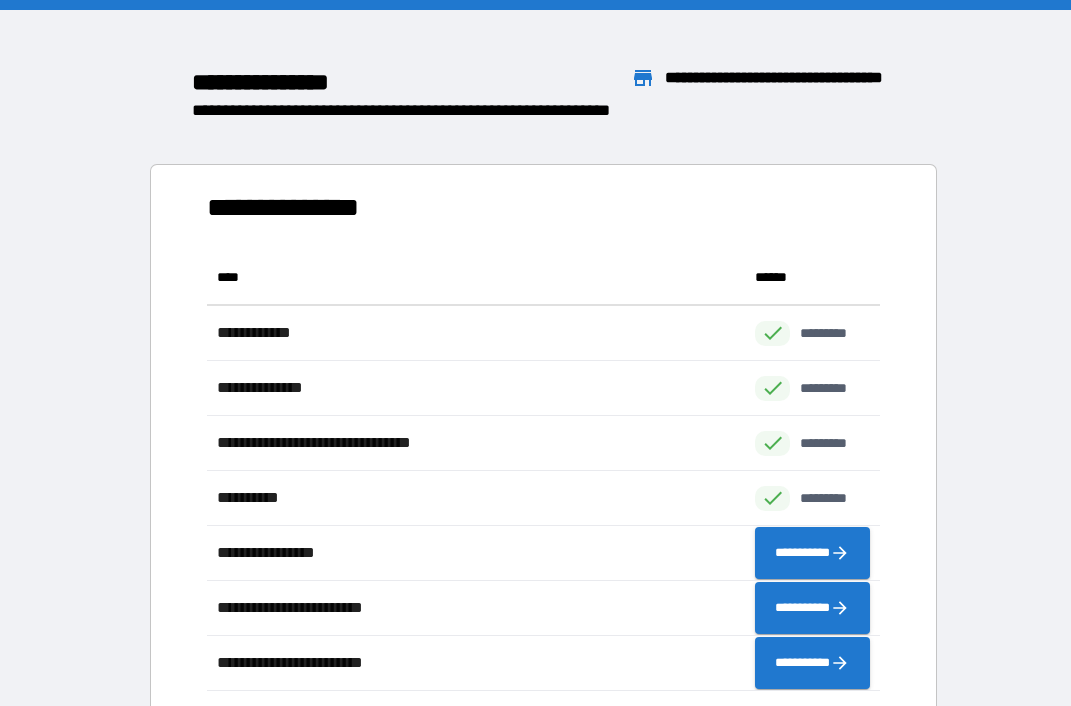 scroll, scrollTop: 1, scrollLeft: 1, axis: both 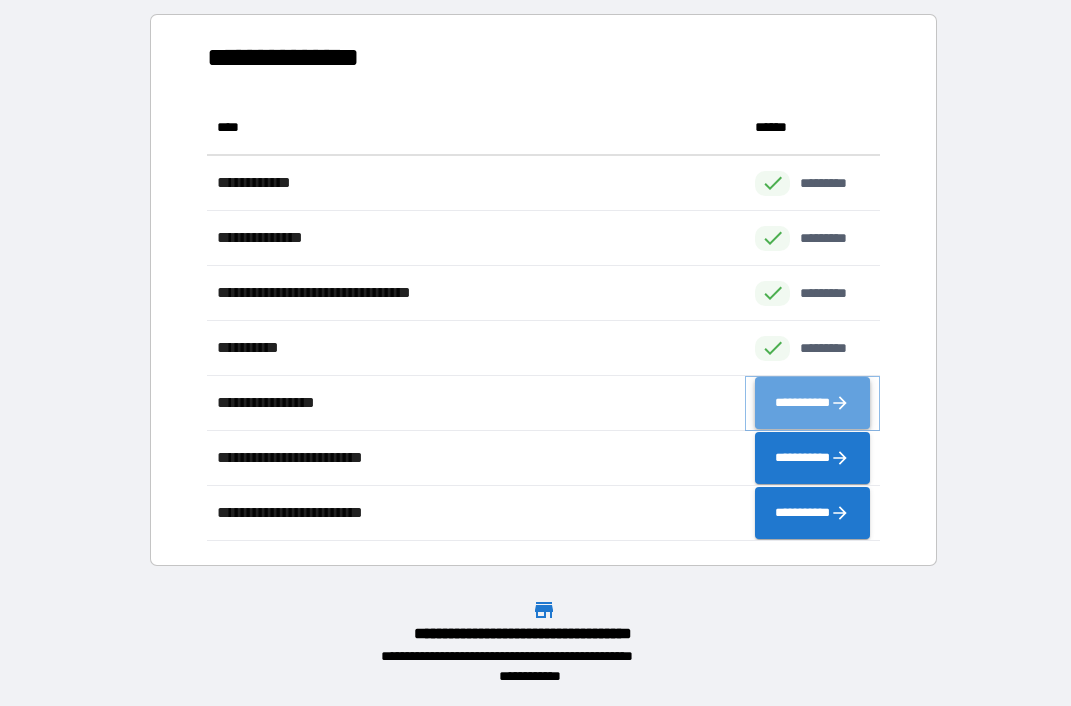 click on "**********" at bounding box center [812, 403] 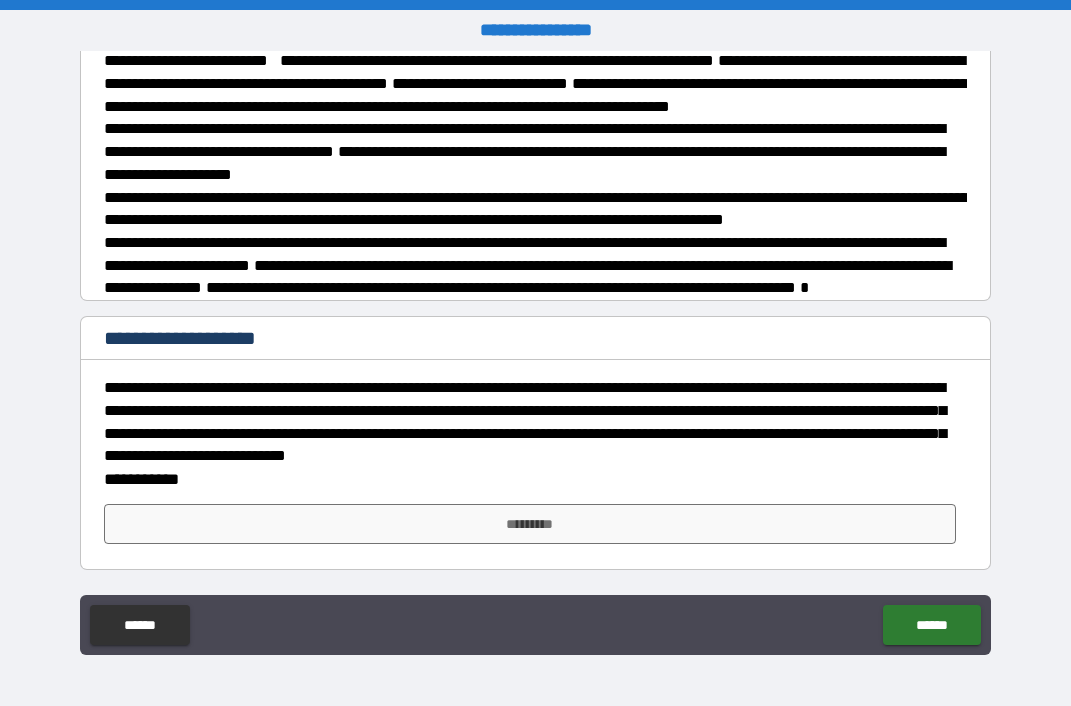 scroll, scrollTop: 621, scrollLeft: 0, axis: vertical 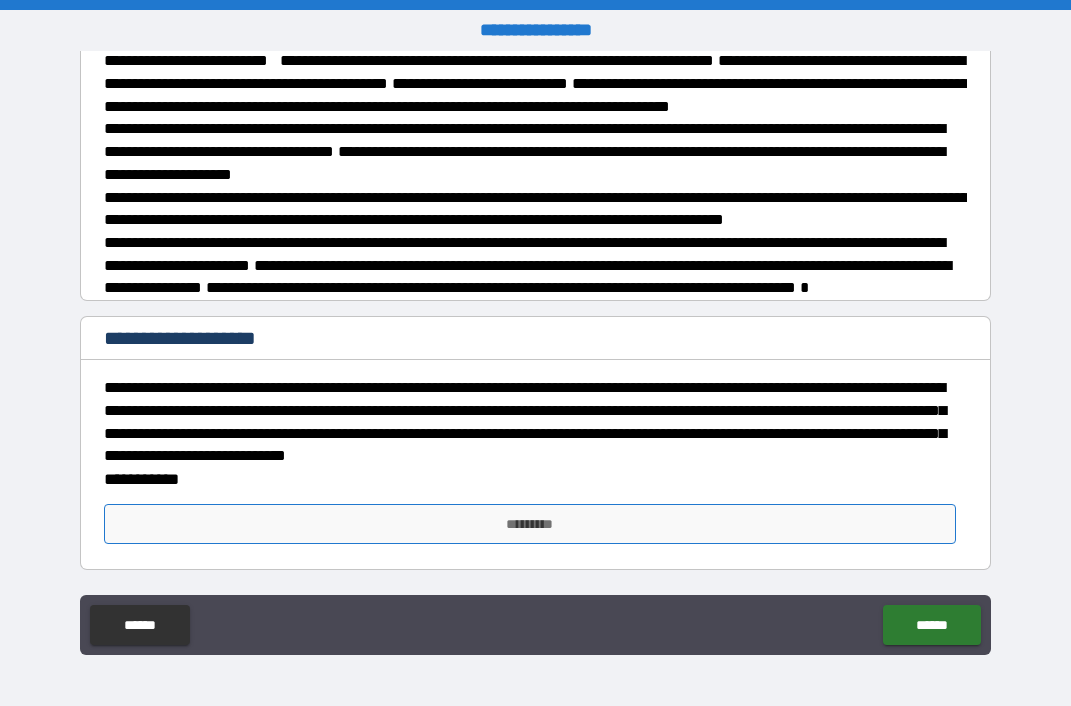 click on "*********" at bounding box center (530, 524) 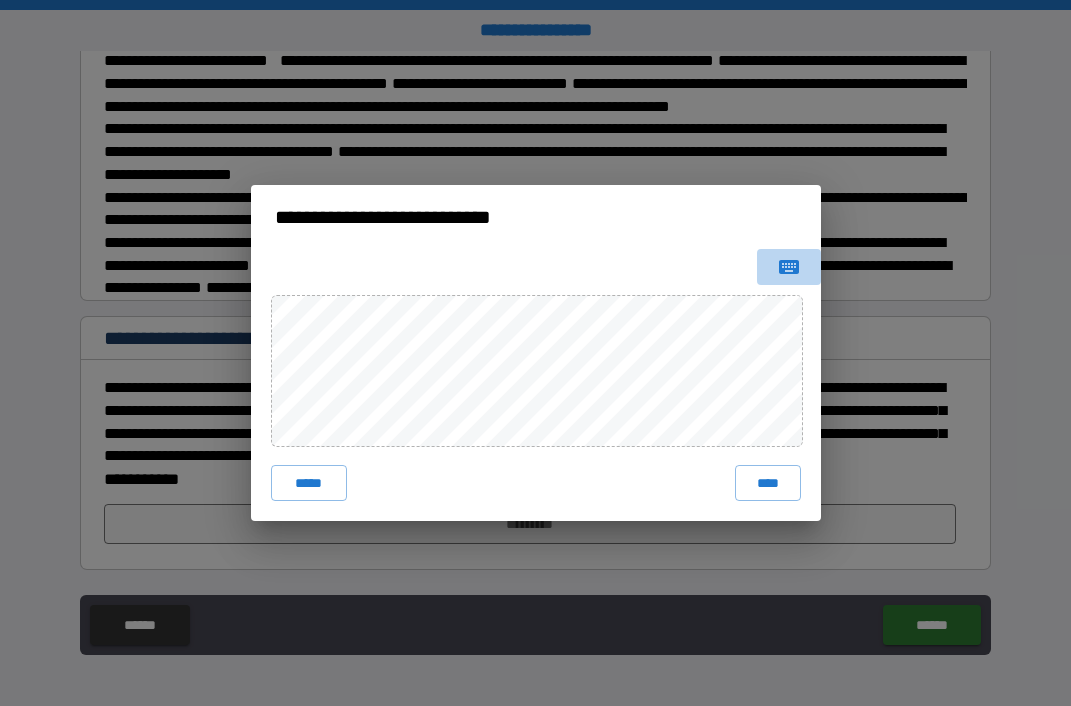 click at bounding box center [789, 267] 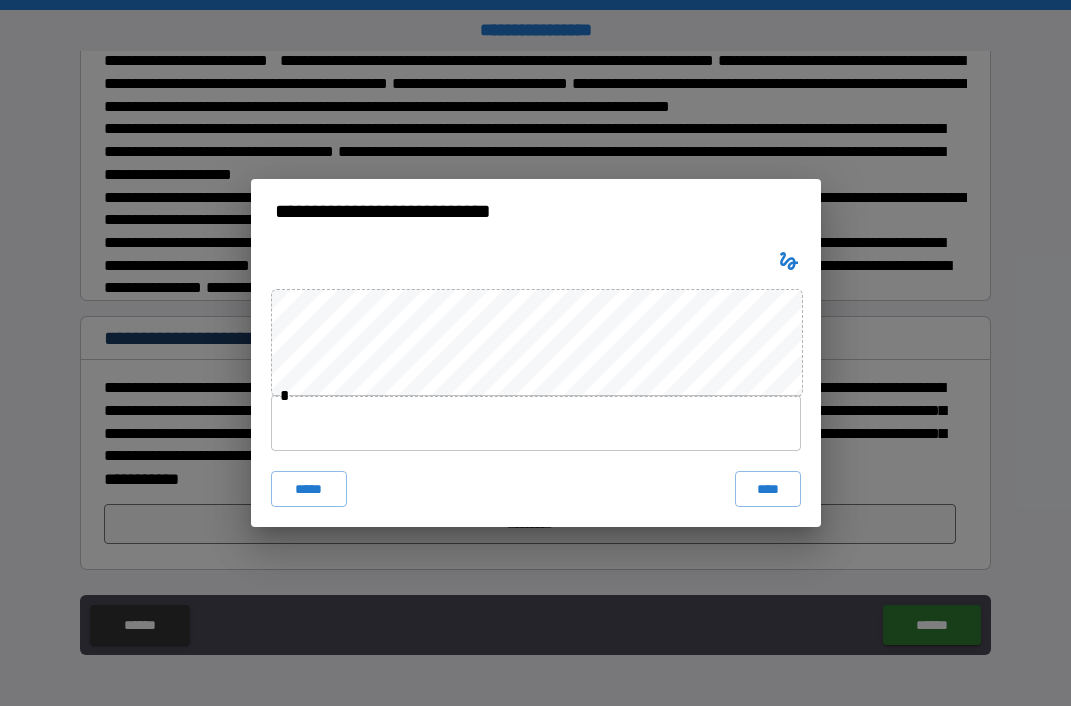 click at bounding box center (536, 423) 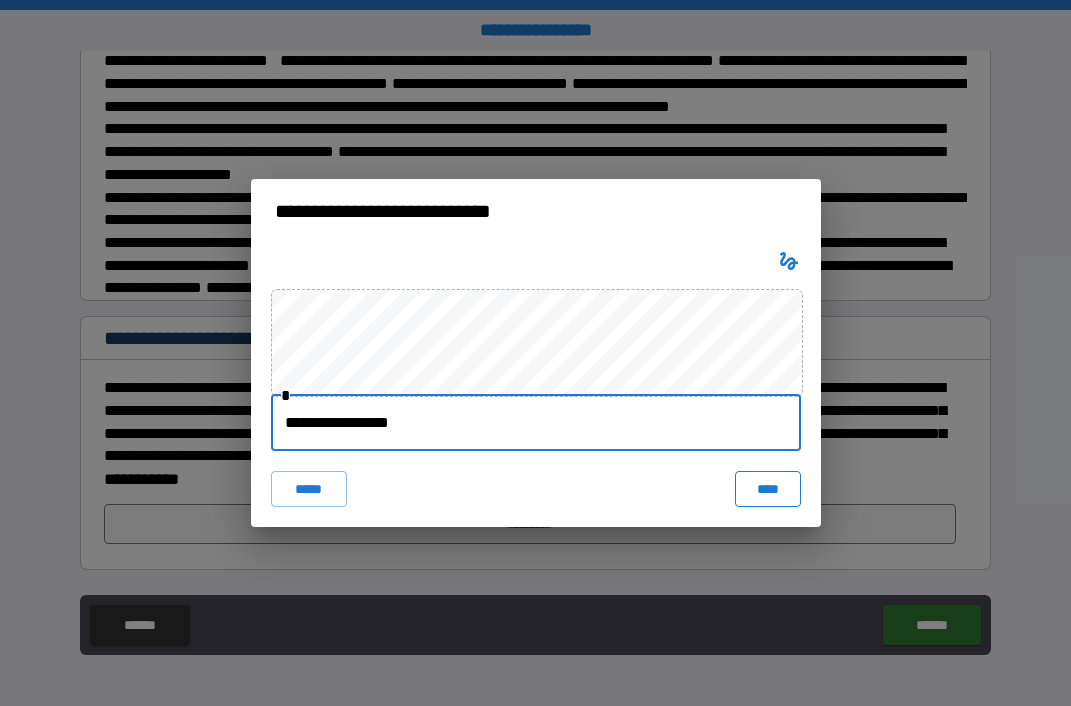 type on "**********" 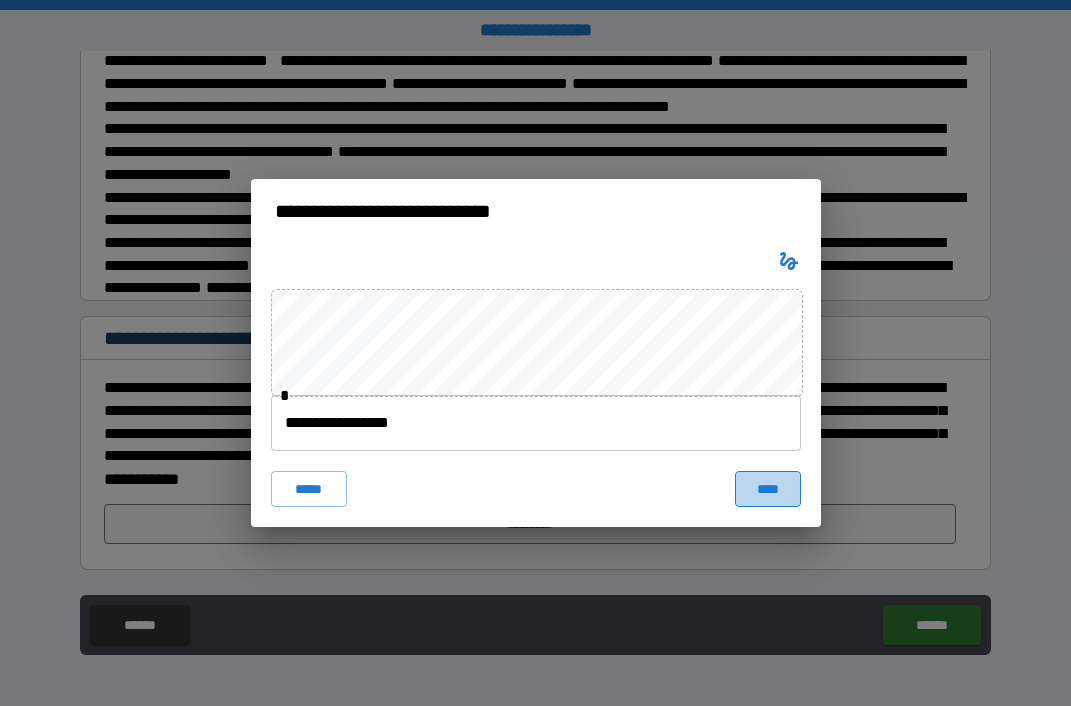 click on "****" at bounding box center [768, 489] 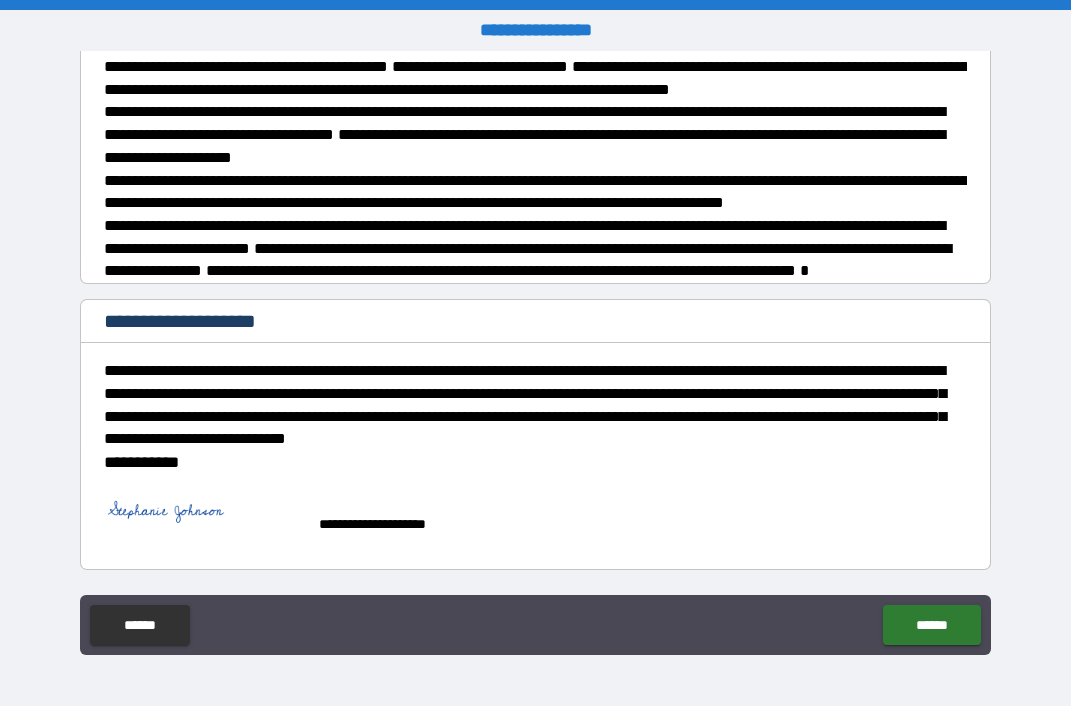 scroll, scrollTop: 638, scrollLeft: 0, axis: vertical 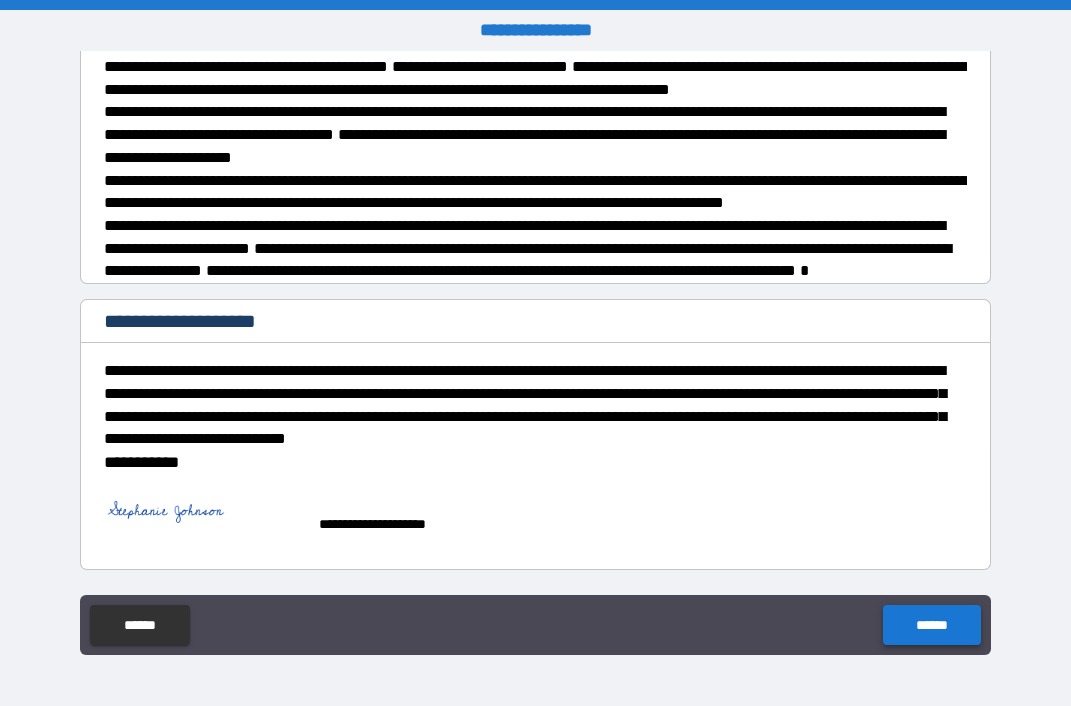 click on "******" at bounding box center (931, 625) 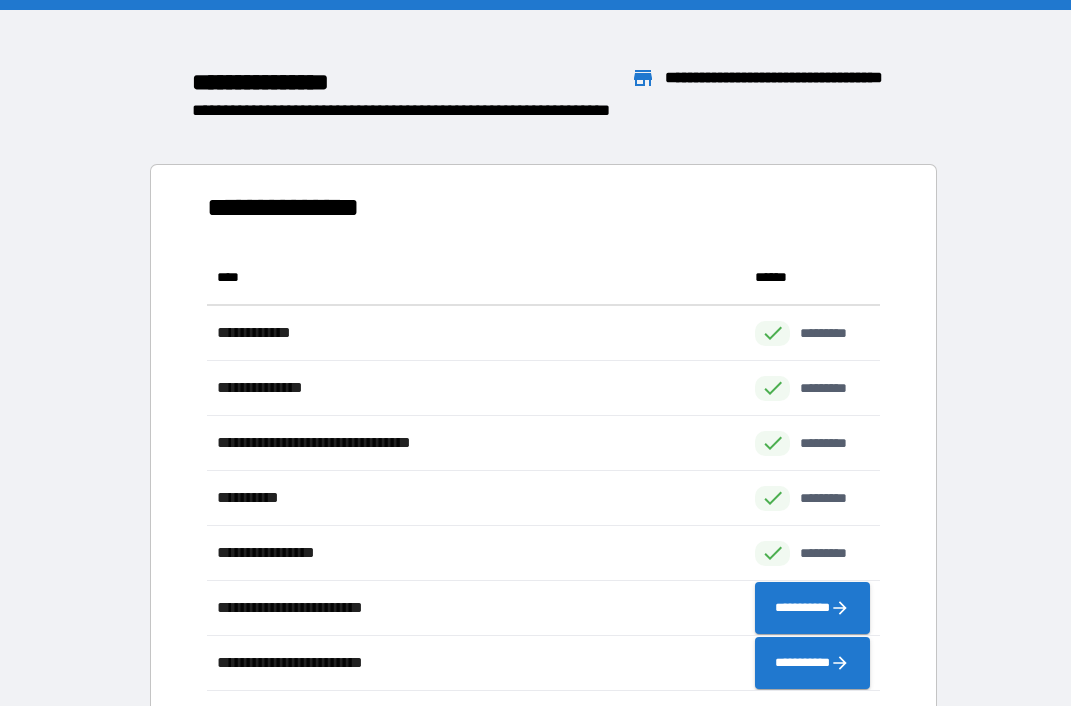 scroll, scrollTop: 1, scrollLeft: 1, axis: both 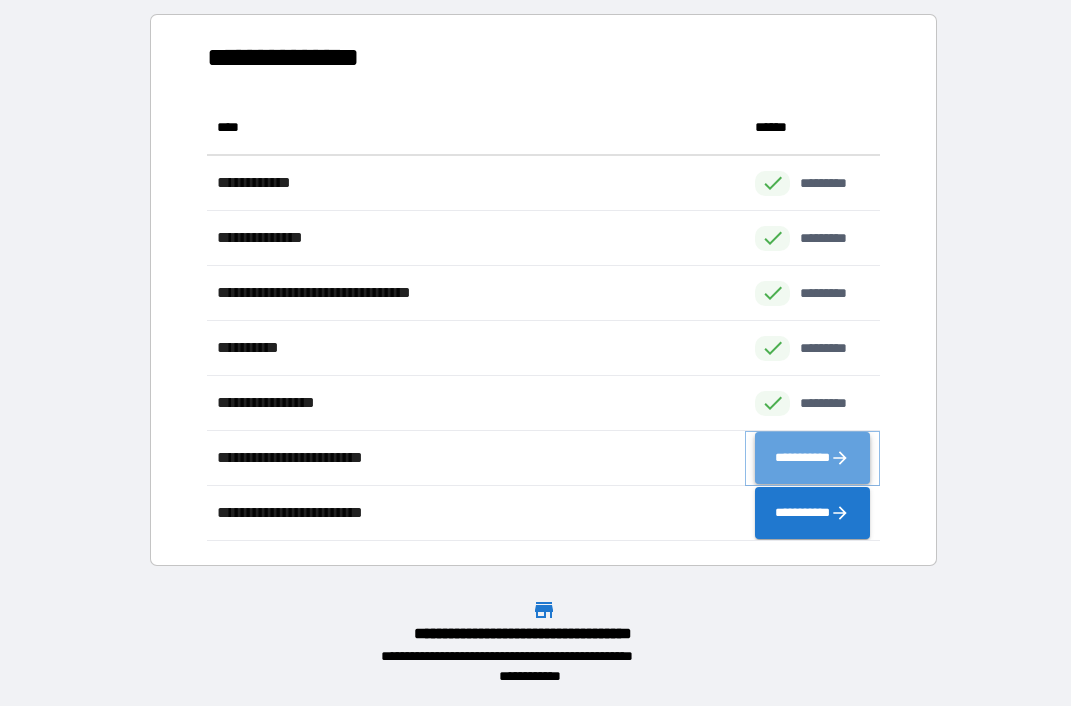 click on "**********" at bounding box center [812, 458] 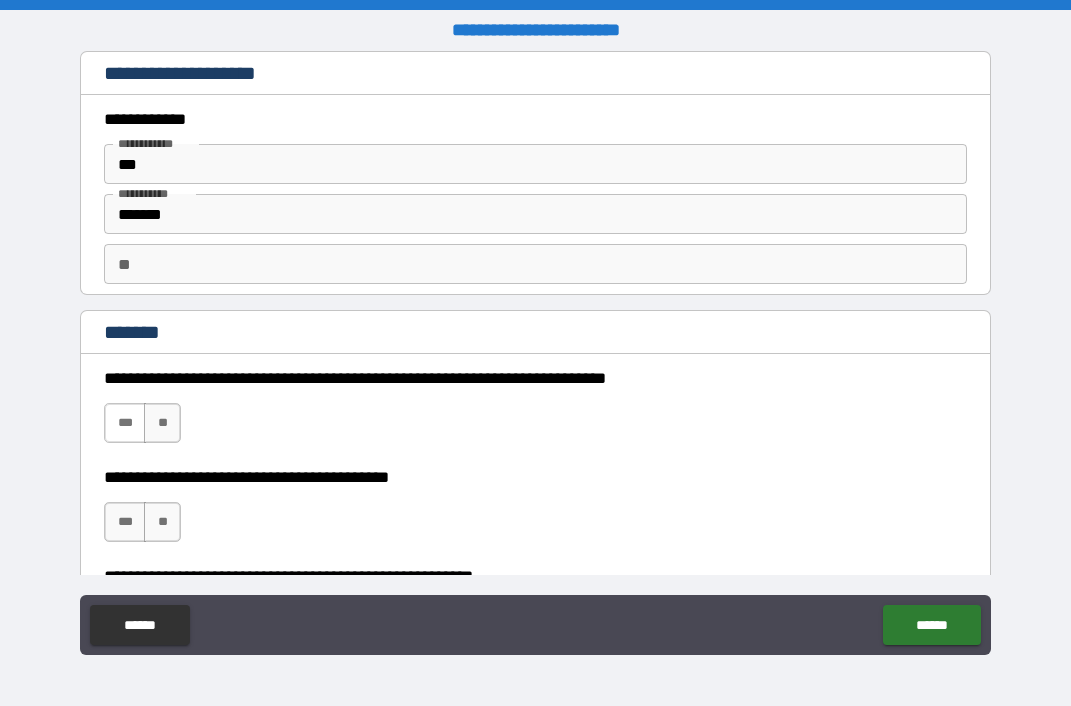 click on "***" at bounding box center [125, 423] 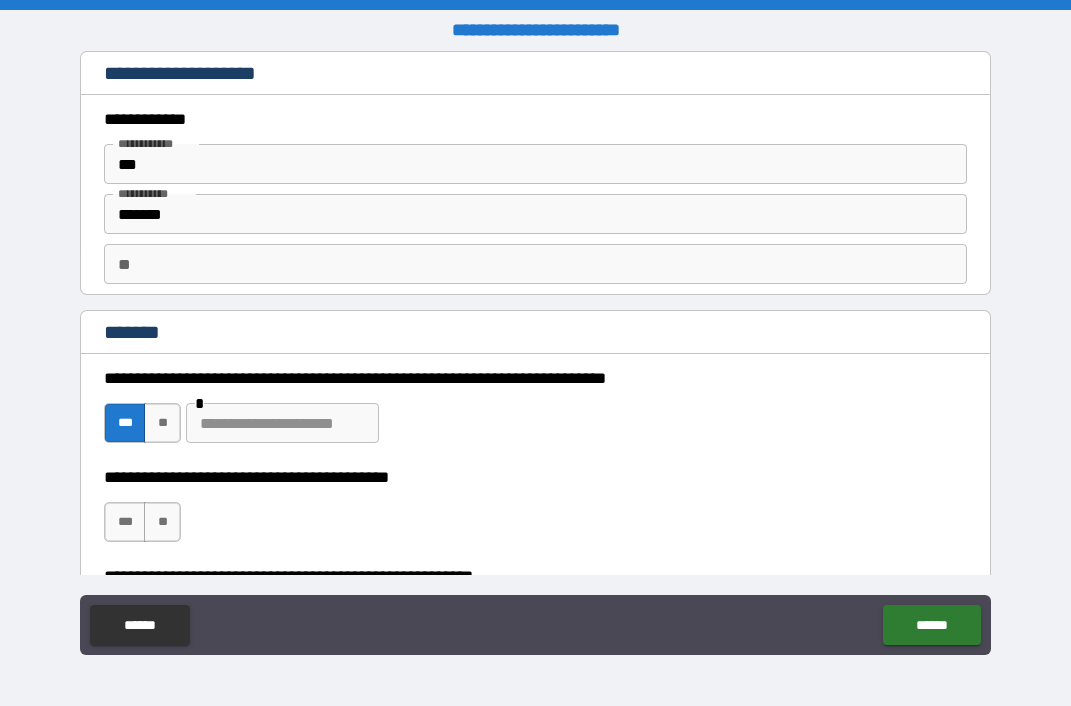 click at bounding box center [282, 423] 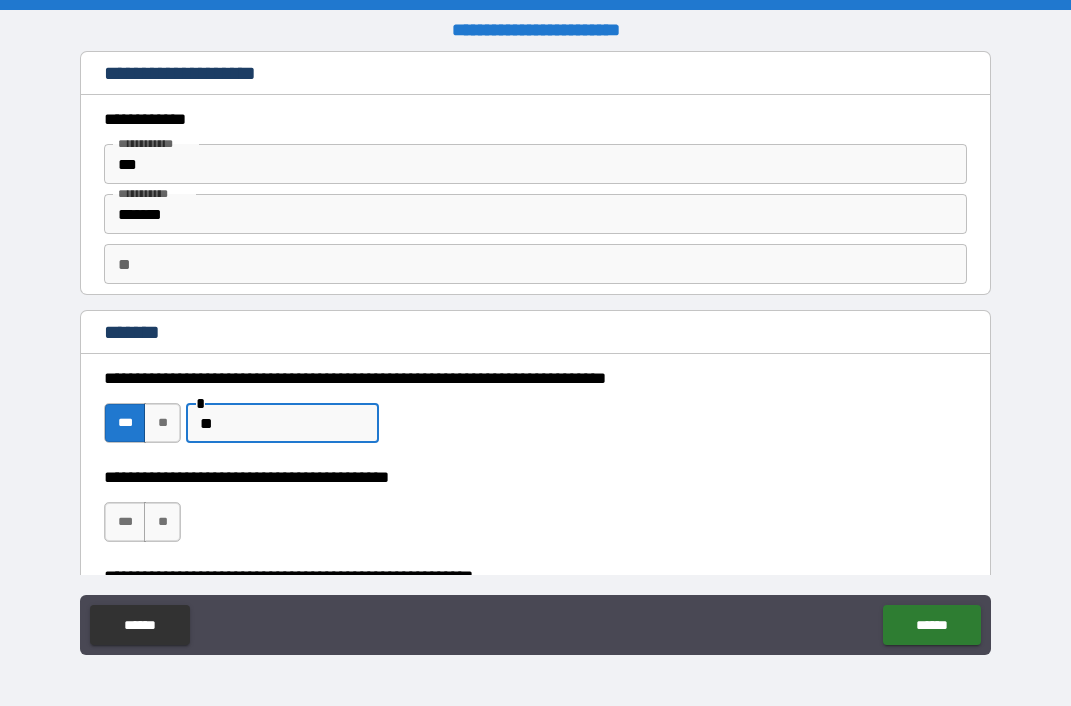 type on "*" 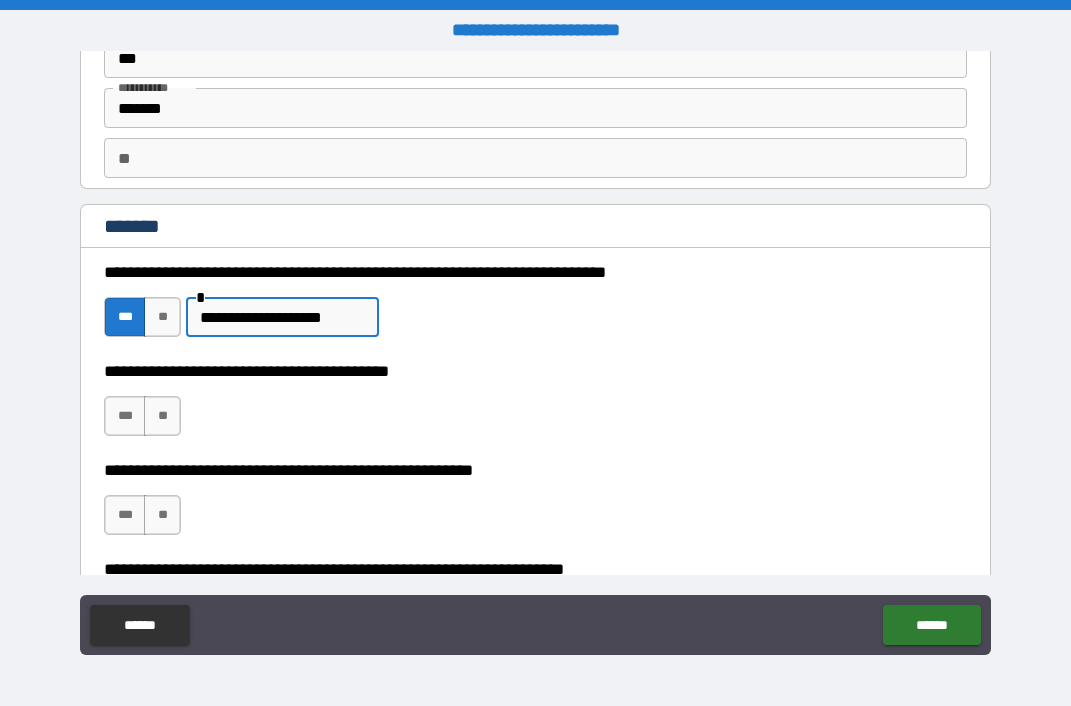 scroll, scrollTop: 109, scrollLeft: 0, axis: vertical 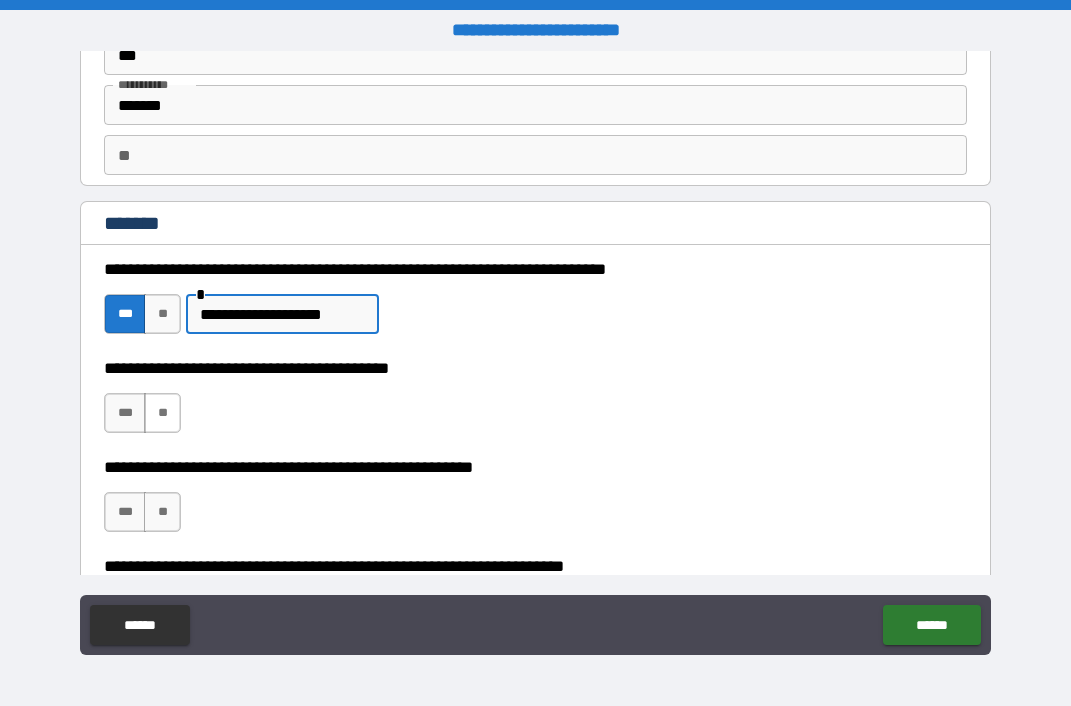 type on "**********" 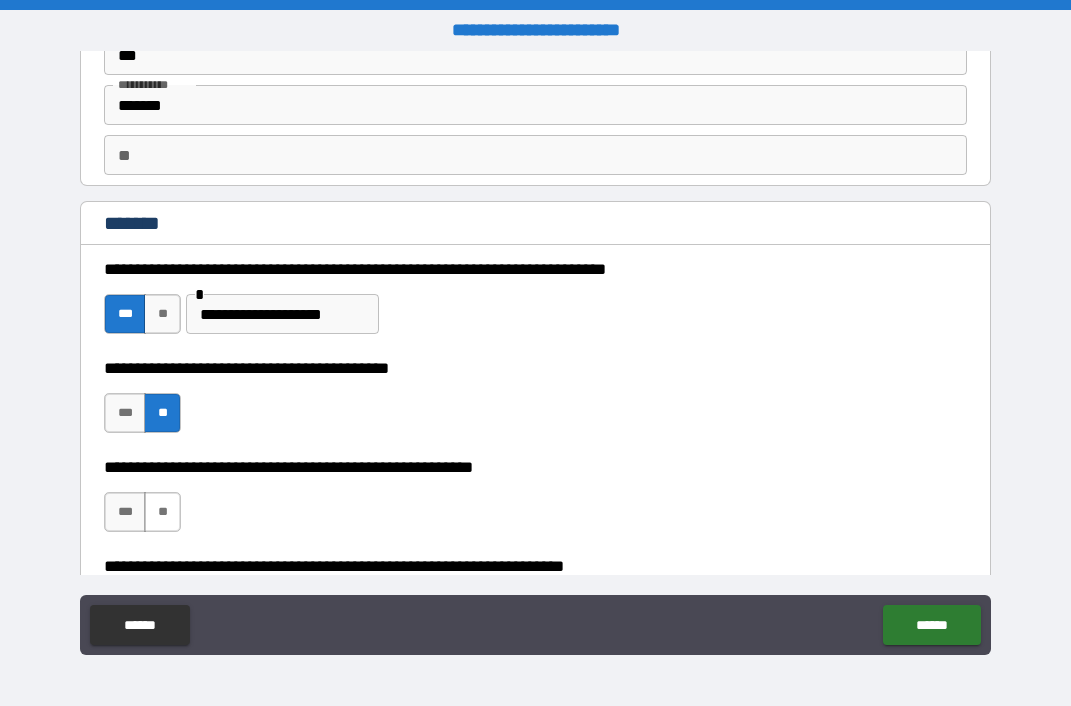 click on "**" at bounding box center (162, 512) 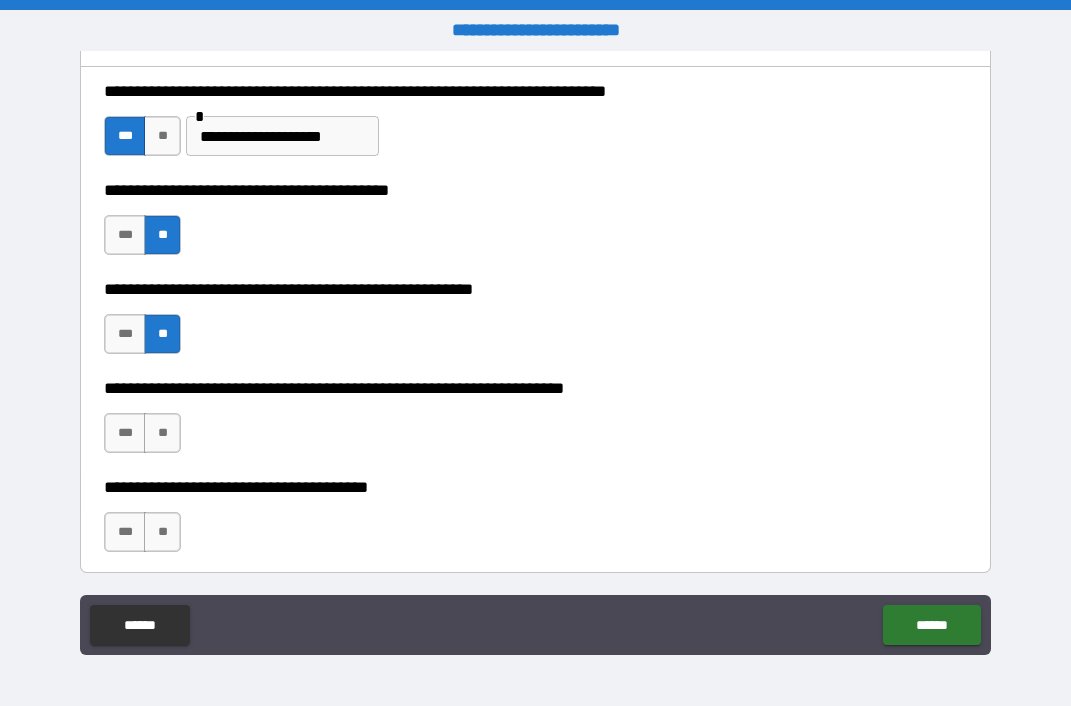 scroll, scrollTop: 284, scrollLeft: 0, axis: vertical 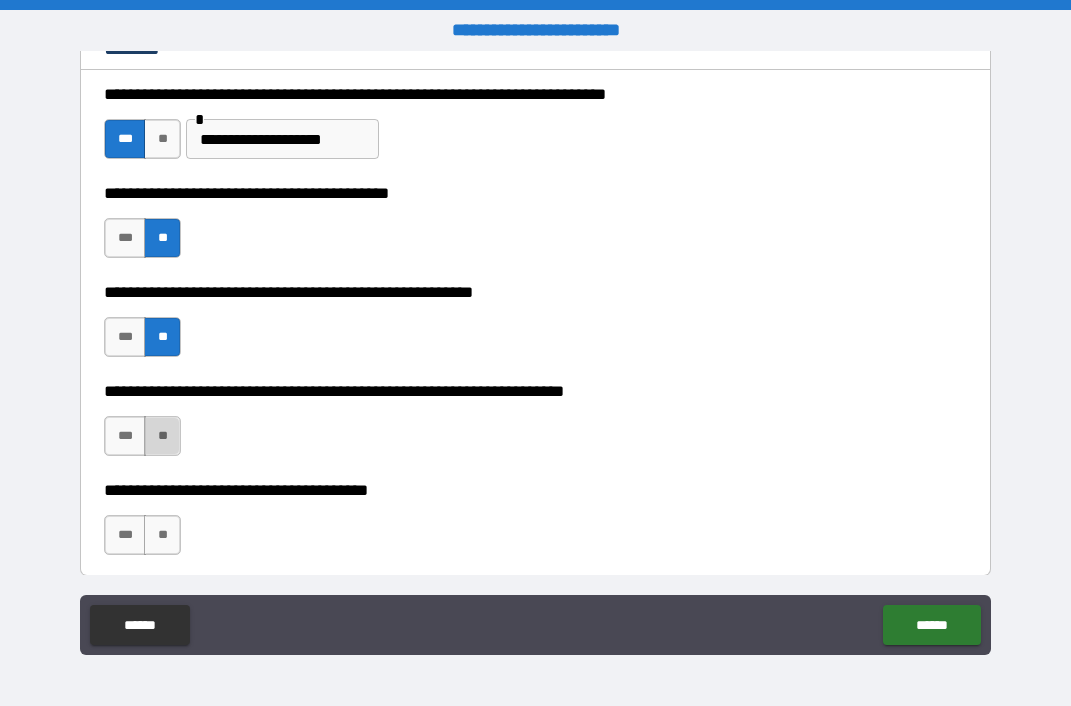 click on "**" at bounding box center (162, 436) 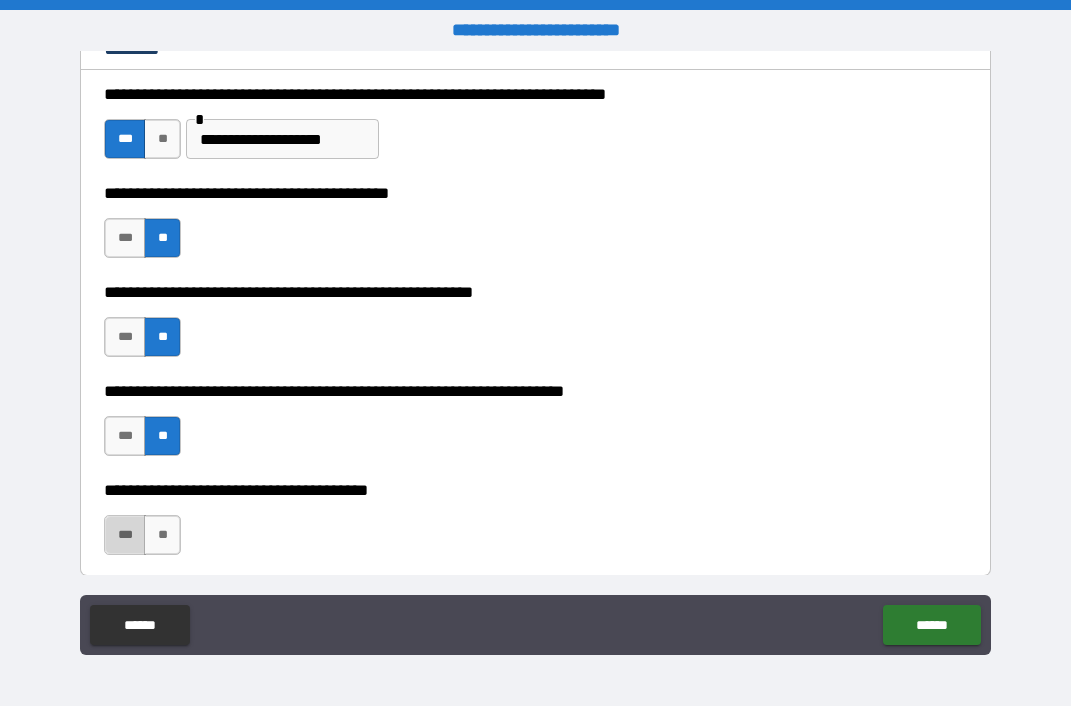 click on "***" at bounding box center (125, 535) 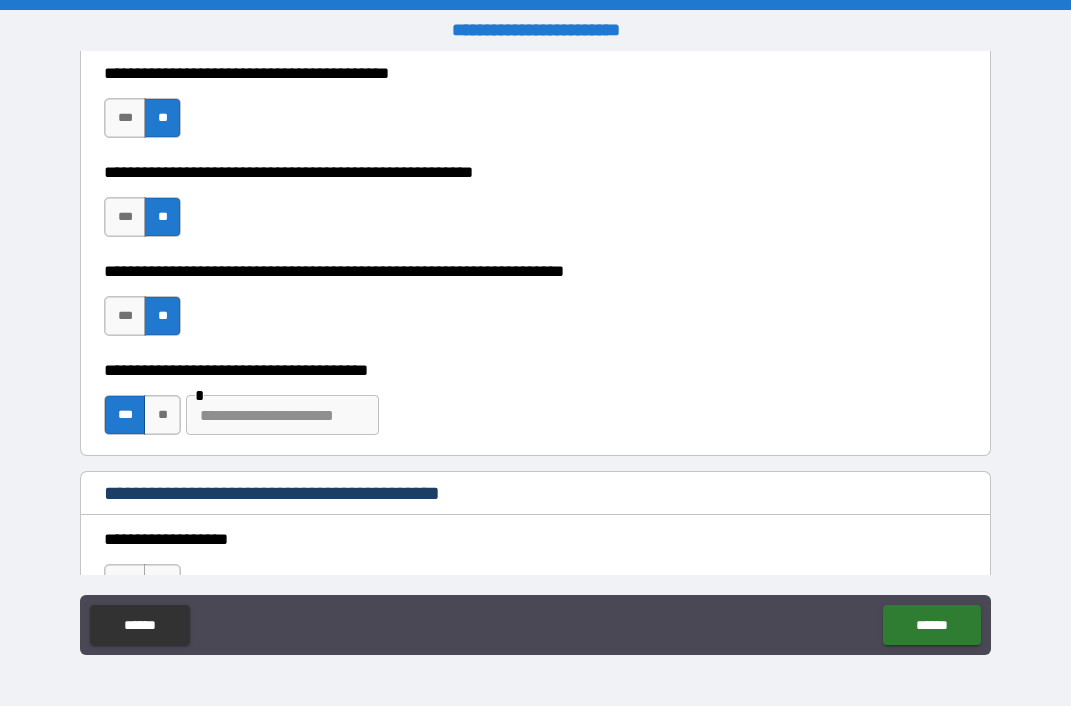 scroll, scrollTop: 406, scrollLeft: 0, axis: vertical 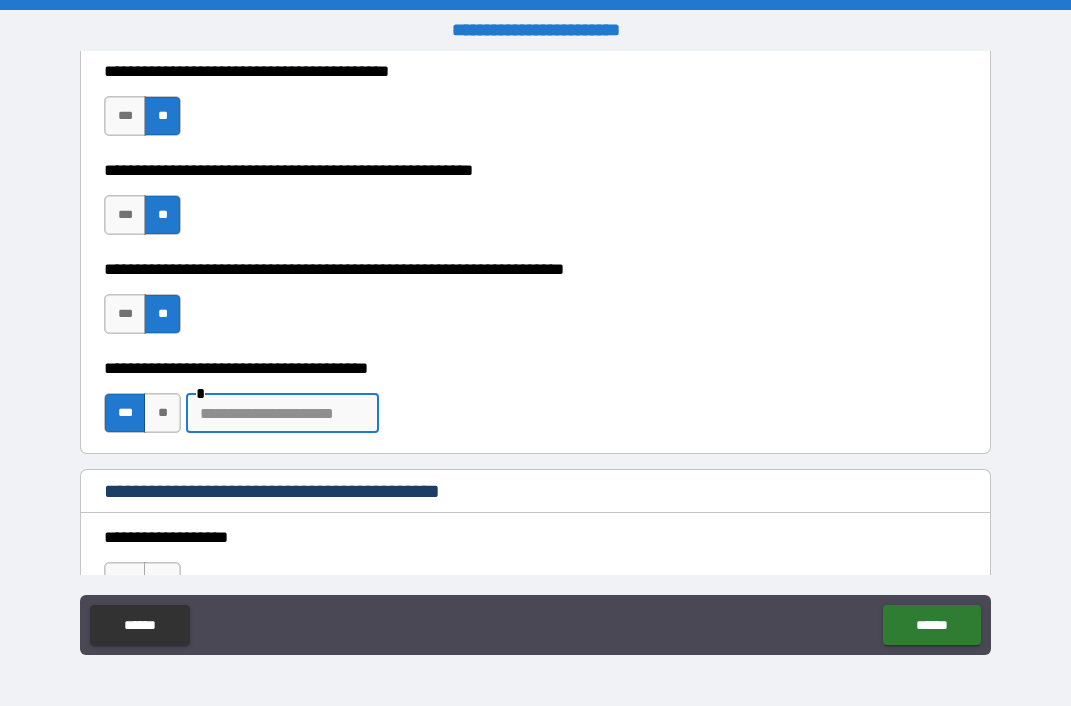 click at bounding box center [282, 413] 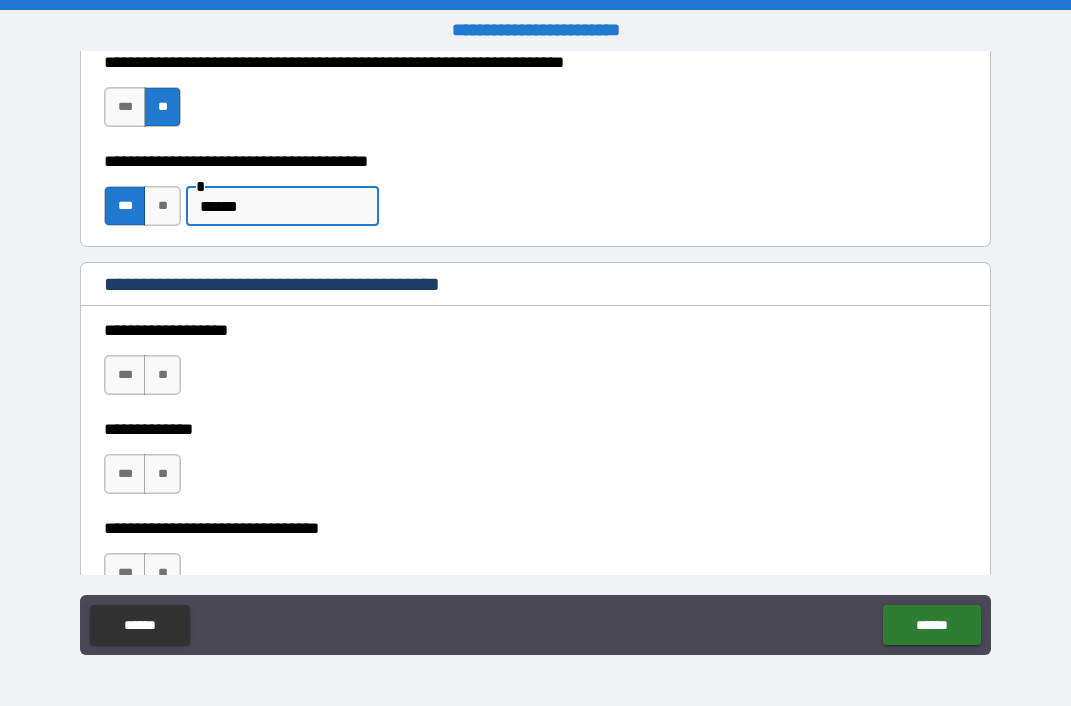 scroll, scrollTop: 615, scrollLeft: 0, axis: vertical 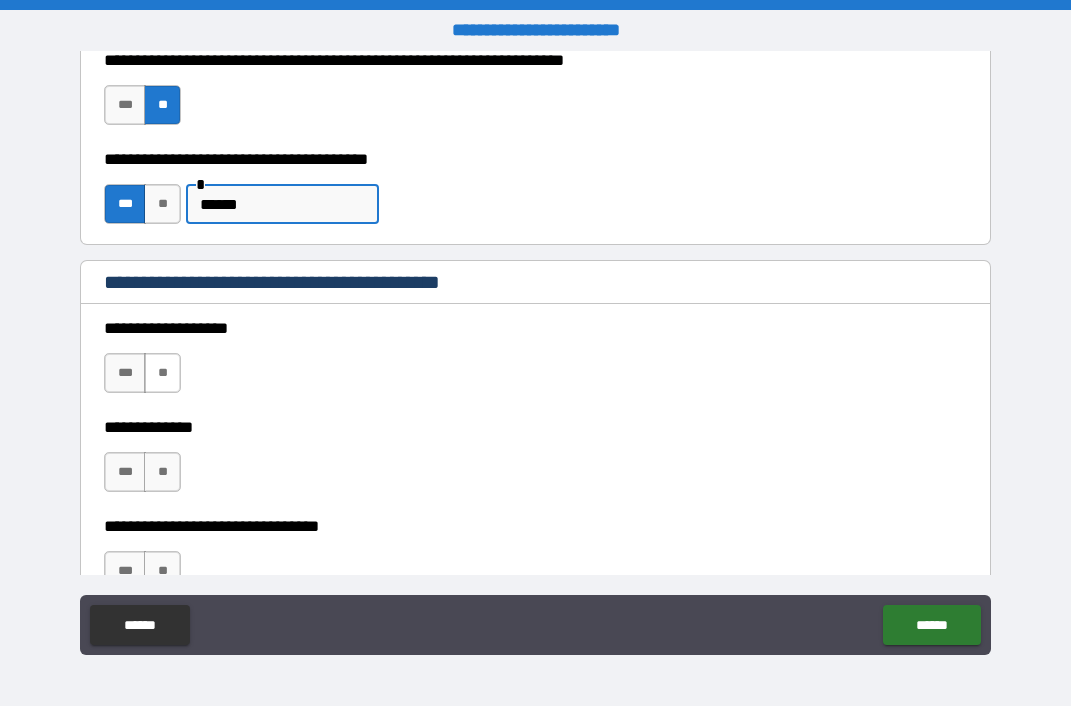 type on "******" 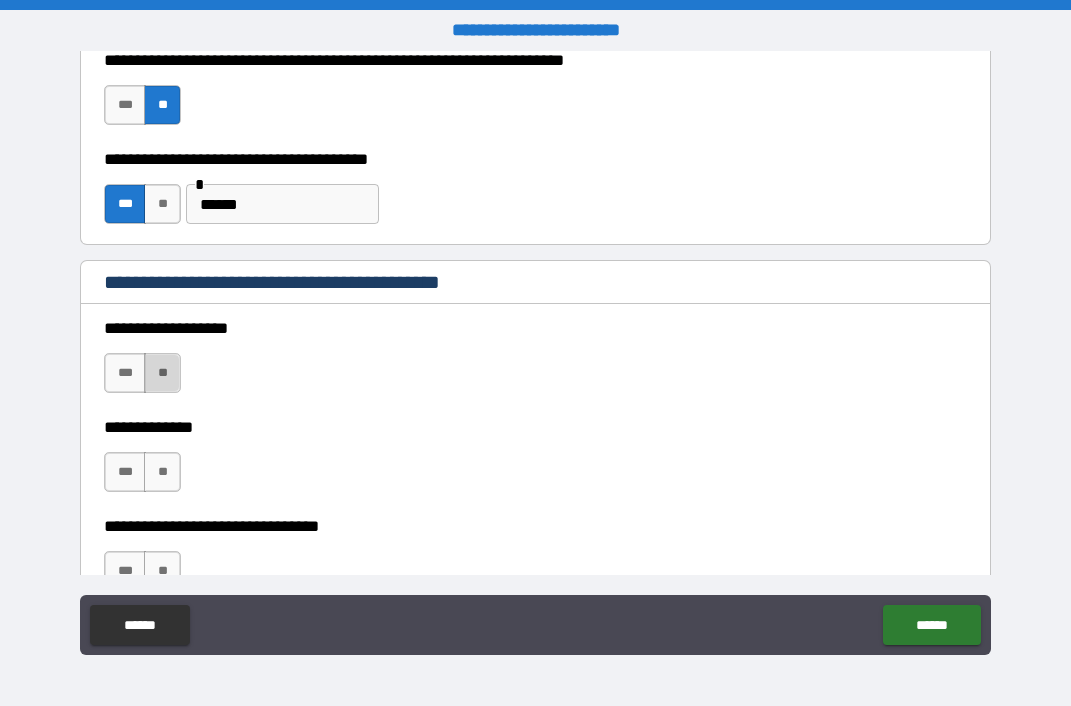 click on "**" at bounding box center [162, 373] 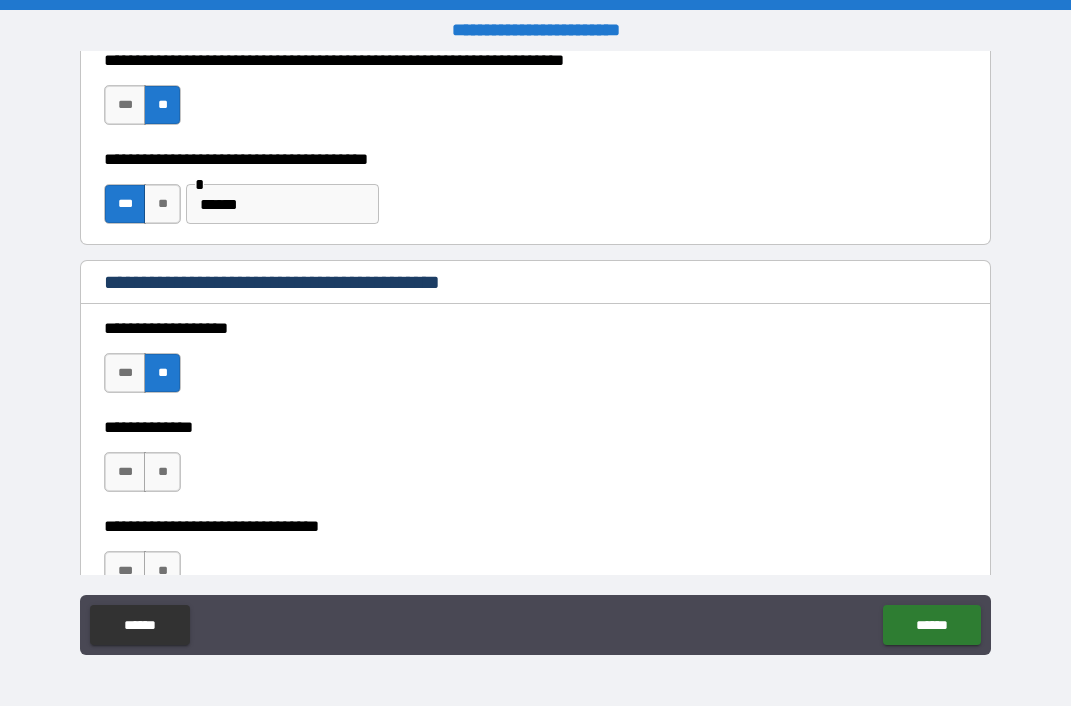 click on "**********" at bounding box center (535, 462) 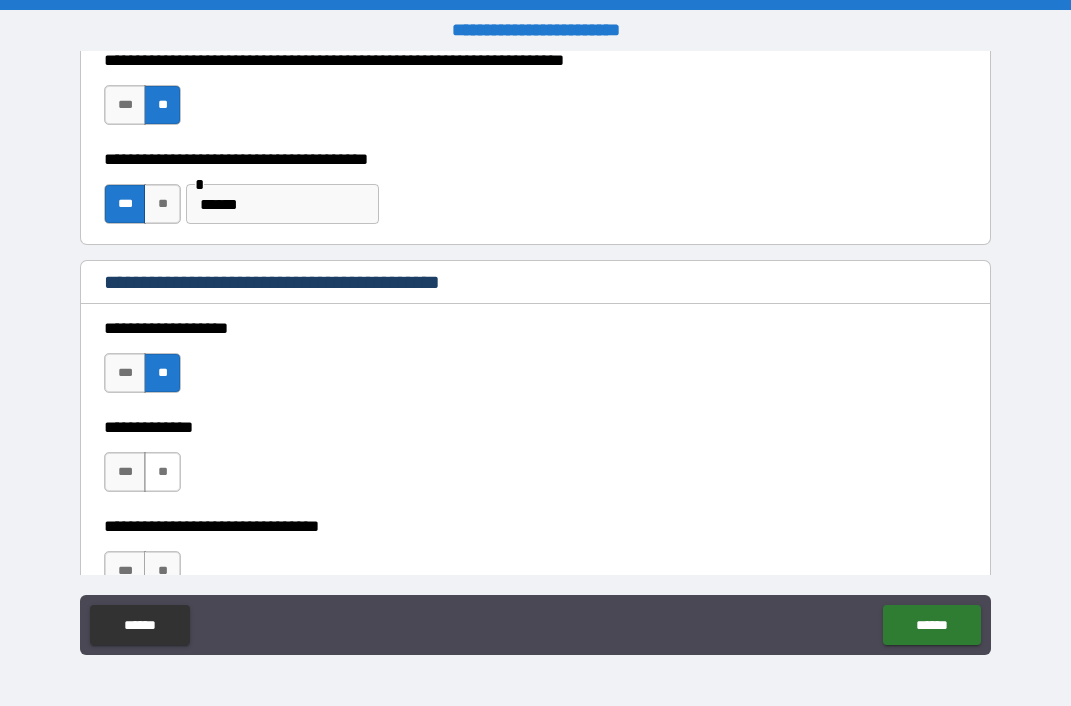 click on "**" at bounding box center [162, 472] 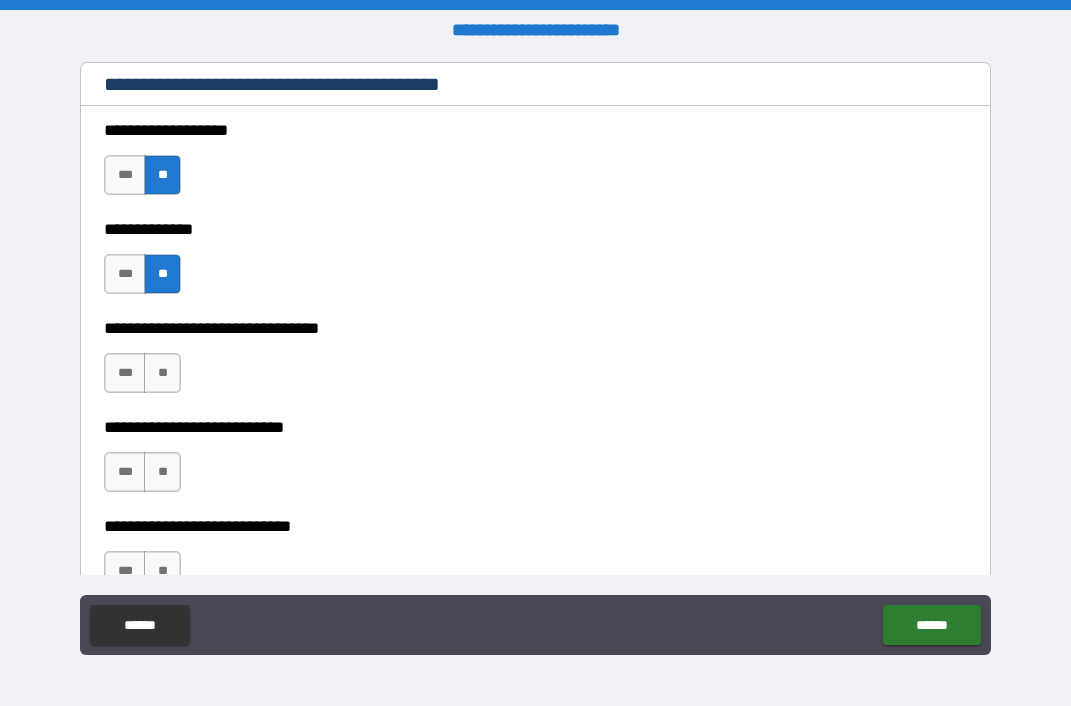 scroll, scrollTop: 815, scrollLeft: 0, axis: vertical 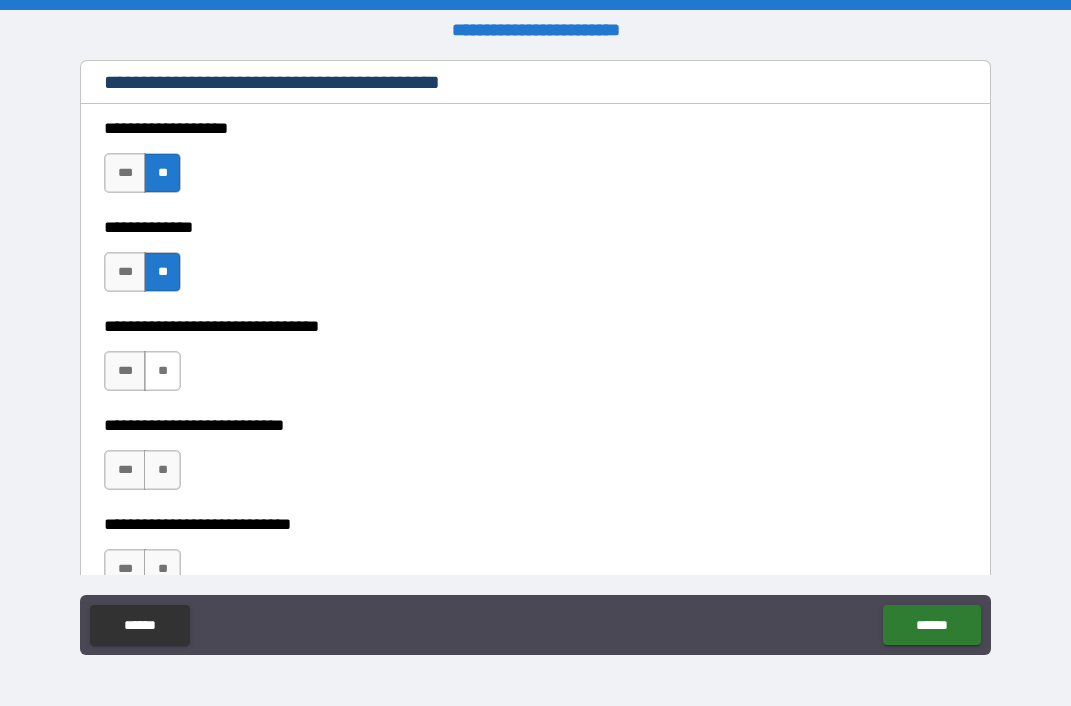 click on "**" at bounding box center [162, 371] 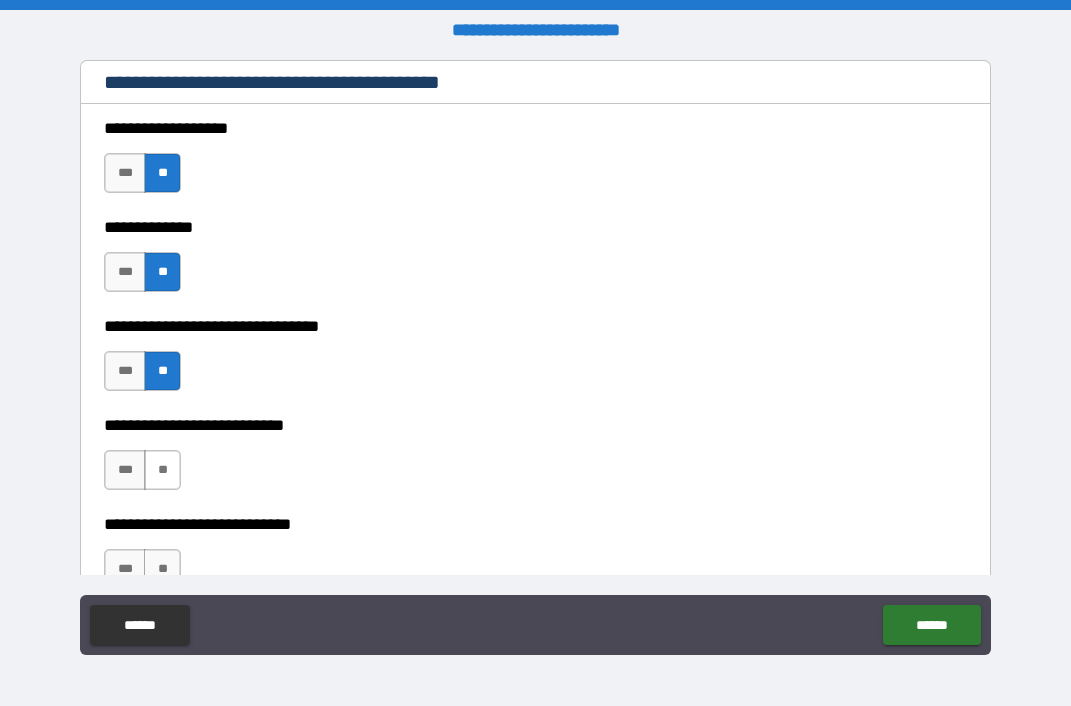 click on "**" at bounding box center [162, 470] 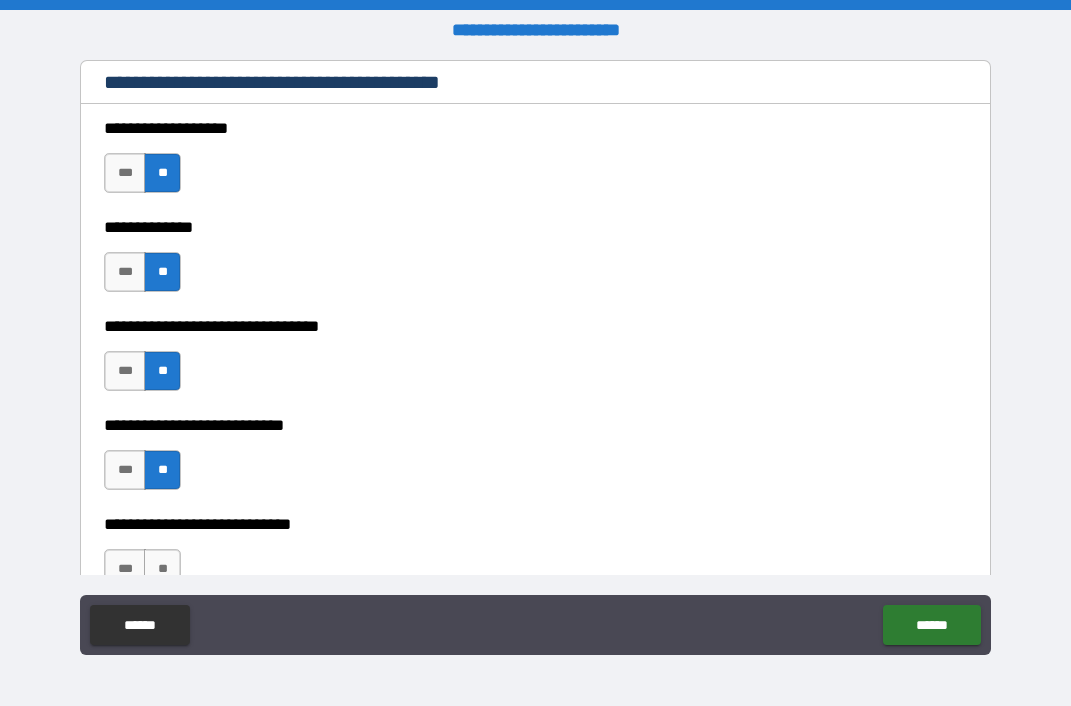 scroll, scrollTop: 961, scrollLeft: 0, axis: vertical 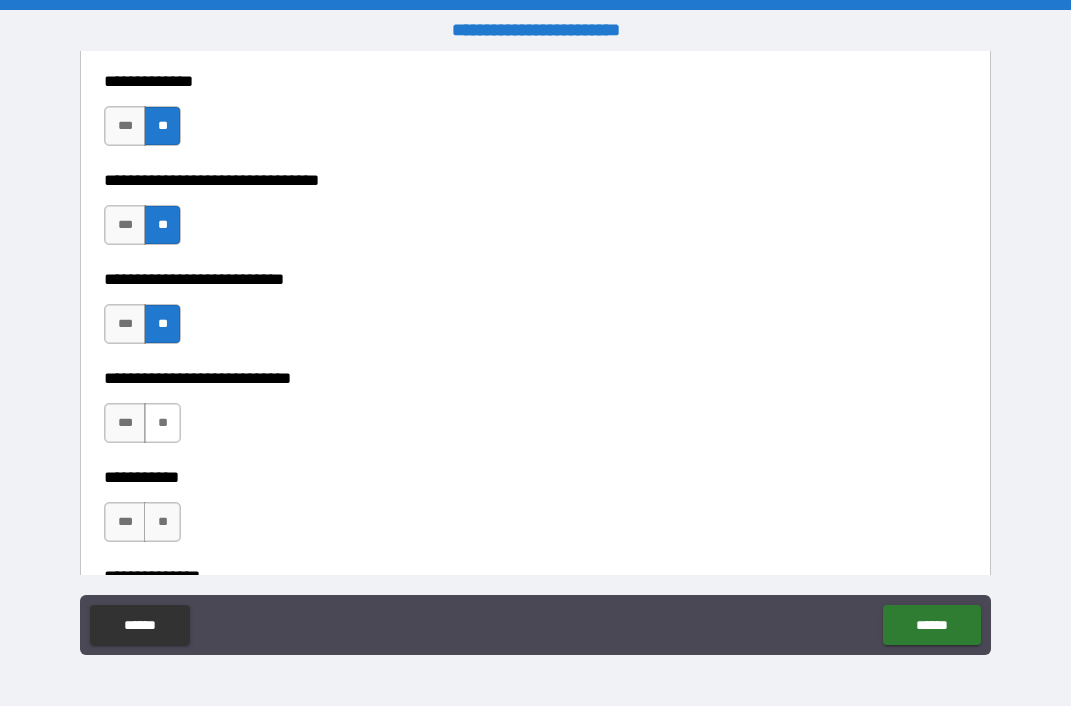click on "**" at bounding box center [162, 423] 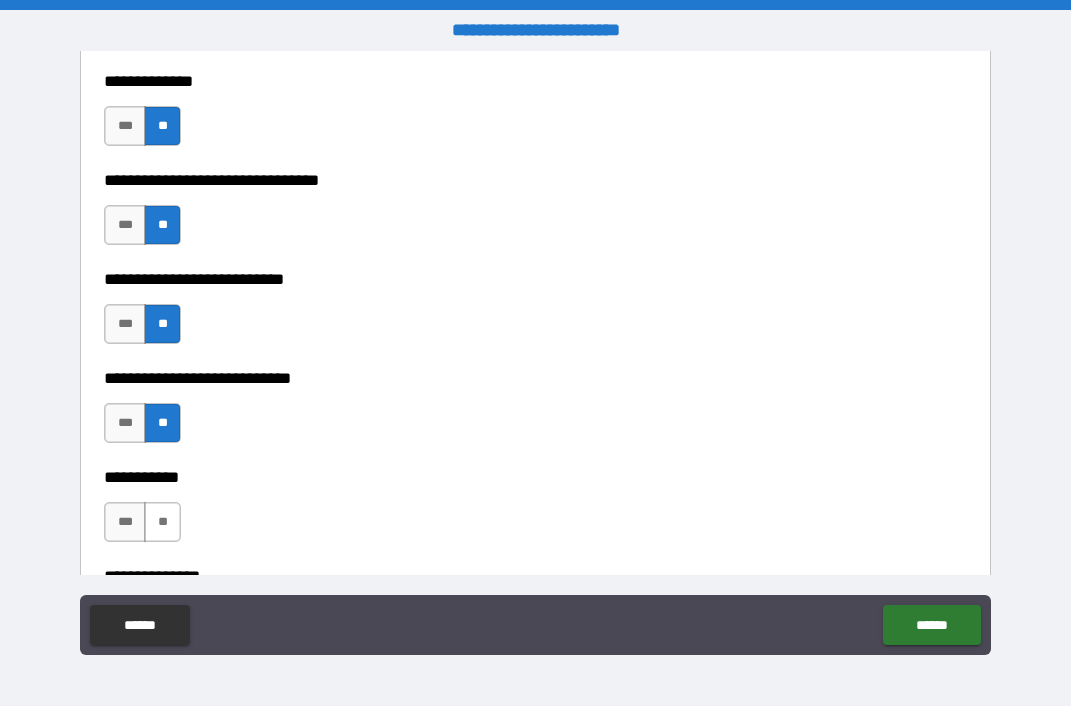 click on "**" at bounding box center (162, 522) 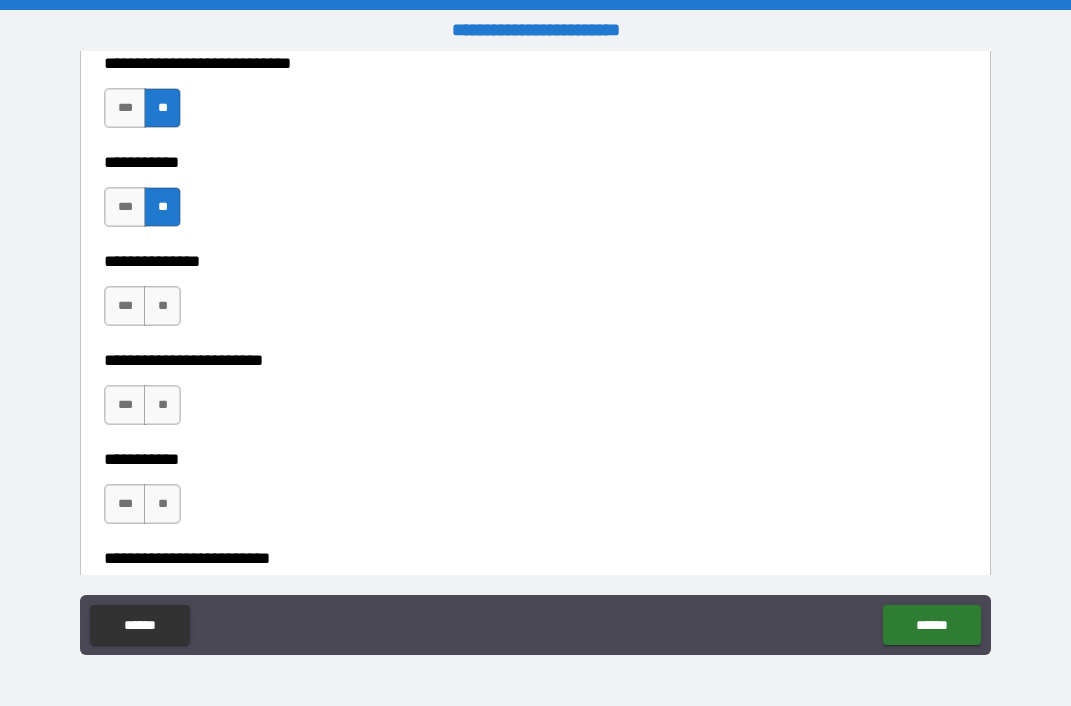 scroll, scrollTop: 1282, scrollLeft: 0, axis: vertical 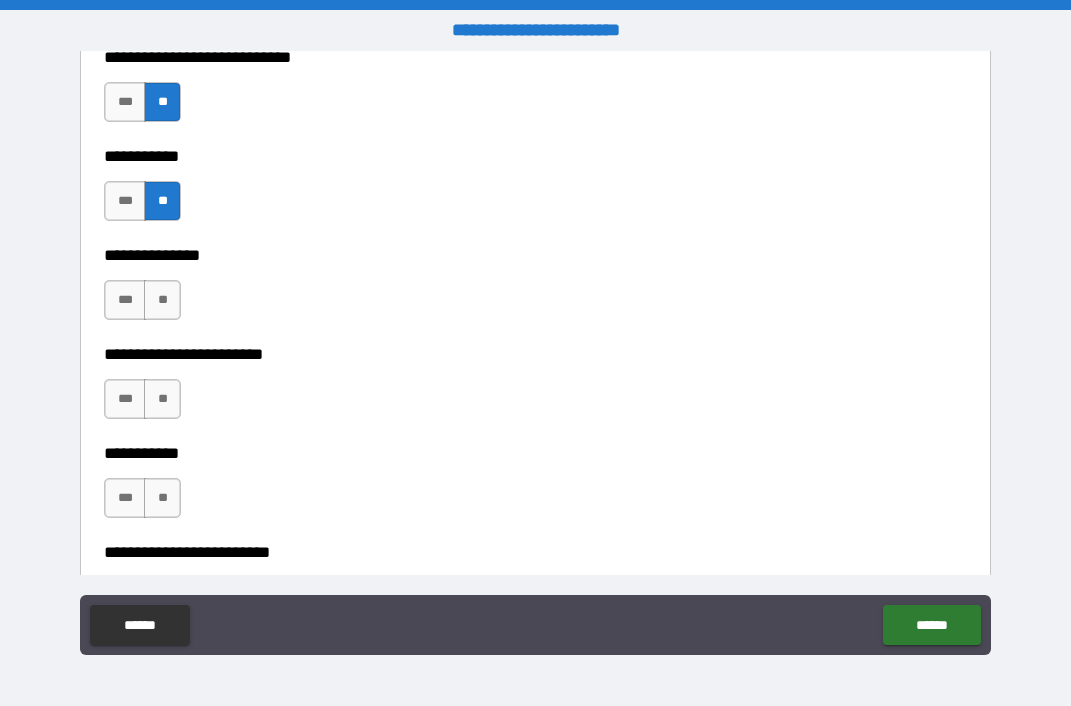 click on "*** **" at bounding box center [142, 300] 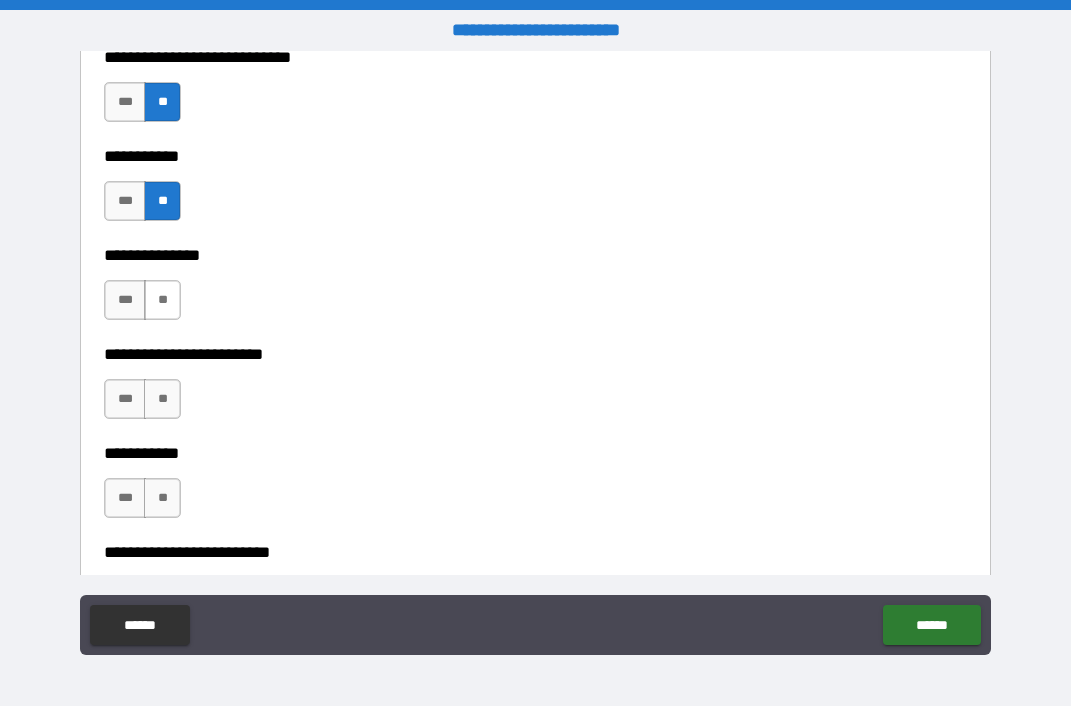 click on "**" at bounding box center (162, 300) 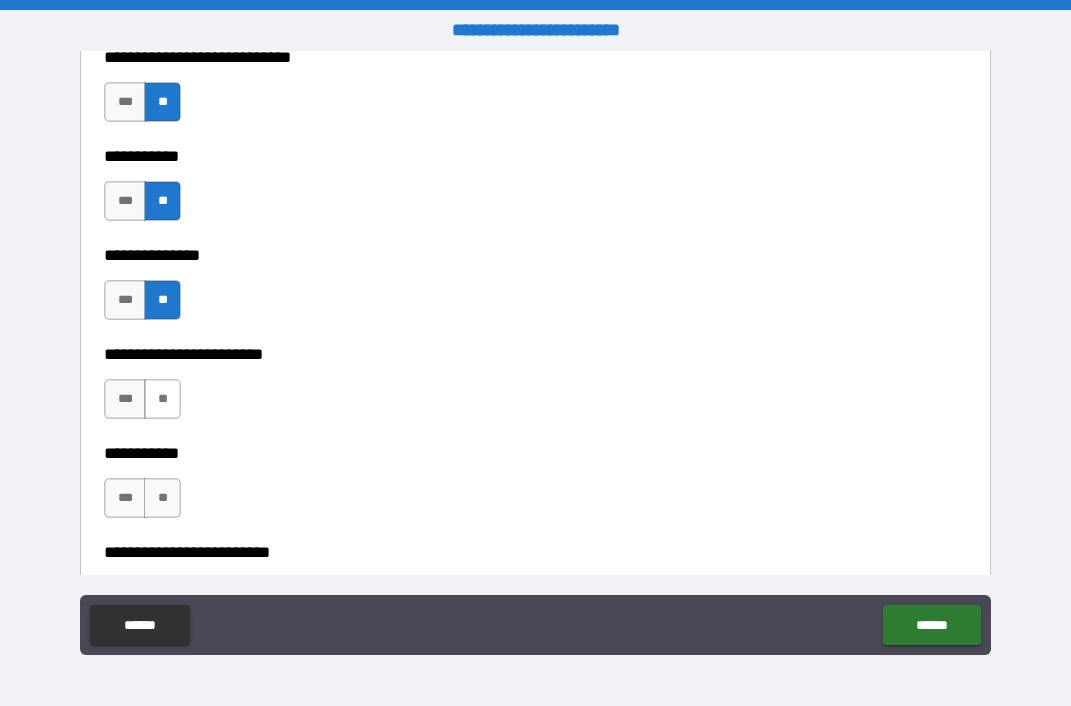 click on "**" at bounding box center (162, 399) 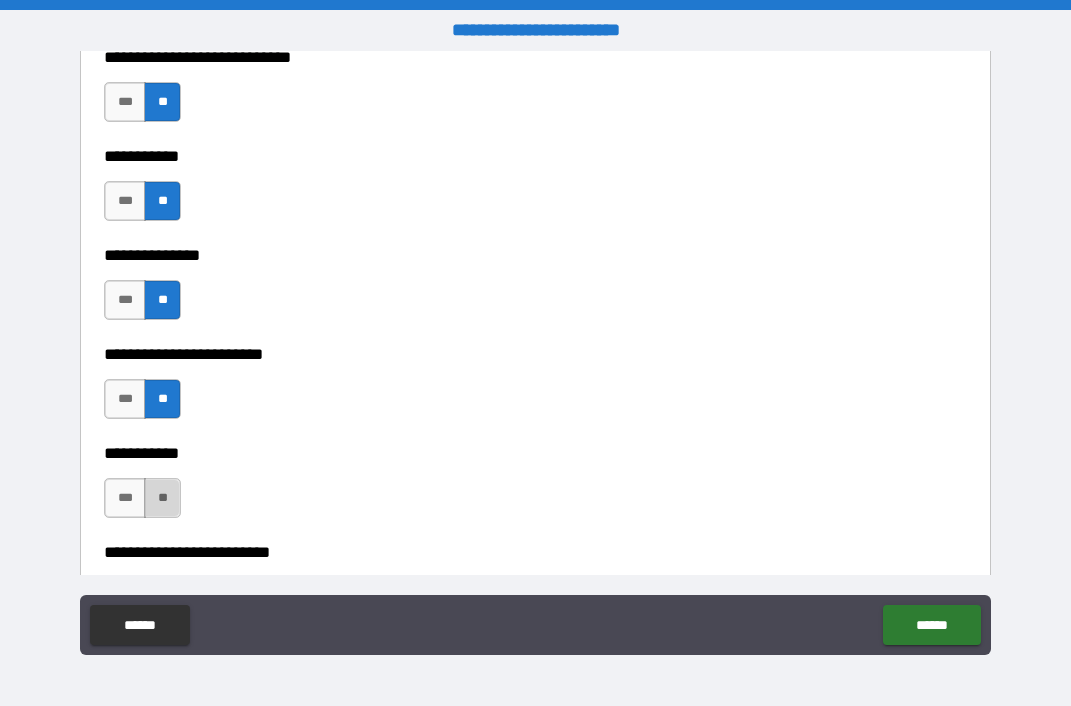 click on "**" at bounding box center (162, 498) 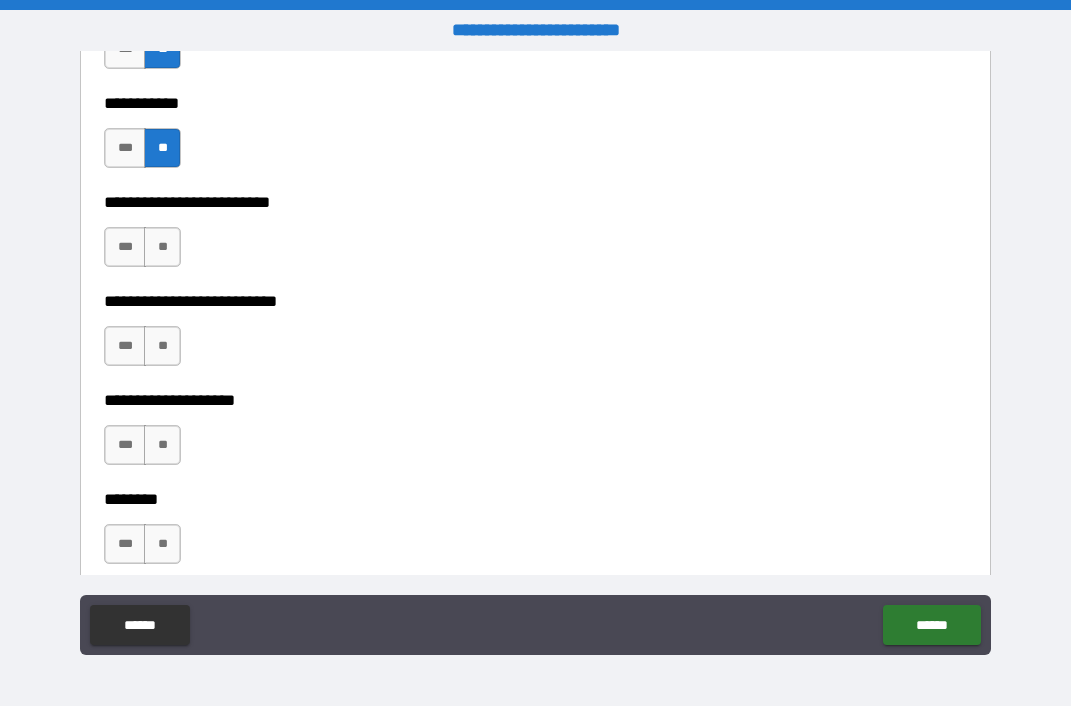 scroll, scrollTop: 1634, scrollLeft: 0, axis: vertical 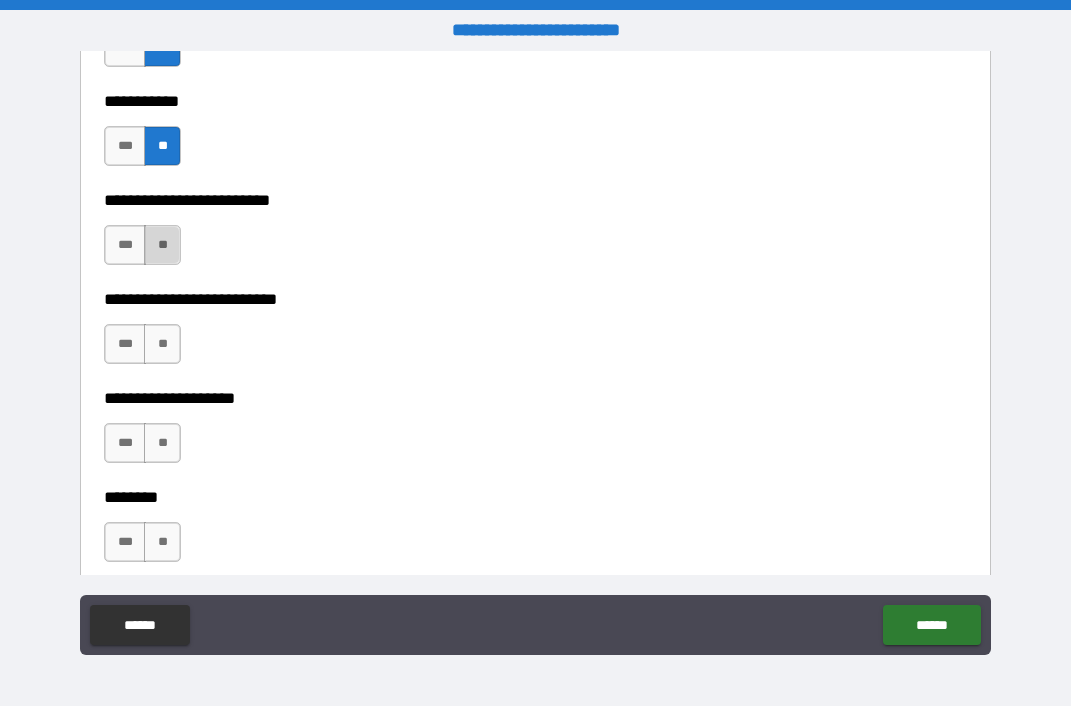 click on "**" at bounding box center [162, 245] 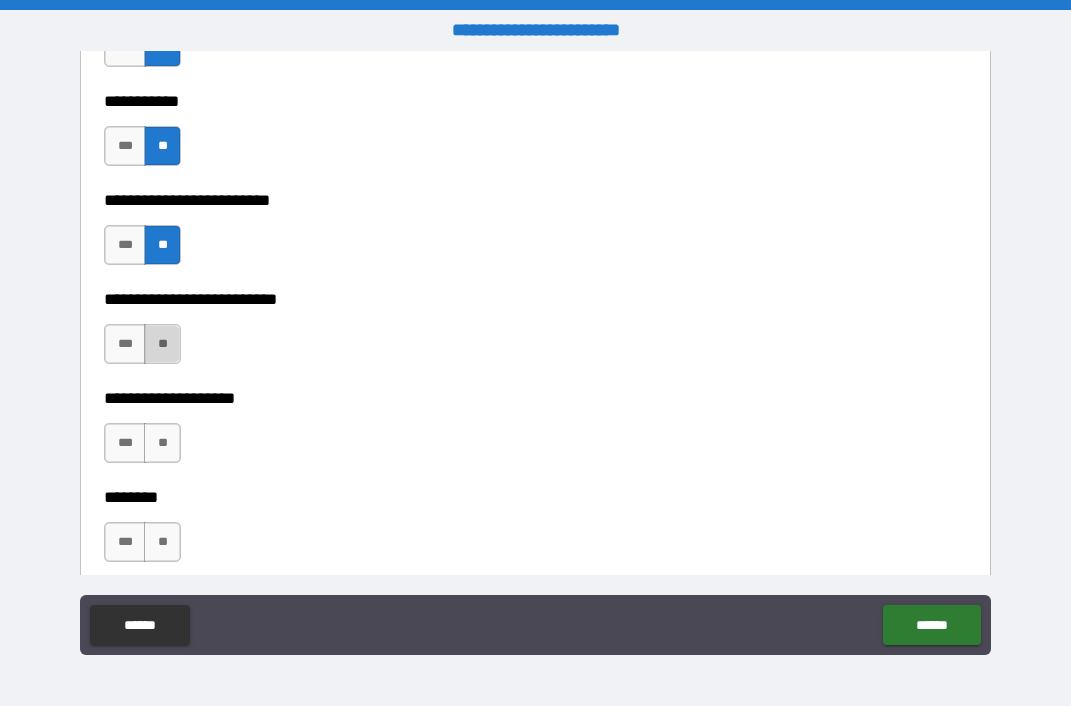 click on "**" at bounding box center (162, 344) 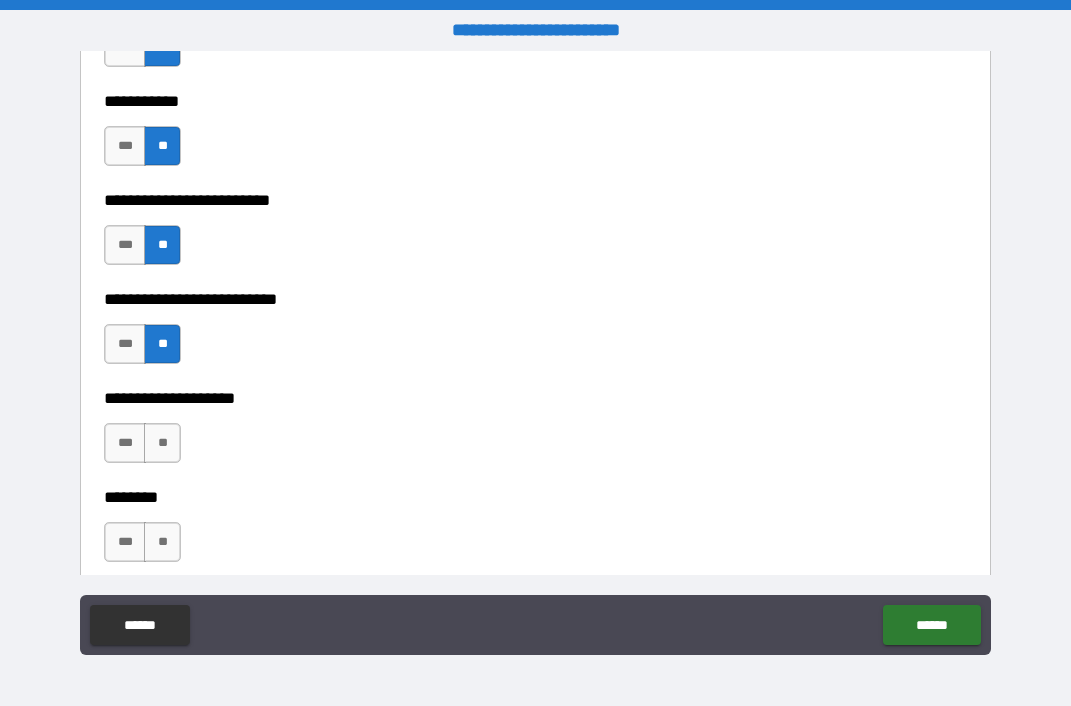 click on "*** **" at bounding box center [145, 448] 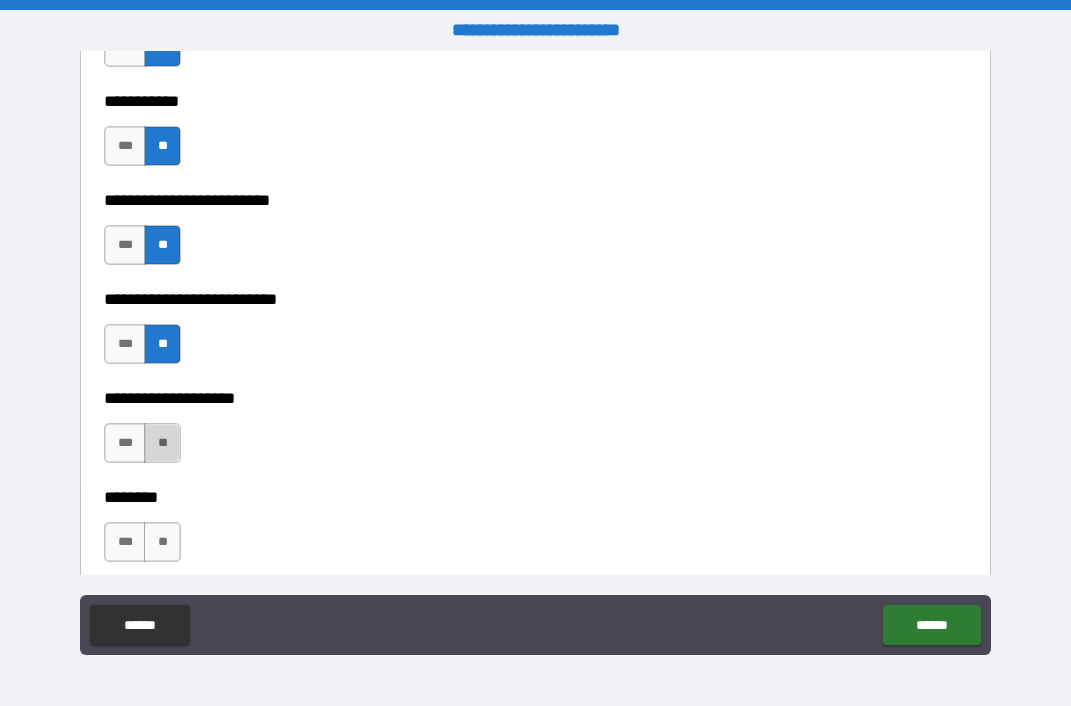 click on "**" at bounding box center (162, 443) 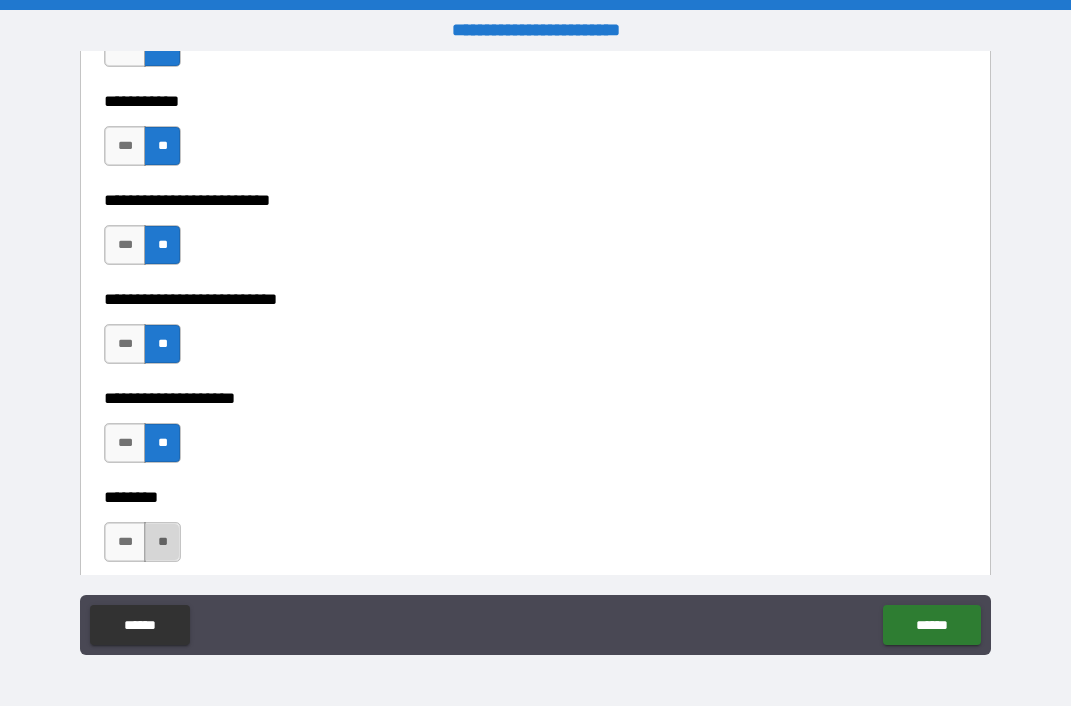 click on "**" at bounding box center (162, 542) 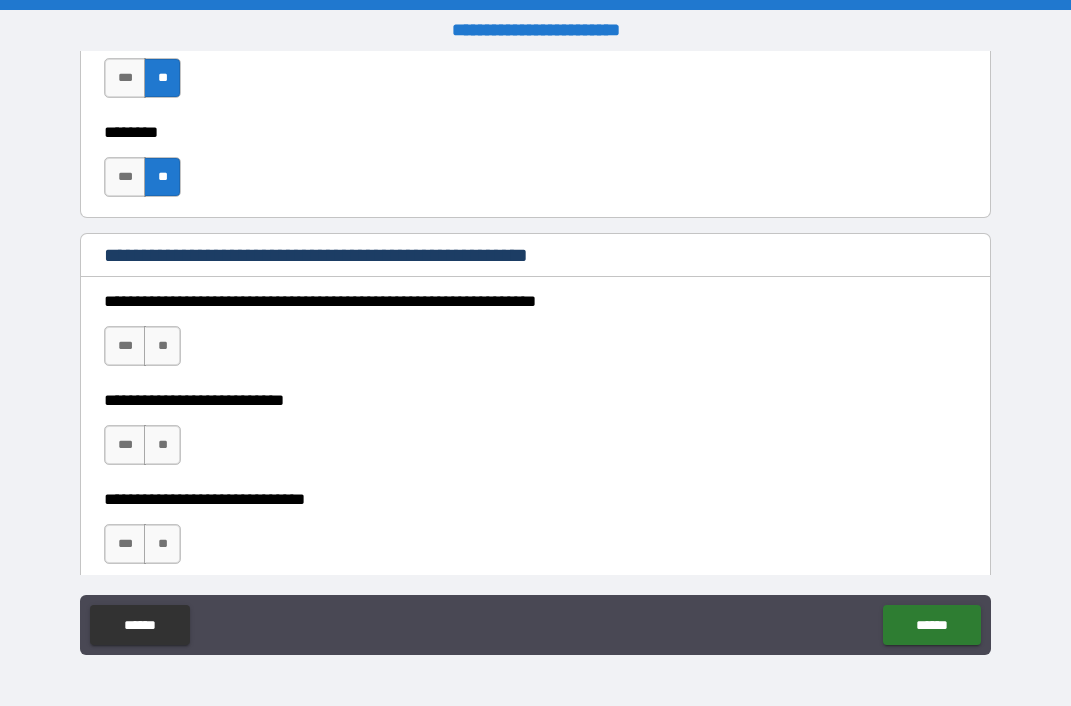 scroll, scrollTop: 2000, scrollLeft: 0, axis: vertical 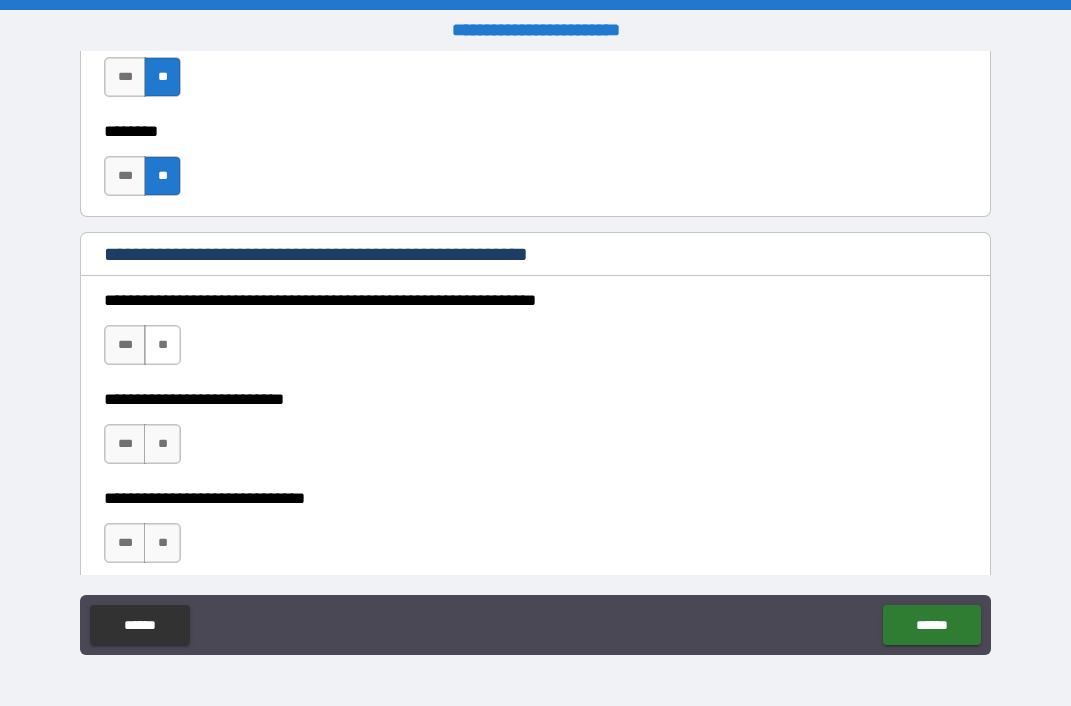 click on "**" at bounding box center (162, 345) 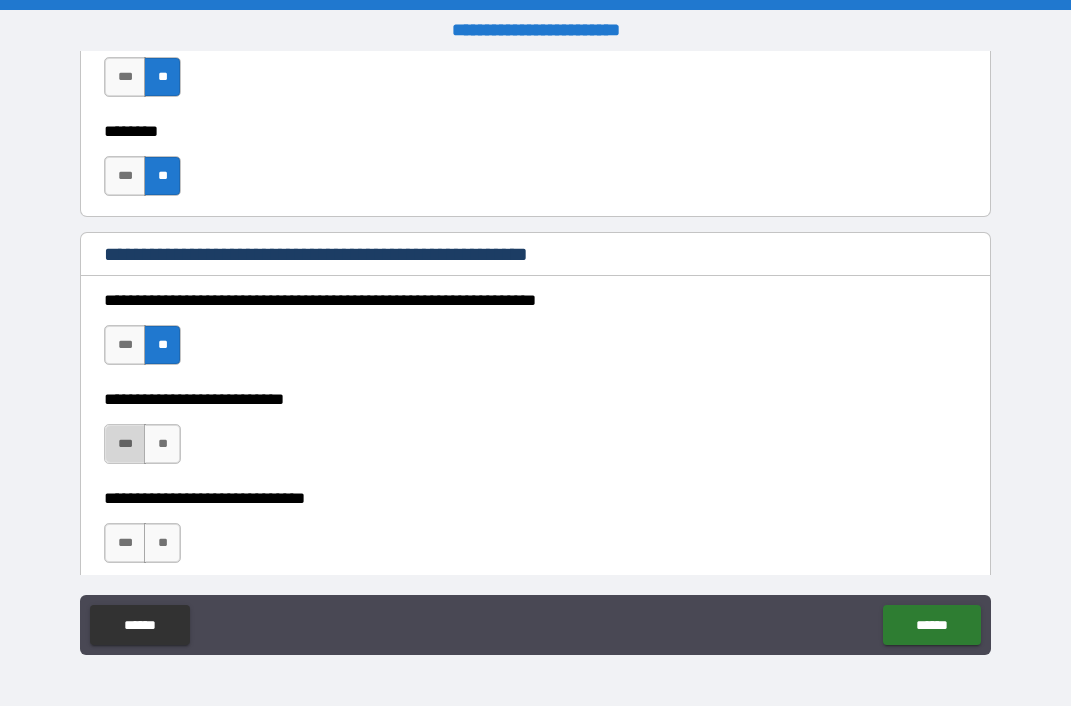 click on "***" at bounding box center [125, 444] 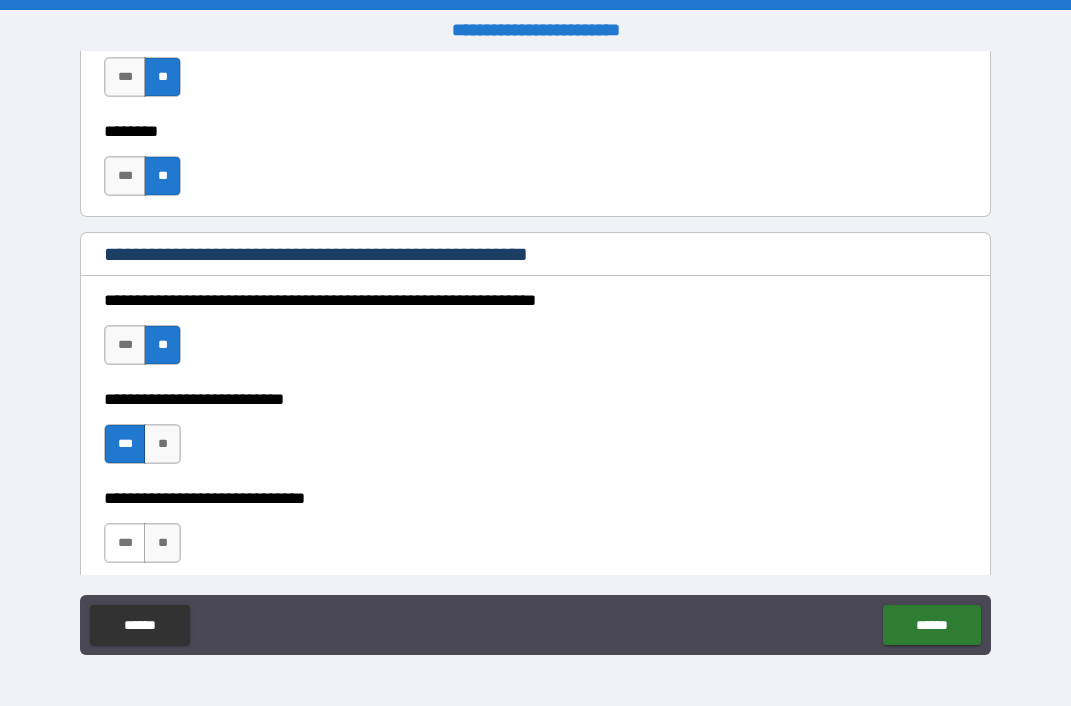 click on "***" at bounding box center (125, 543) 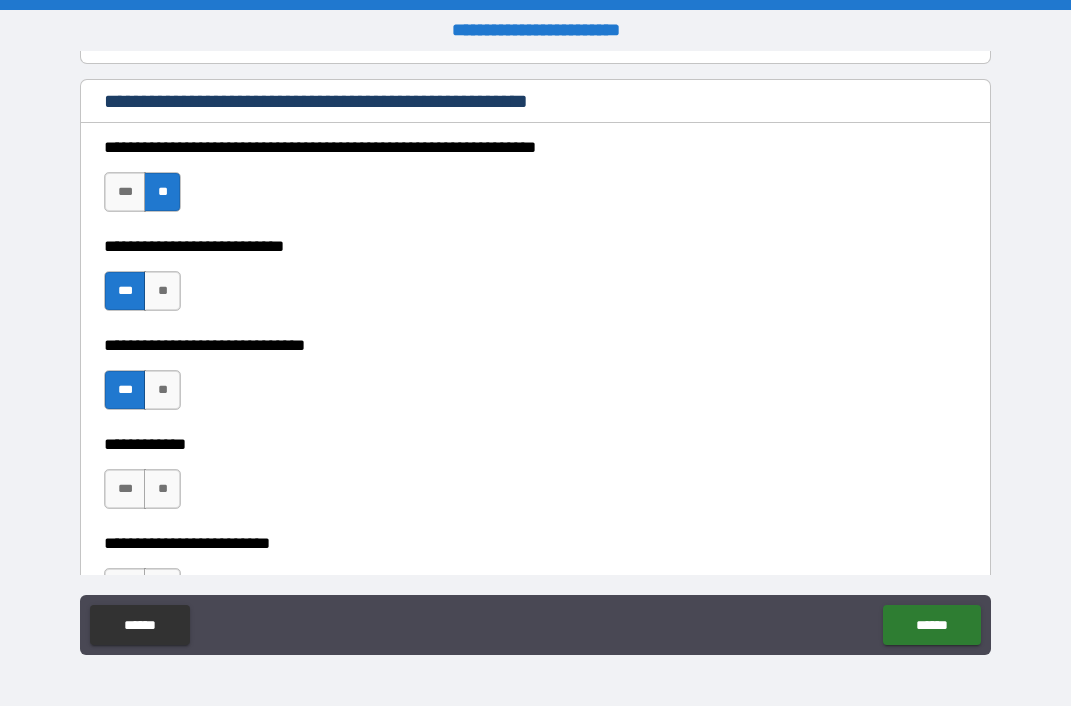 scroll, scrollTop: 2171, scrollLeft: 0, axis: vertical 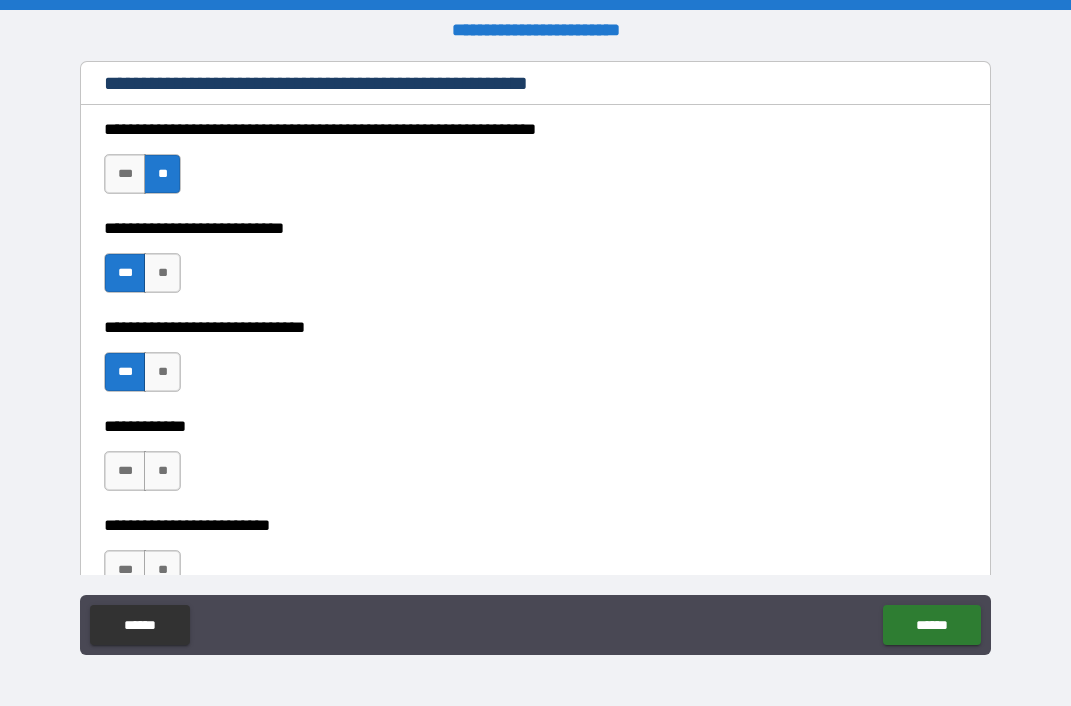 click on "**********" at bounding box center [535, 461] 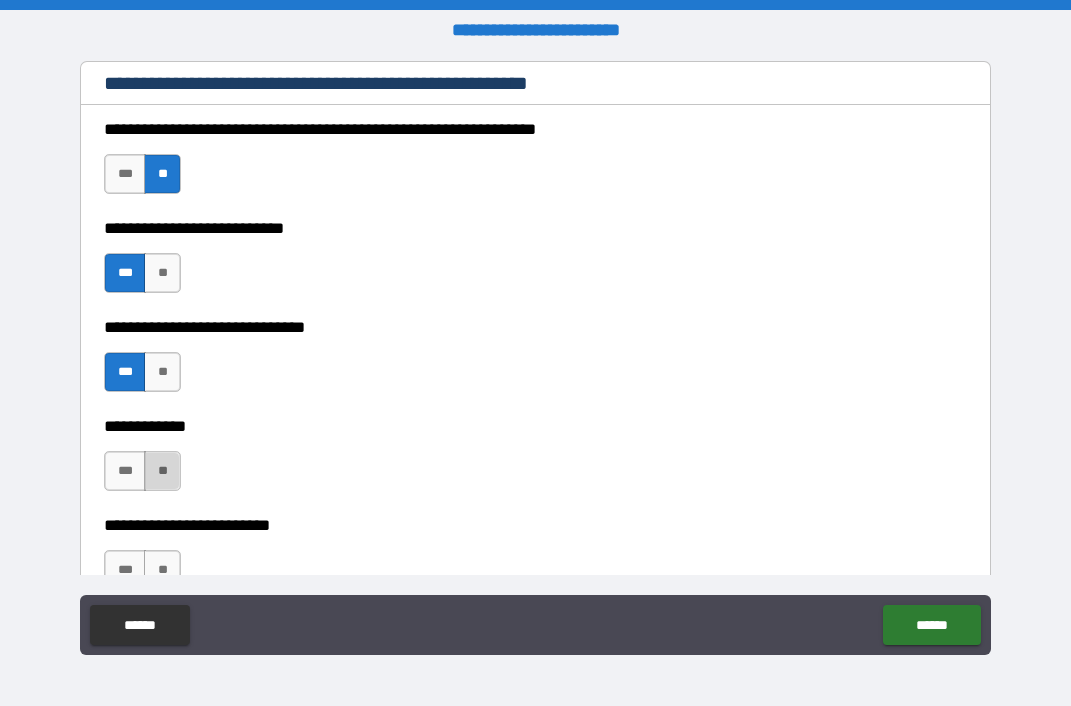 click on "**" at bounding box center (162, 471) 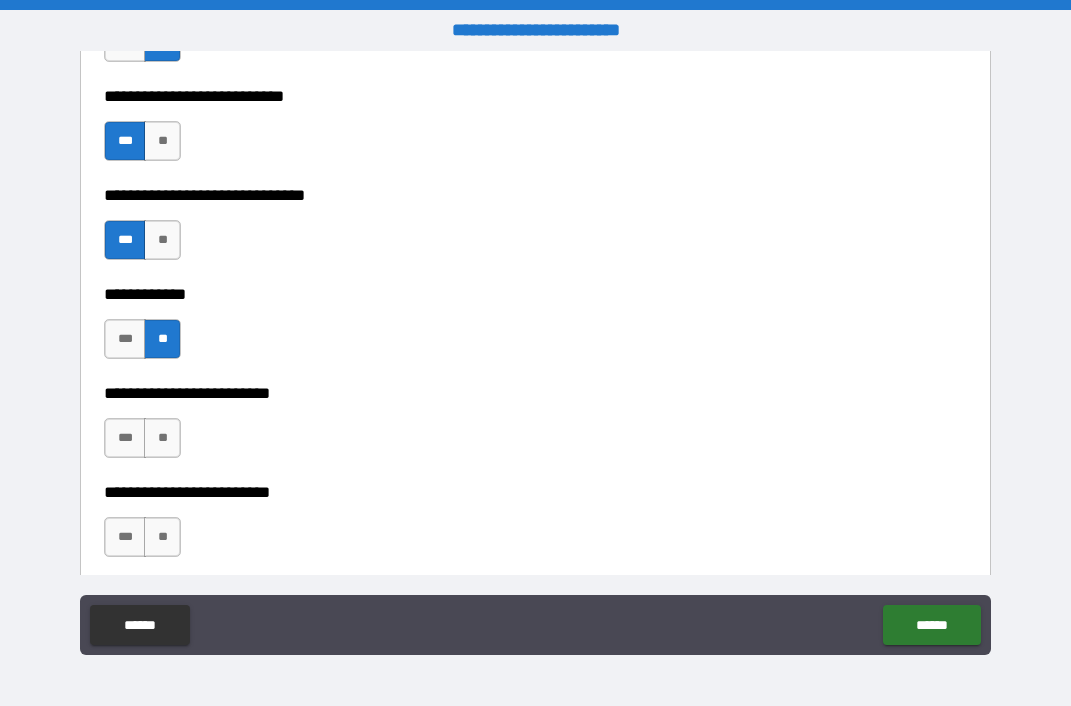scroll, scrollTop: 2320, scrollLeft: 0, axis: vertical 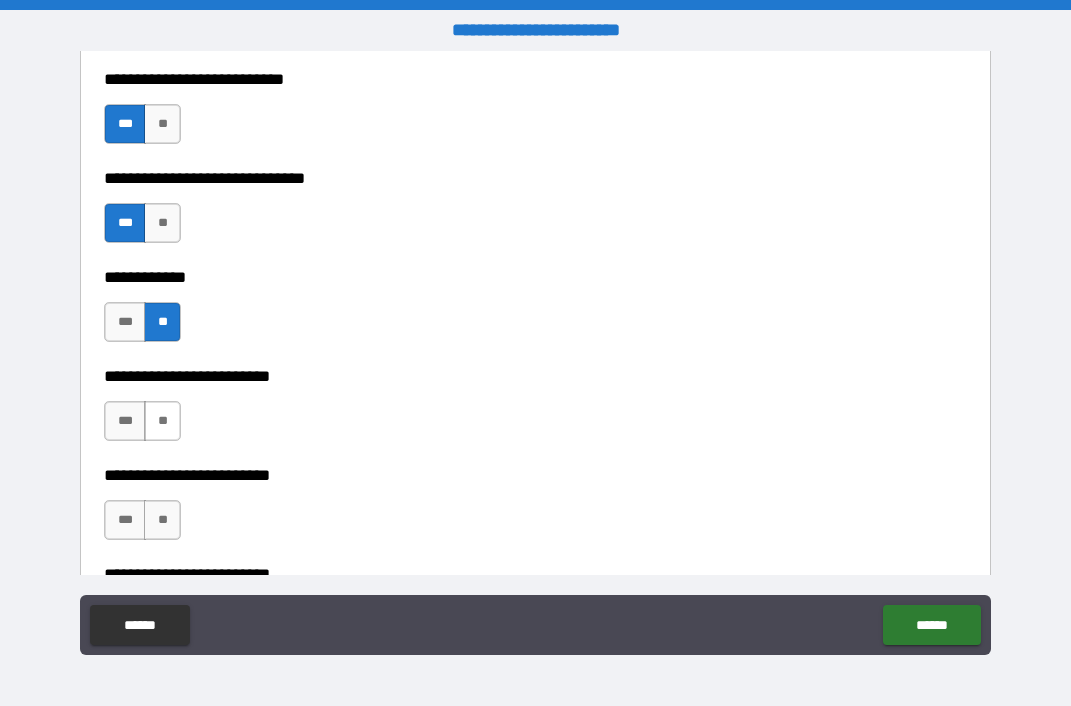 click on "**" at bounding box center (162, 421) 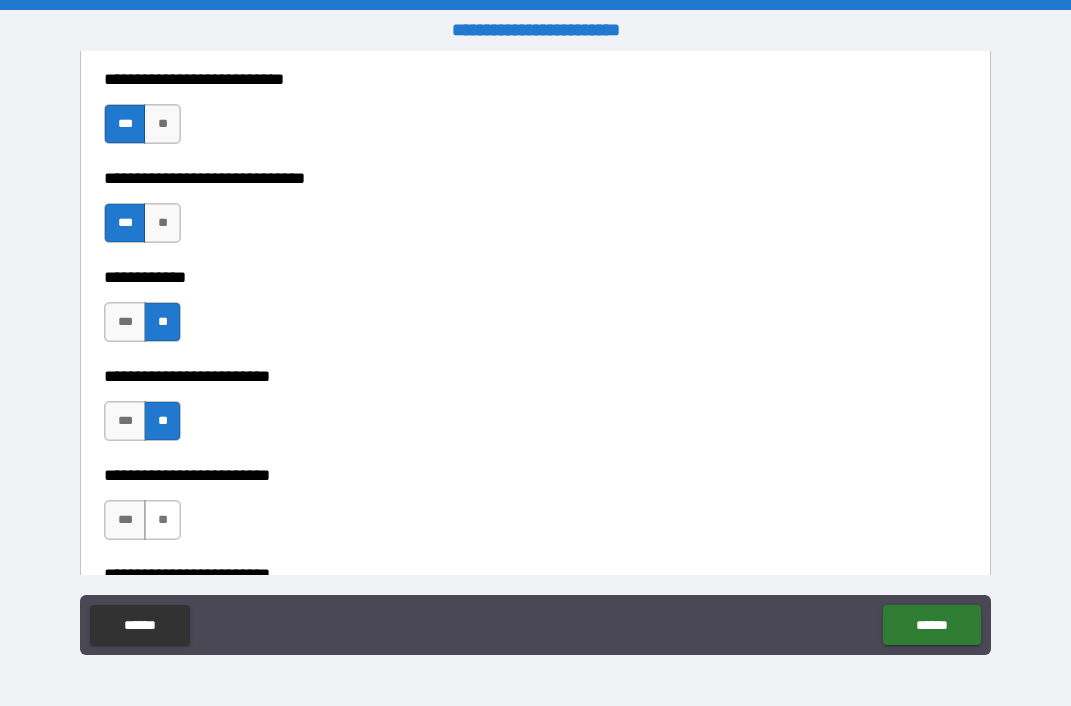 click on "**" at bounding box center (162, 520) 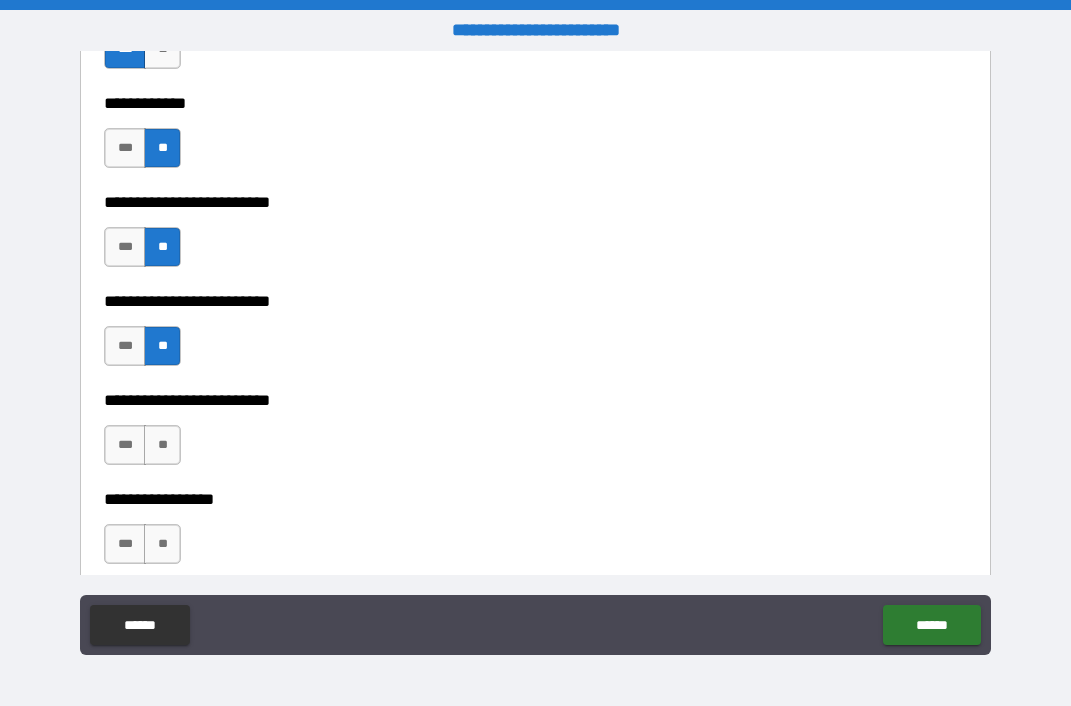 scroll, scrollTop: 2506, scrollLeft: 0, axis: vertical 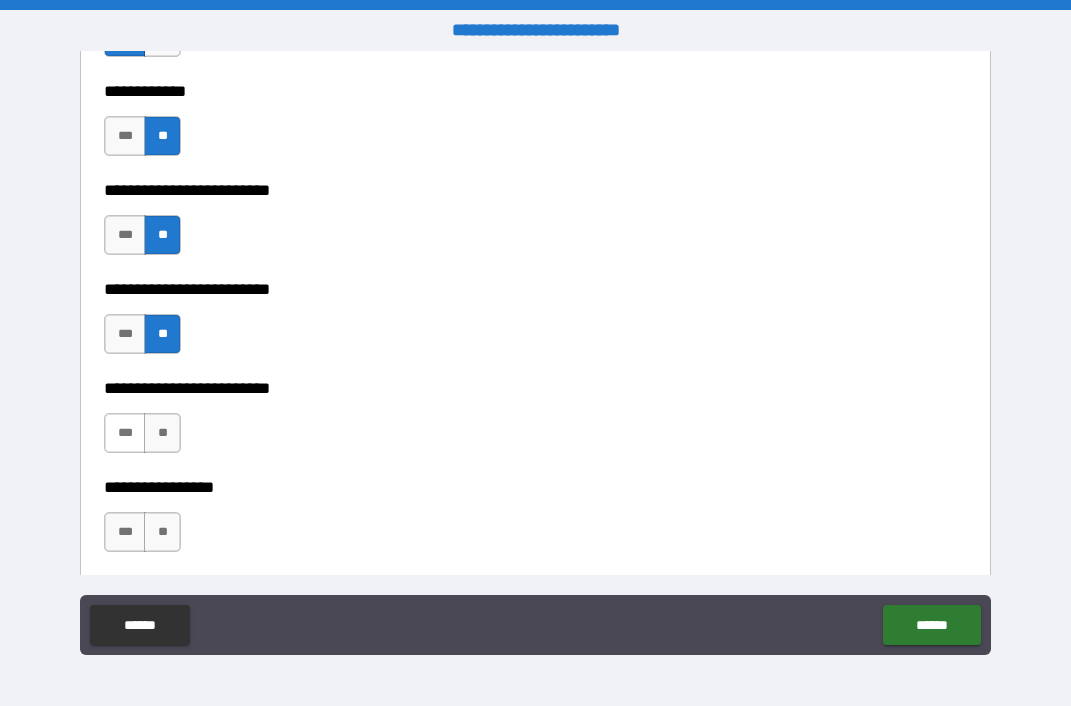 click on "***" at bounding box center (125, 433) 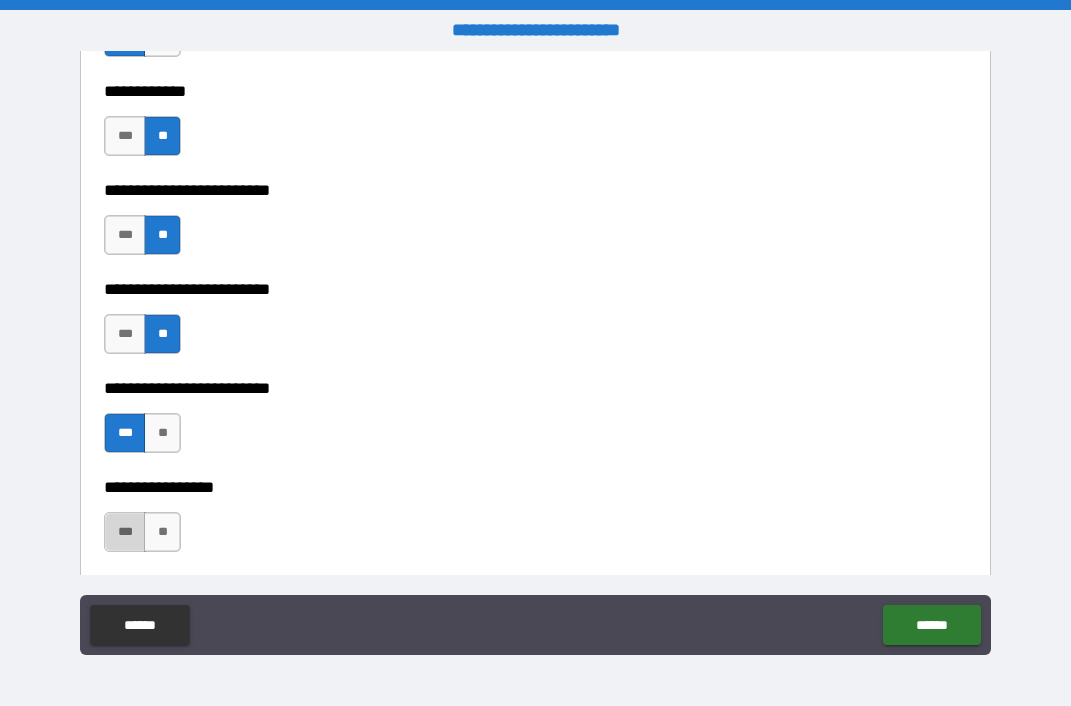 click on "***" at bounding box center [125, 532] 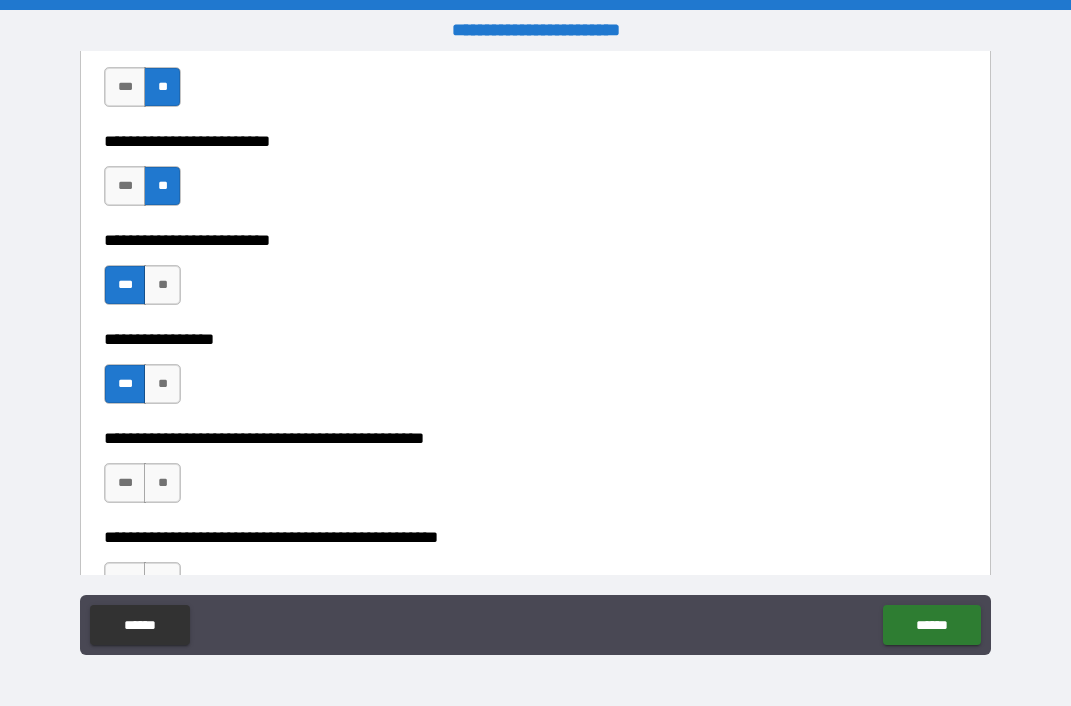 scroll, scrollTop: 2662, scrollLeft: 0, axis: vertical 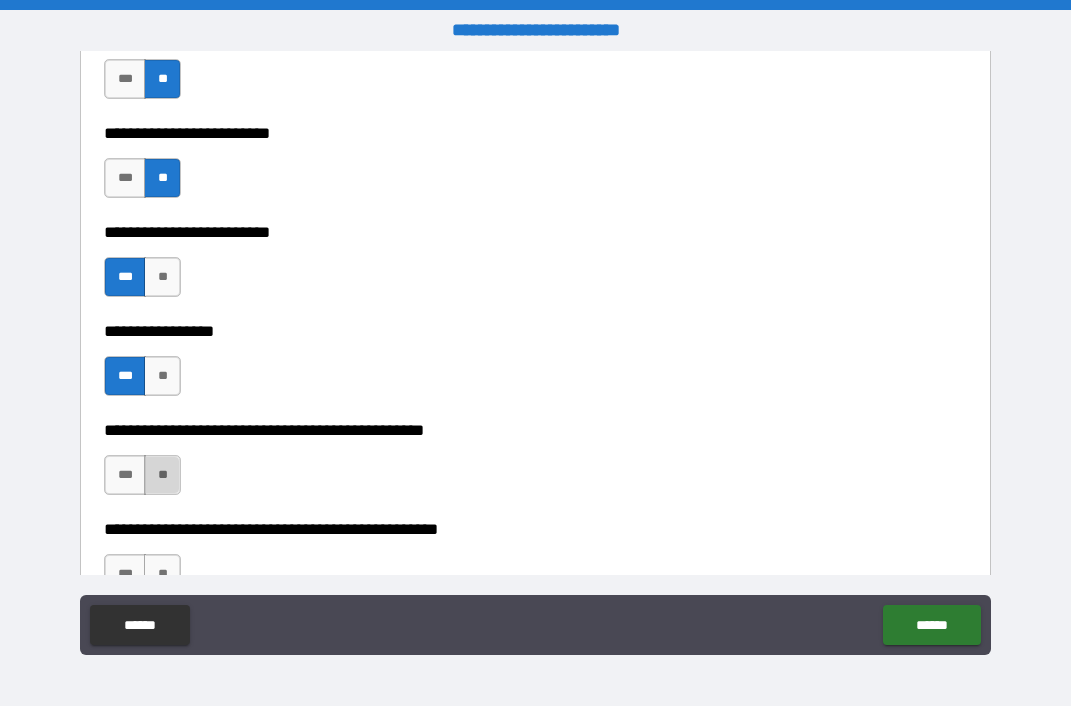 click on "**" at bounding box center [162, 475] 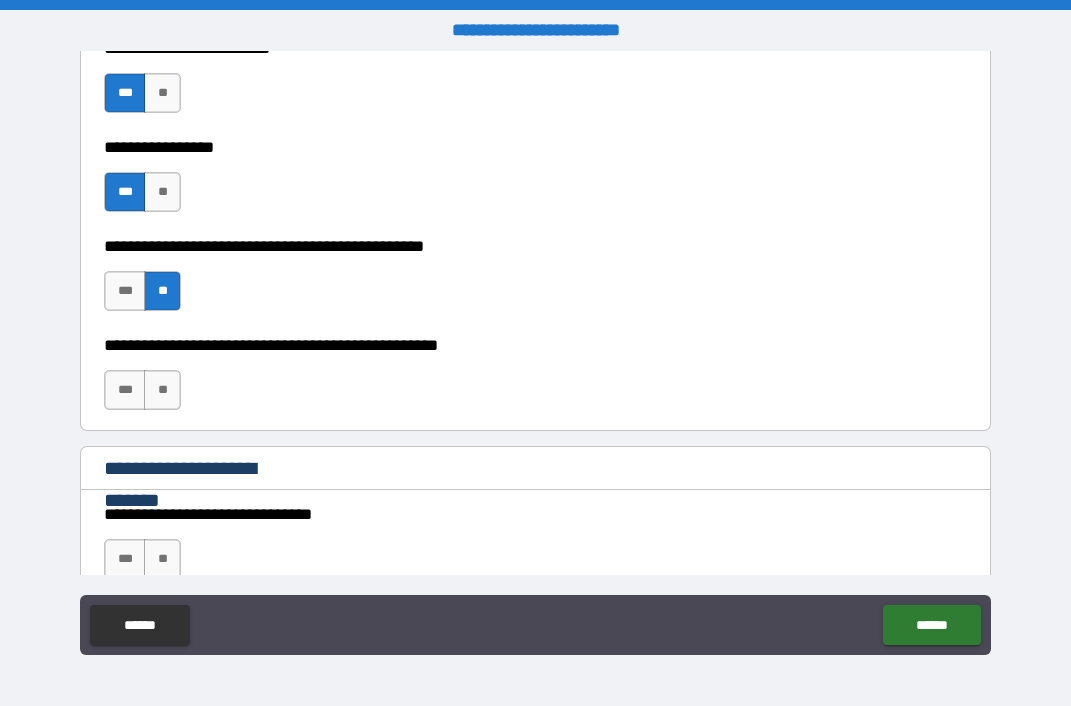 scroll, scrollTop: 2848, scrollLeft: 0, axis: vertical 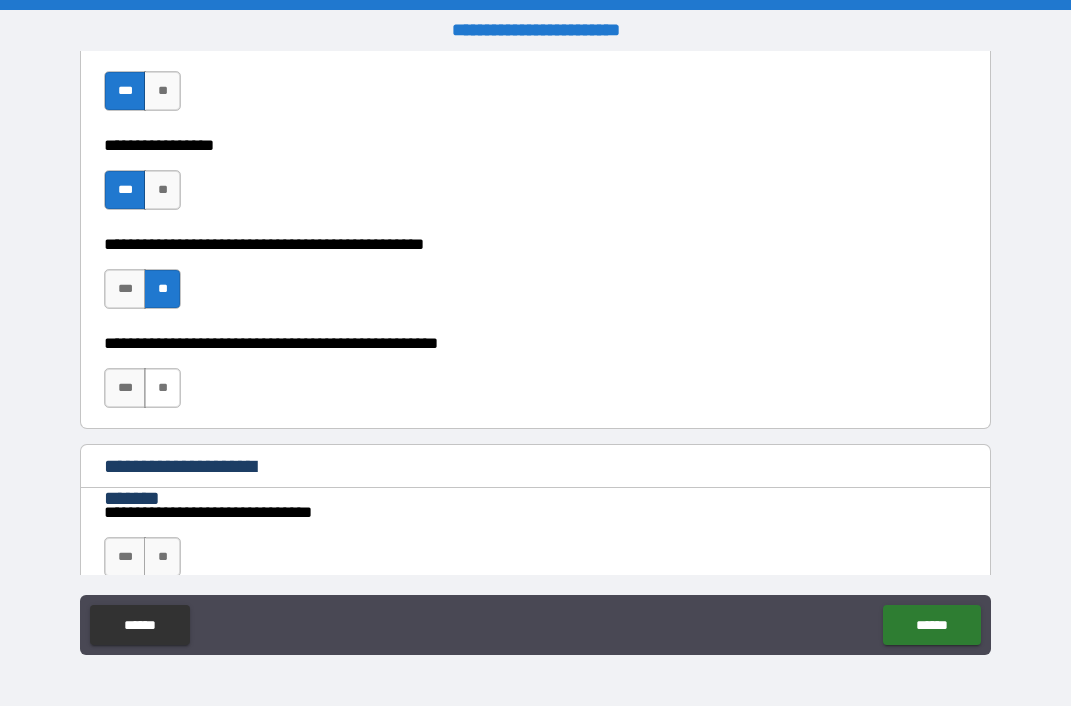click on "**" at bounding box center (162, 388) 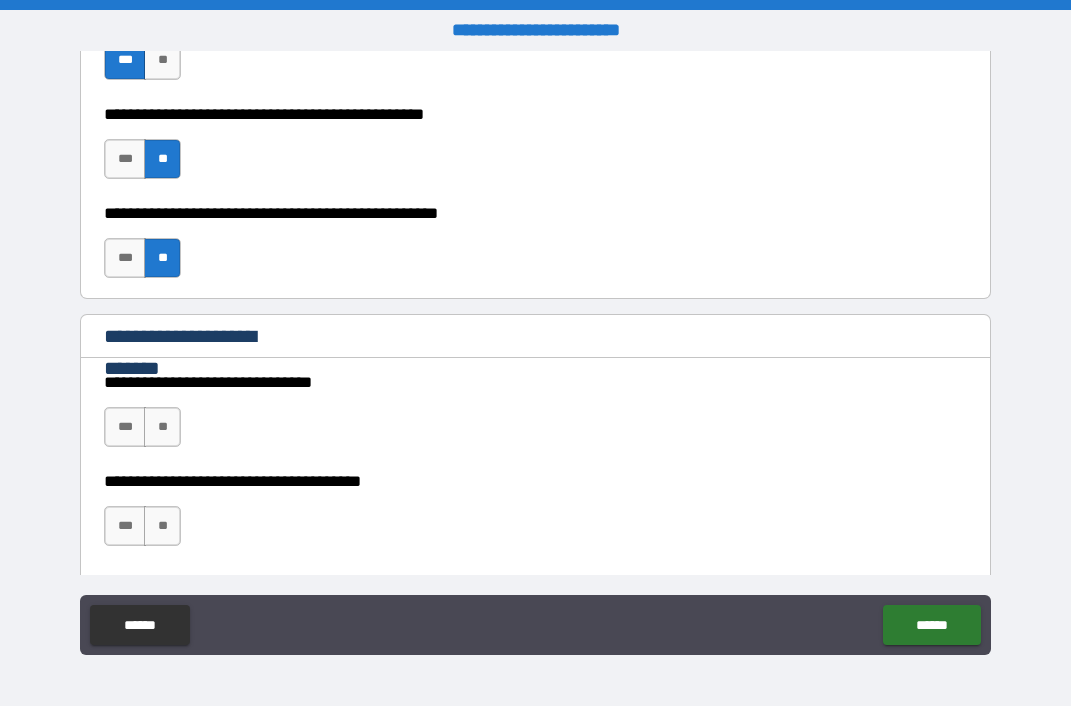 scroll, scrollTop: 3086, scrollLeft: 0, axis: vertical 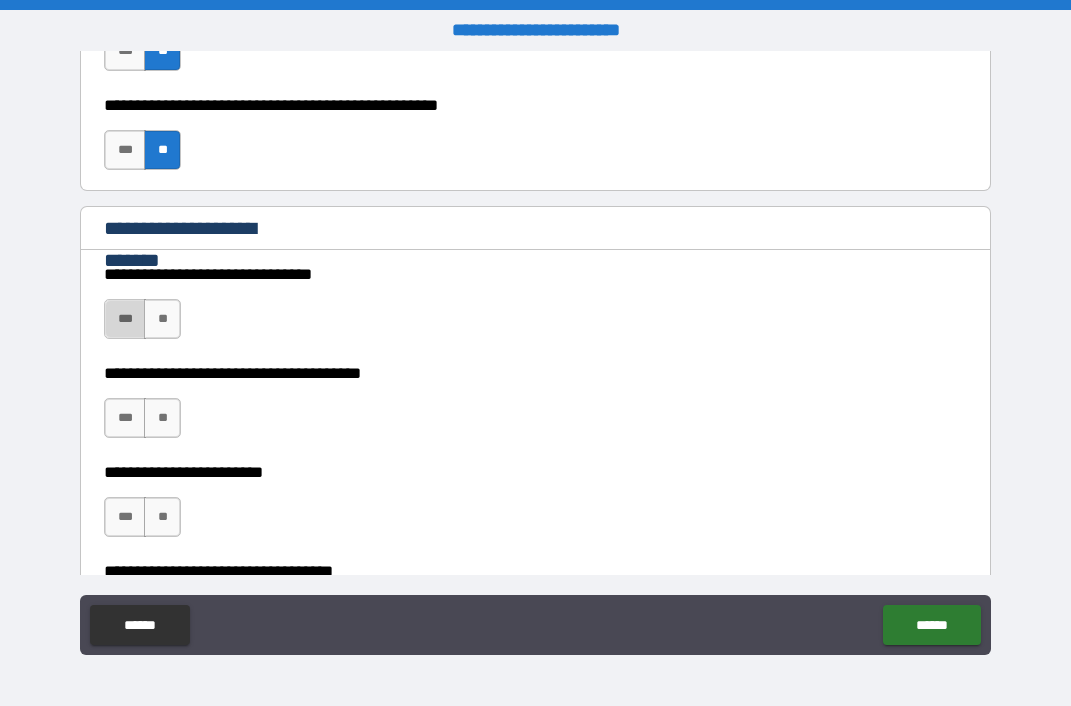 click on "***" at bounding box center (125, 319) 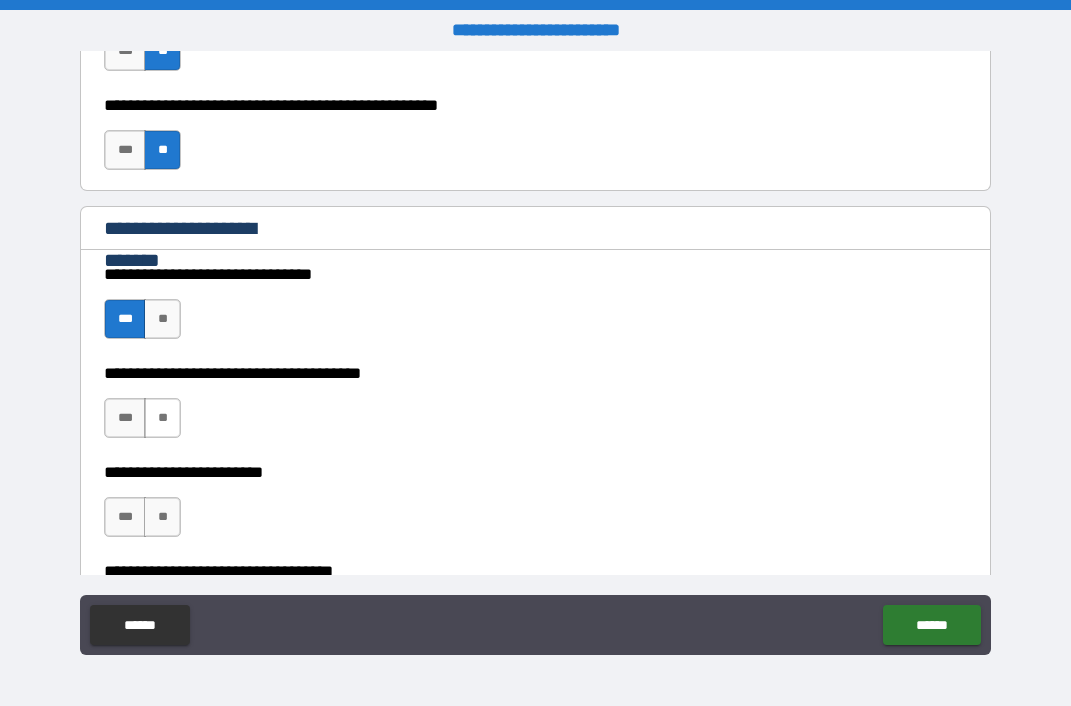 click on "**" at bounding box center (162, 418) 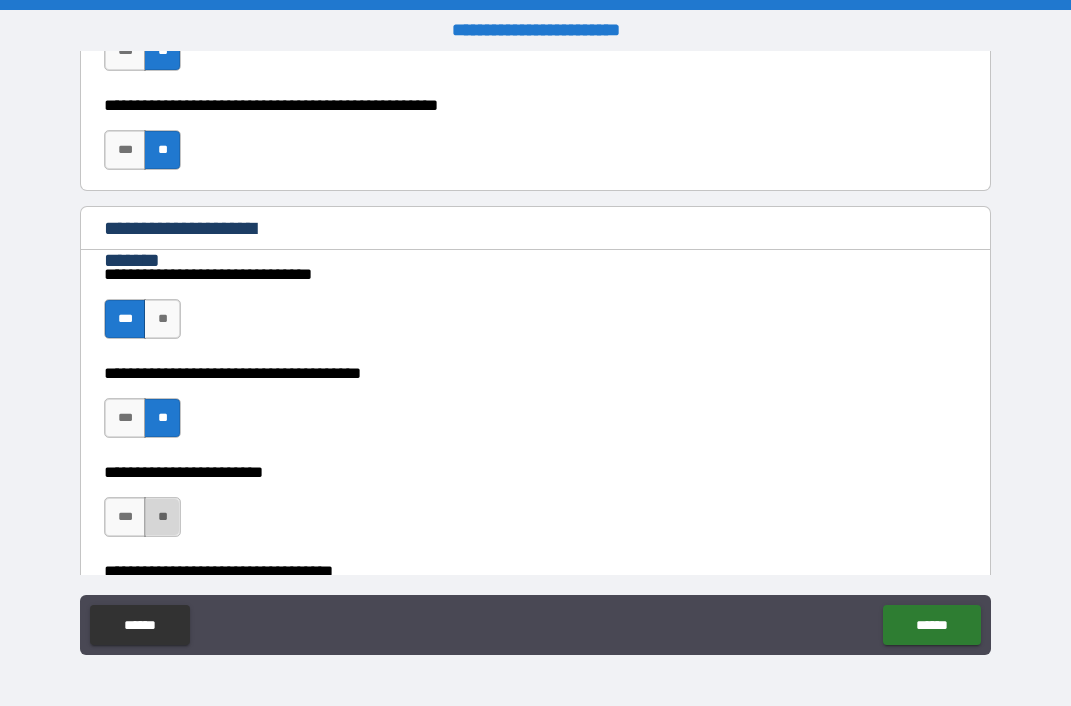 click on "**" at bounding box center (162, 517) 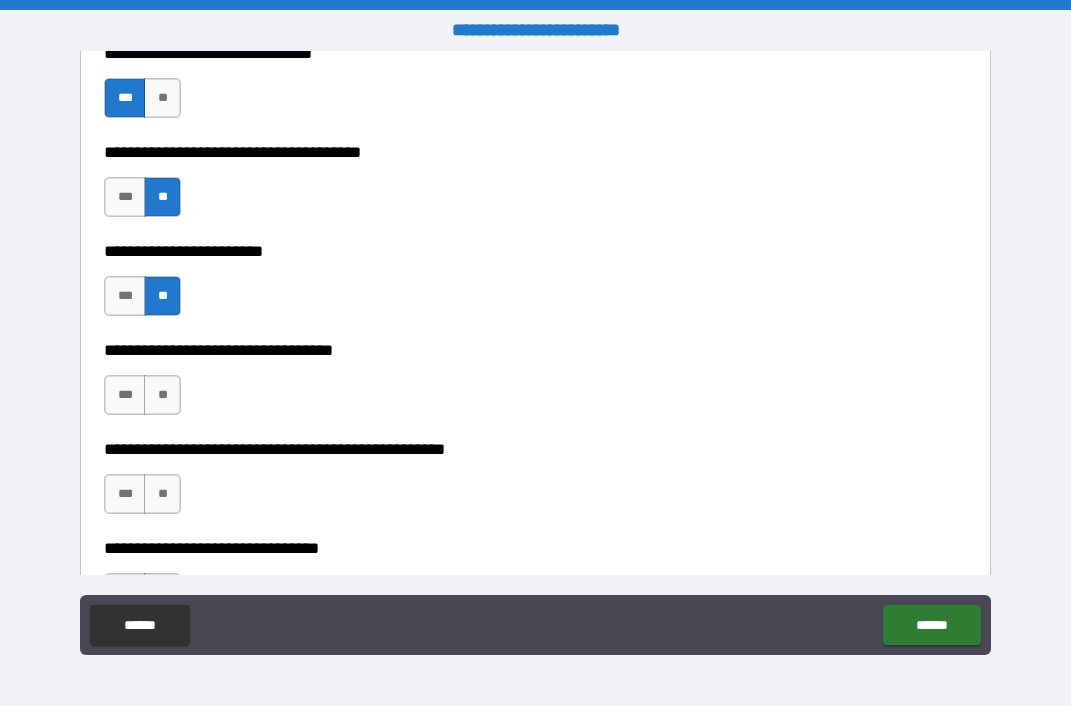 scroll, scrollTop: 3311, scrollLeft: 0, axis: vertical 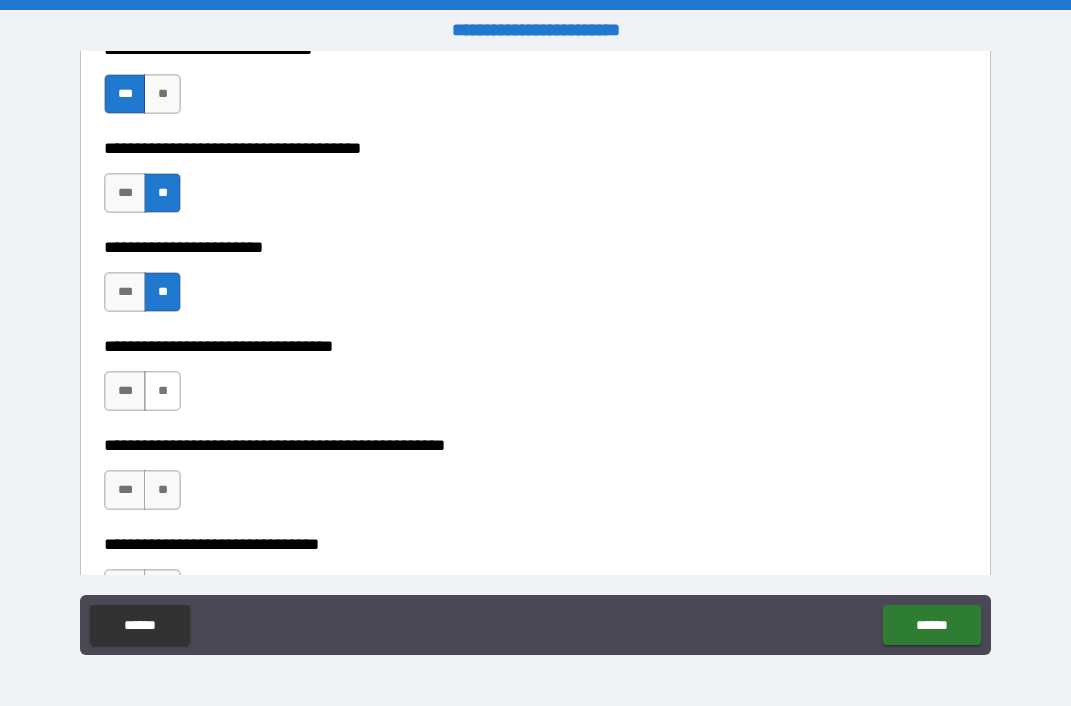 click on "**" at bounding box center (162, 391) 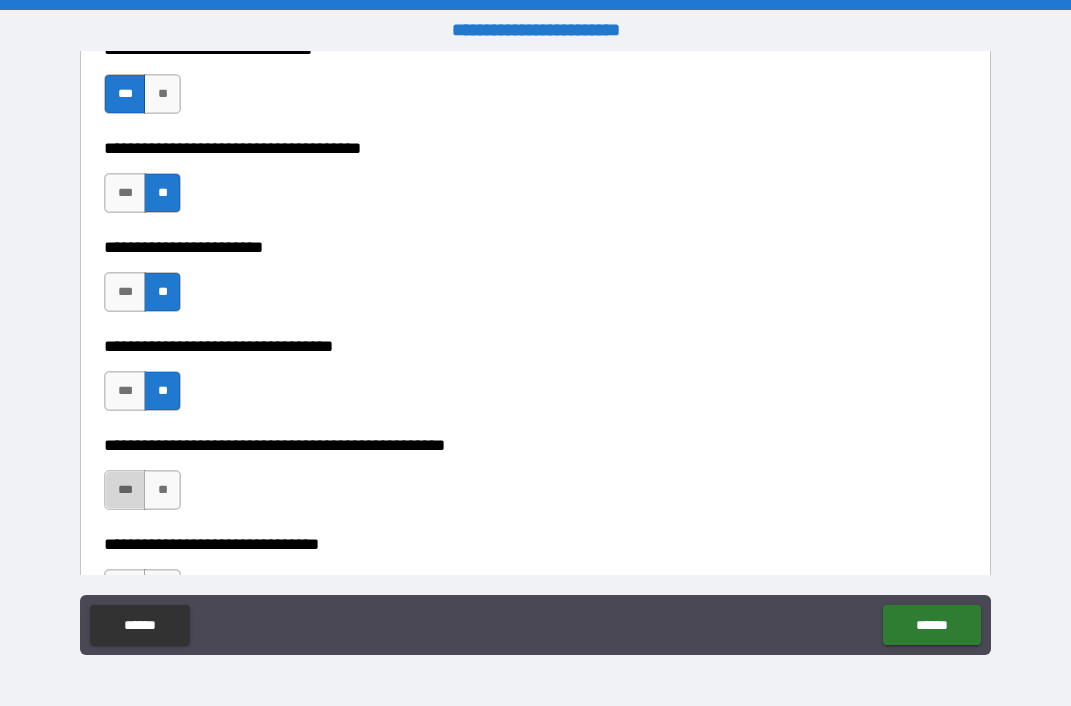 click on "***" at bounding box center (125, 490) 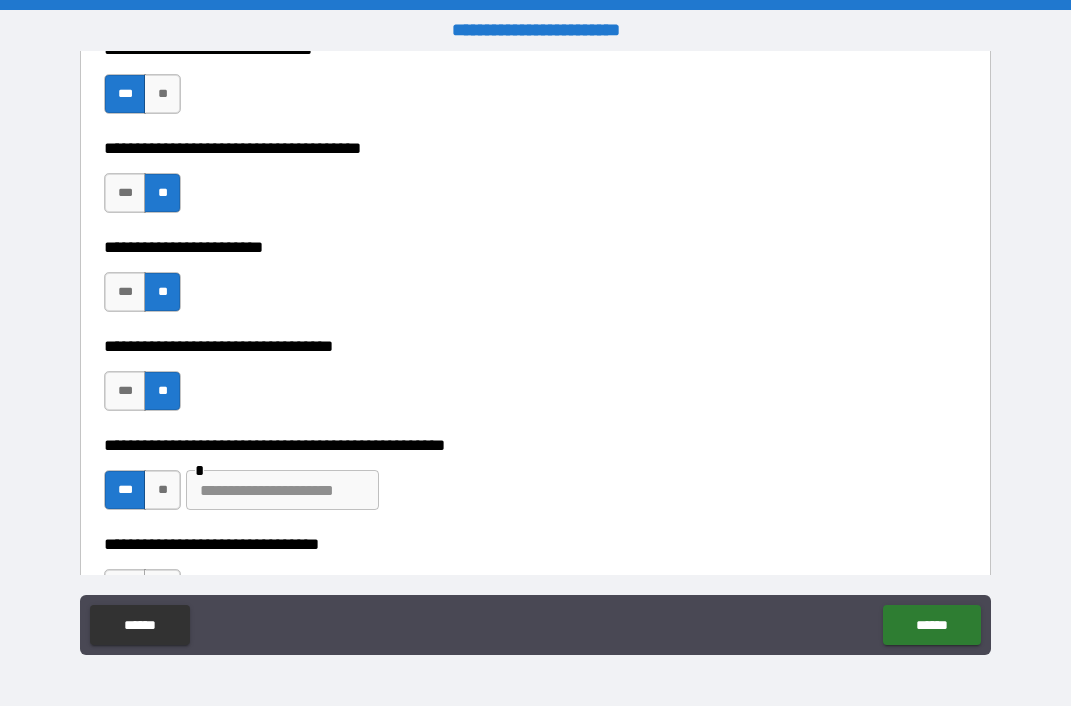 click at bounding box center [282, 490] 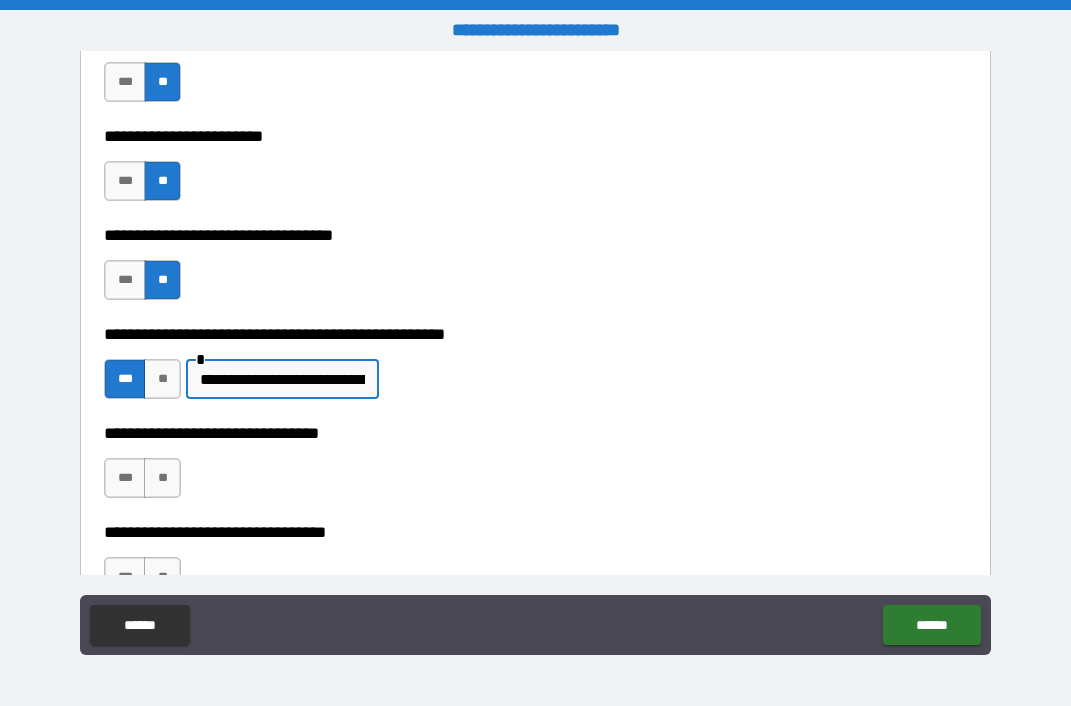 scroll, scrollTop: 3425, scrollLeft: 0, axis: vertical 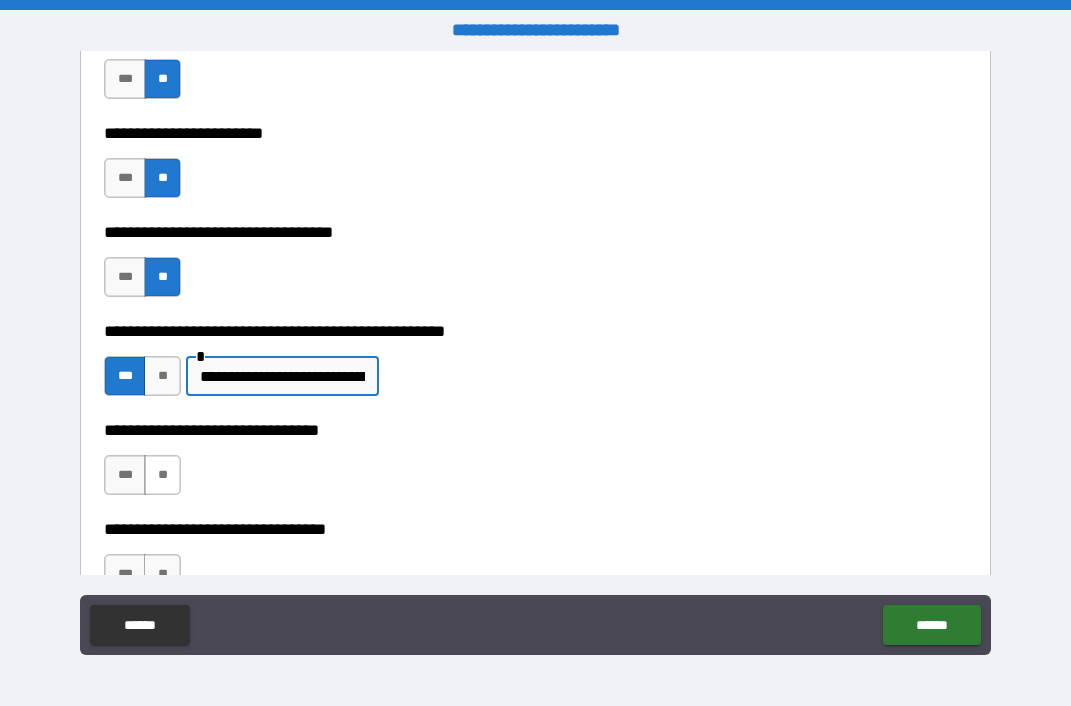 type on "**********" 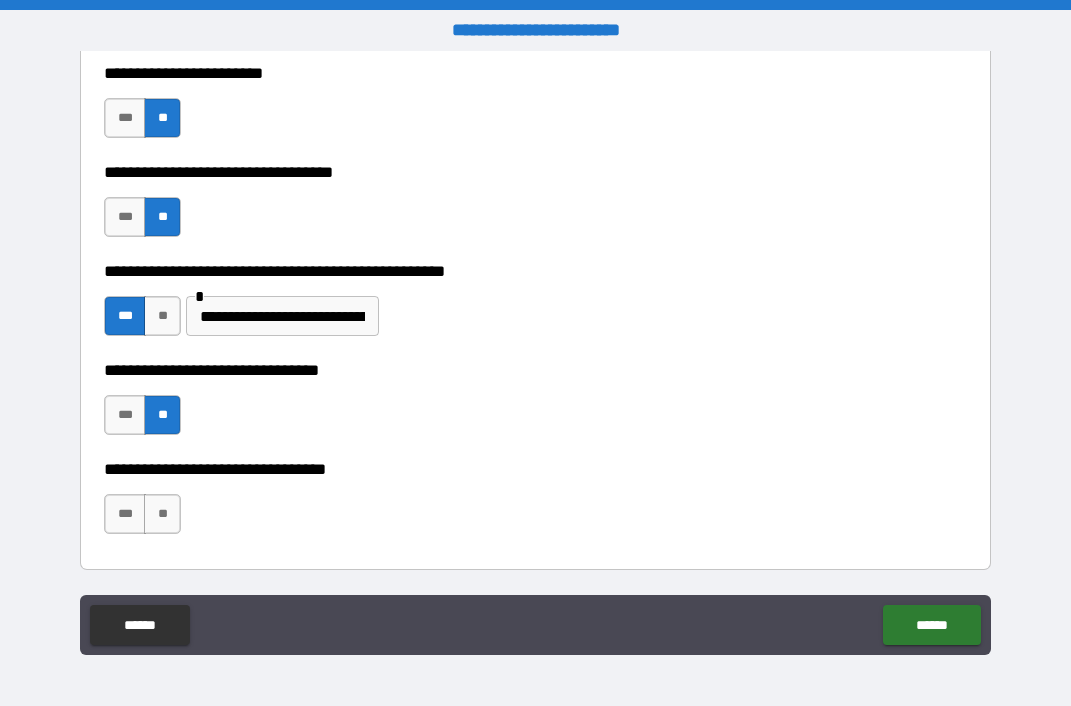 scroll, scrollTop: 3485, scrollLeft: 0, axis: vertical 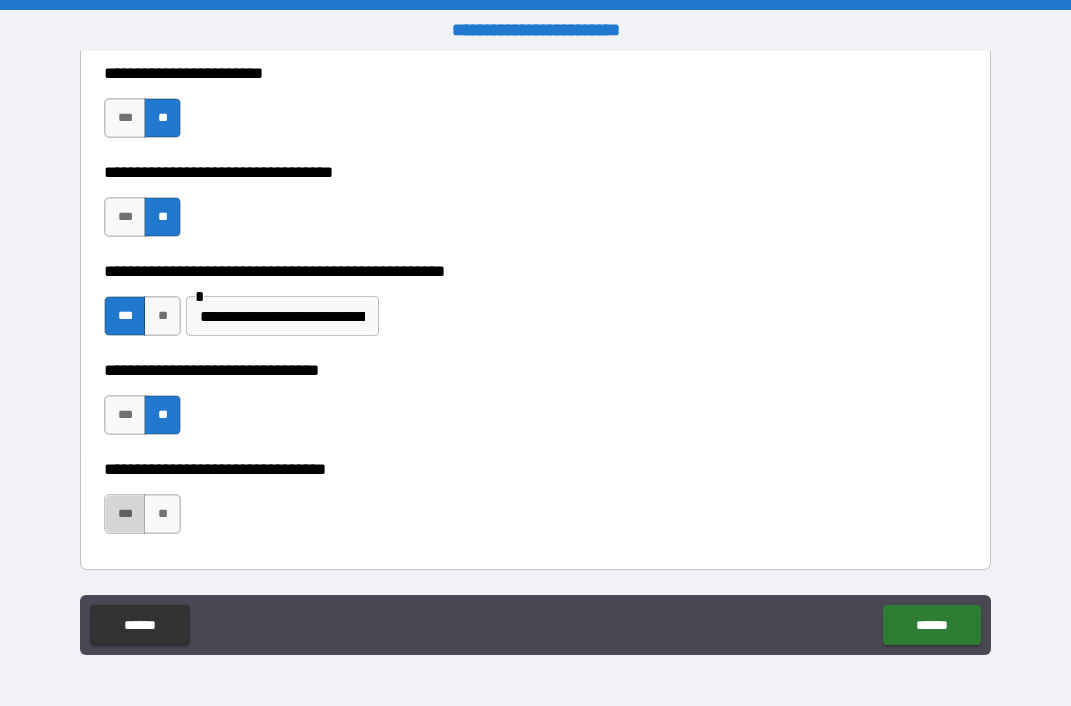 click on "***" at bounding box center [125, 514] 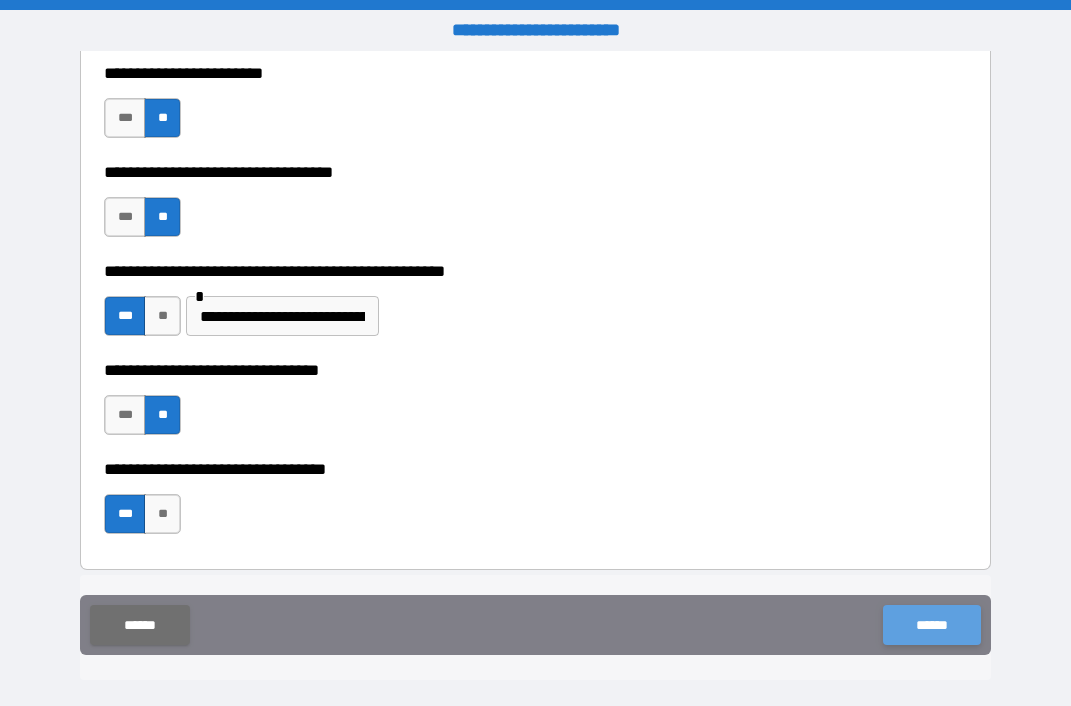click on "******" at bounding box center (931, 625) 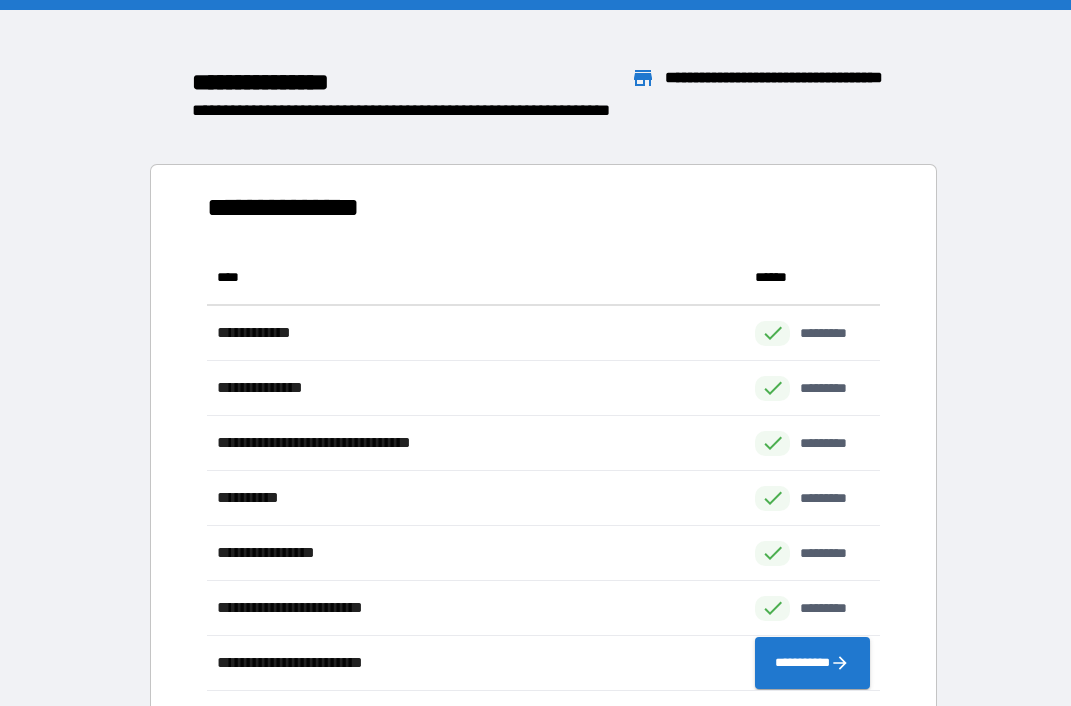 scroll, scrollTop: 1, scrollLeft: 1, axis: both 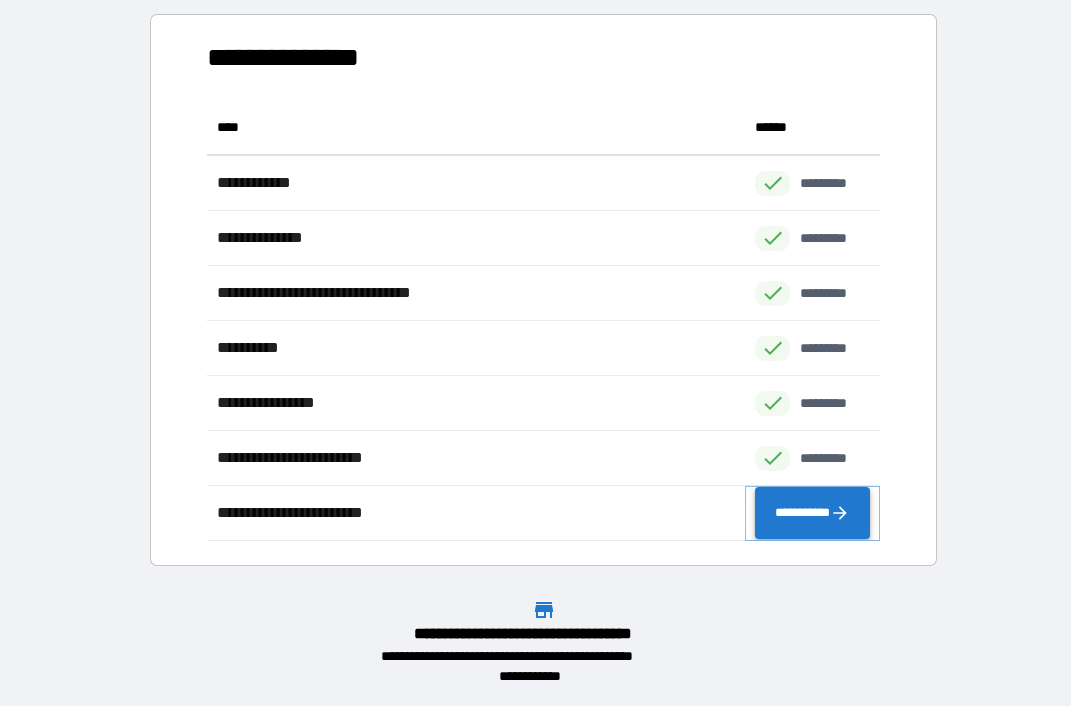 click on "**********" at bounding box center [812, 513] 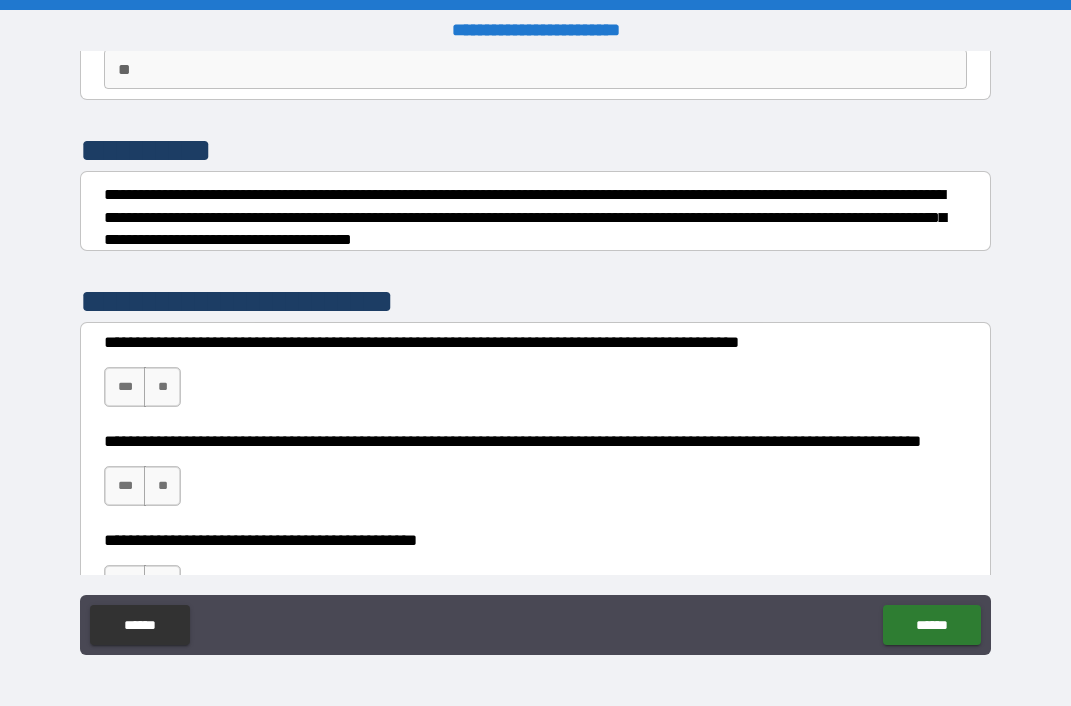 scroll, scrollTop: 197, scrollLeft: 0, axis: vertical 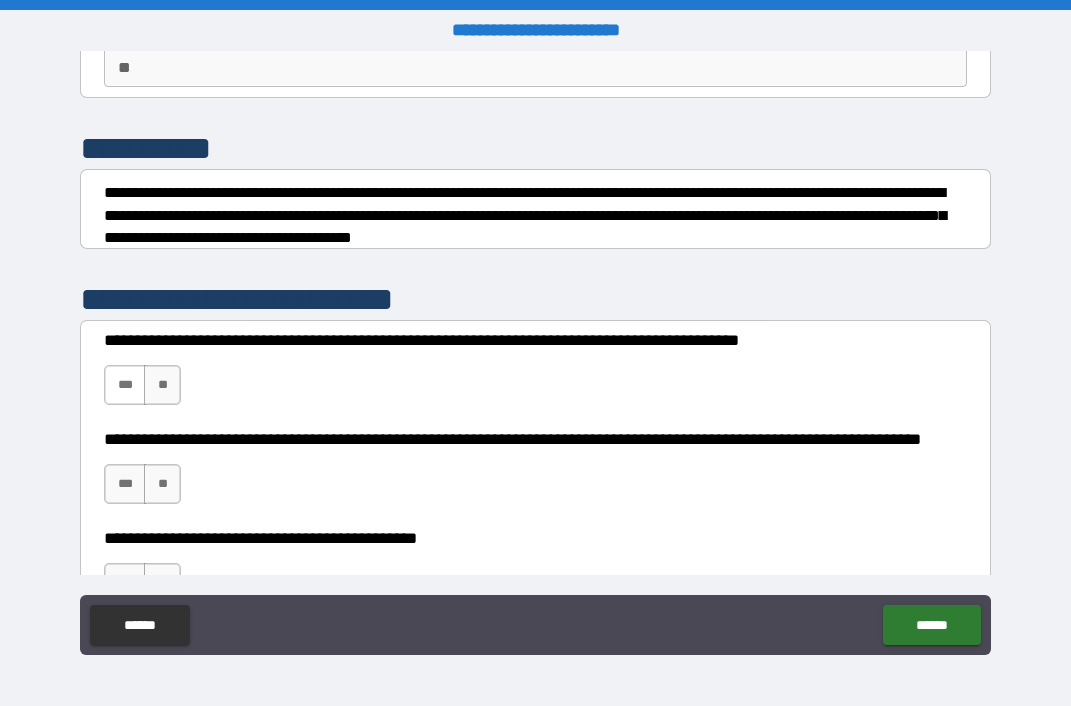 click on "***" at bounding box center [125, 385] 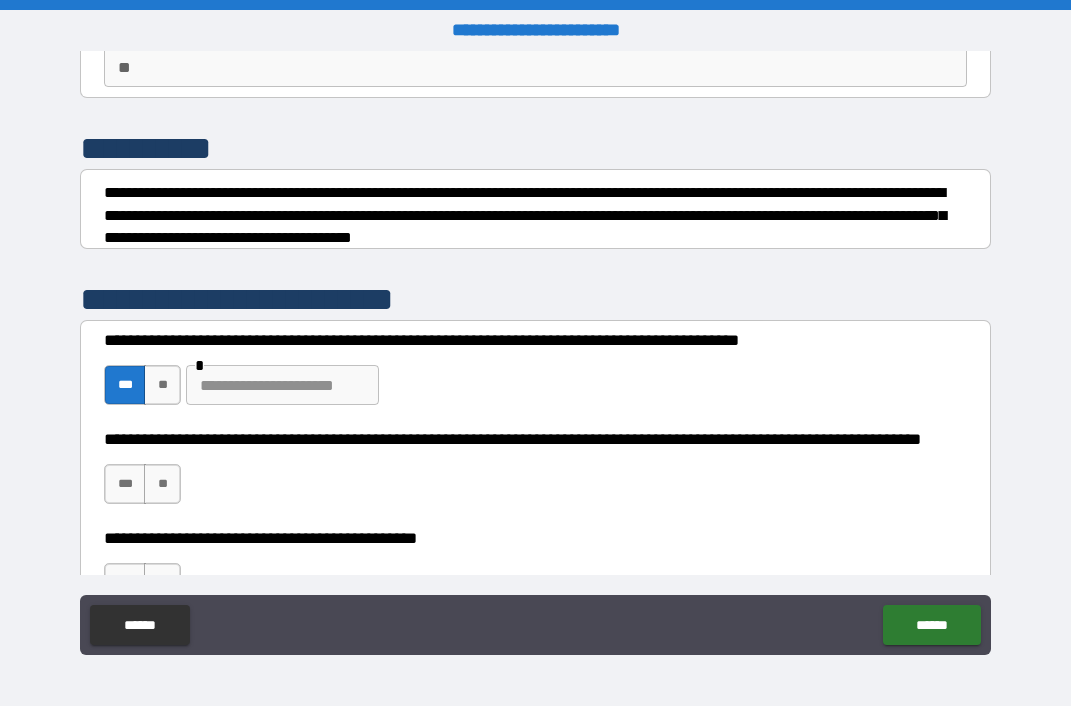 click at bounding box center (282, 385) 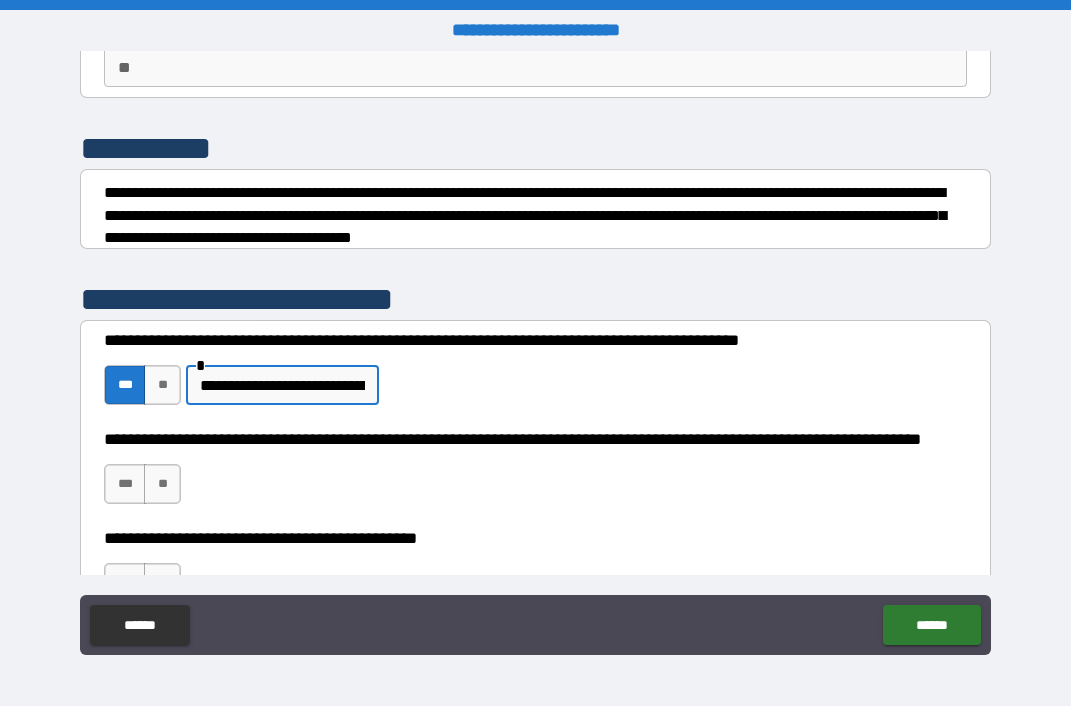 type on "**********" 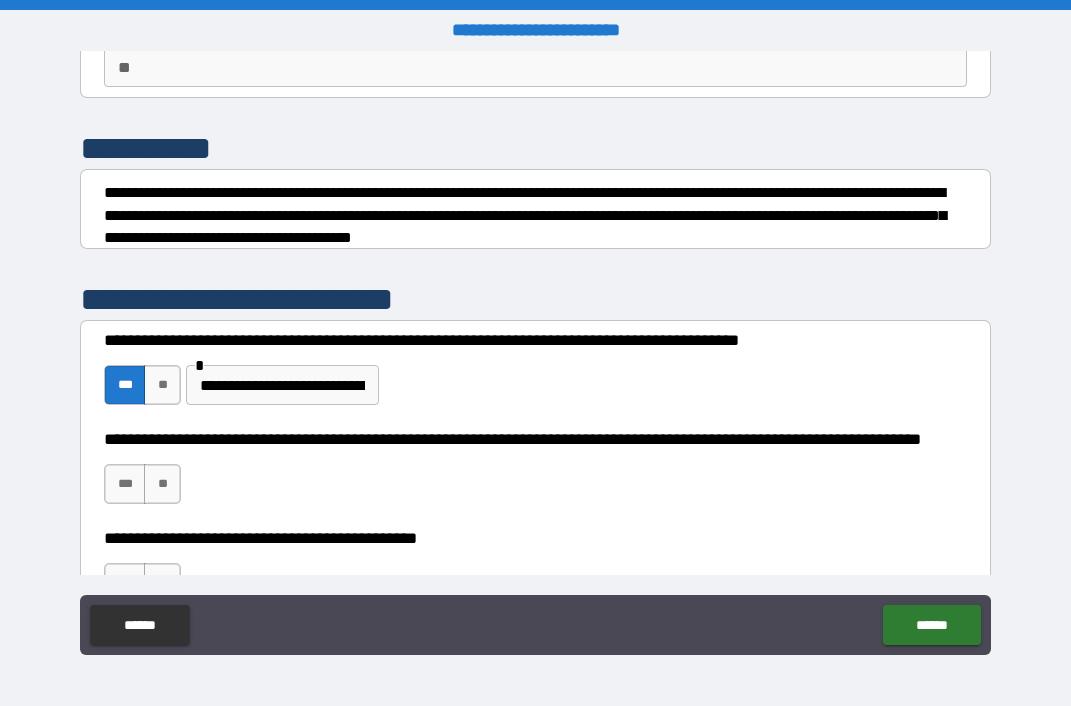 drag, startPoint x: 217, startPoint y: 397, endPoint x: 511, endPoint y: 400, distance: 294.01532 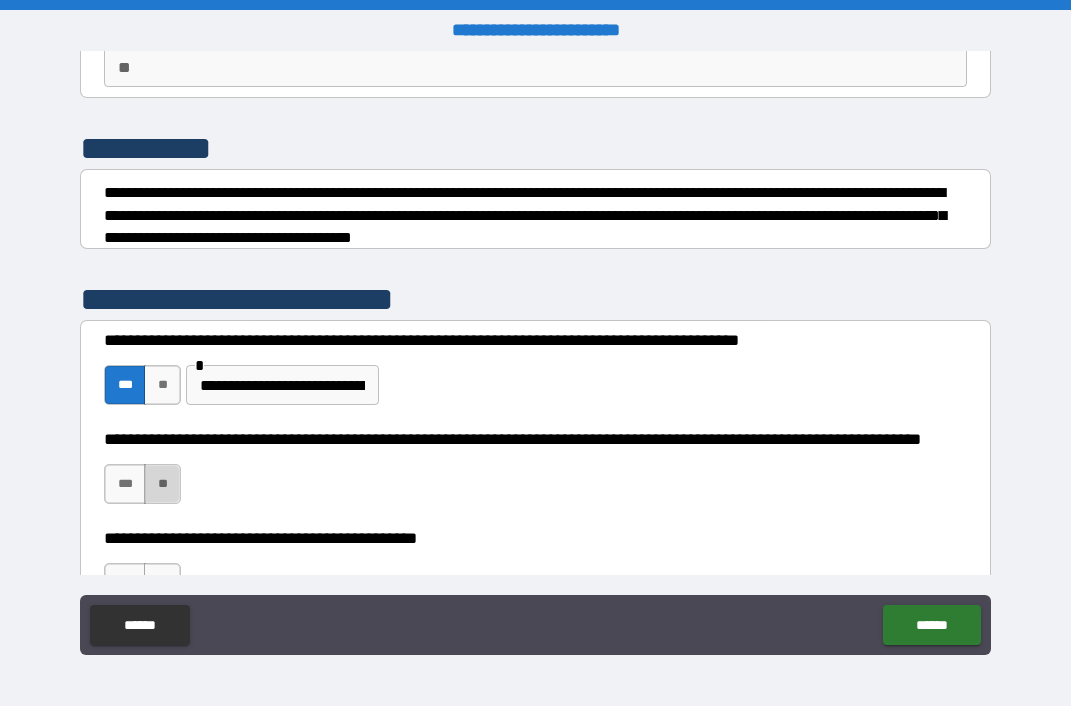 click on "**" at bounding box center [162, 484] 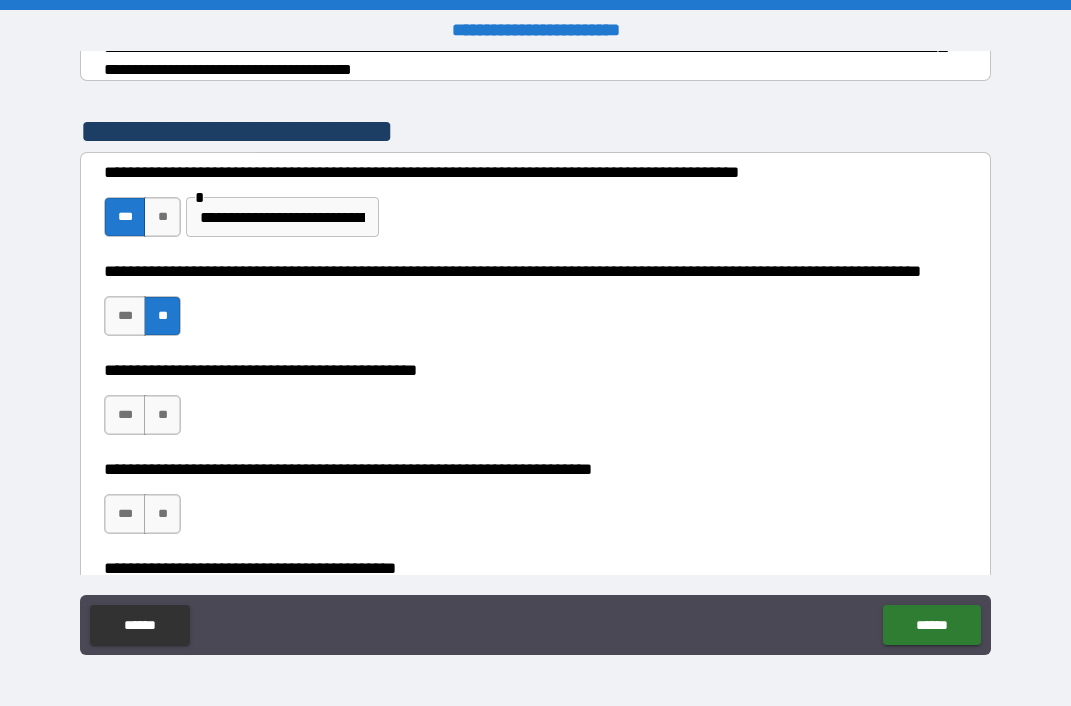 scroll, scrollTop: 366, scrollLeft: 0, axis: vertical 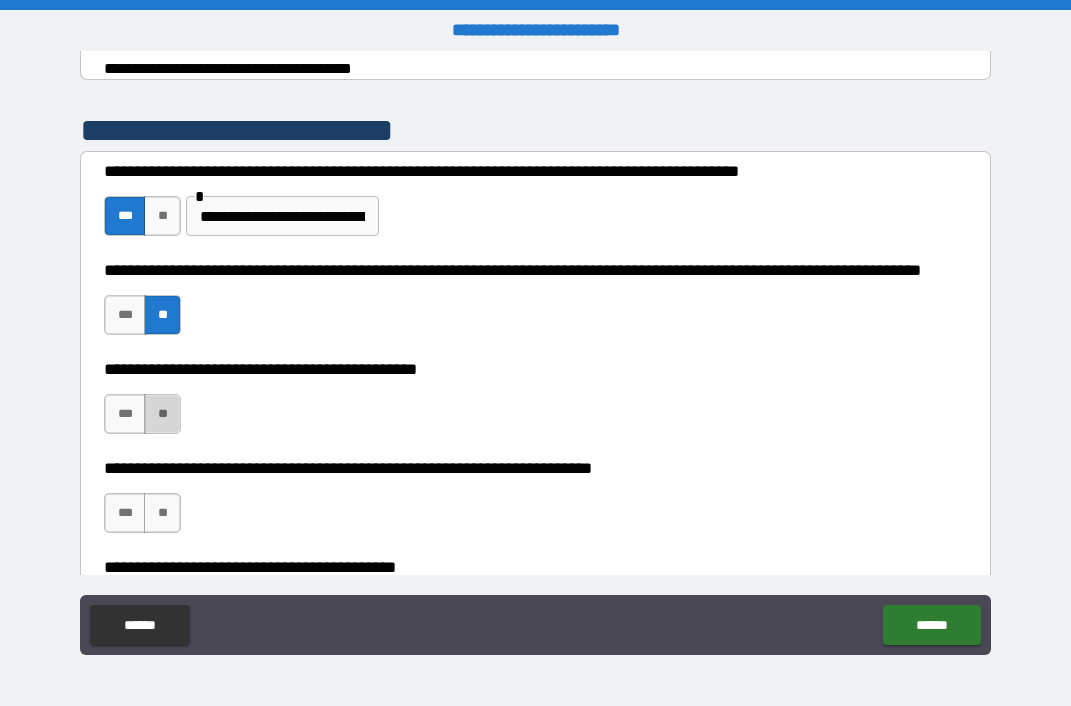 click on "**" at bounding box center [162, 414] 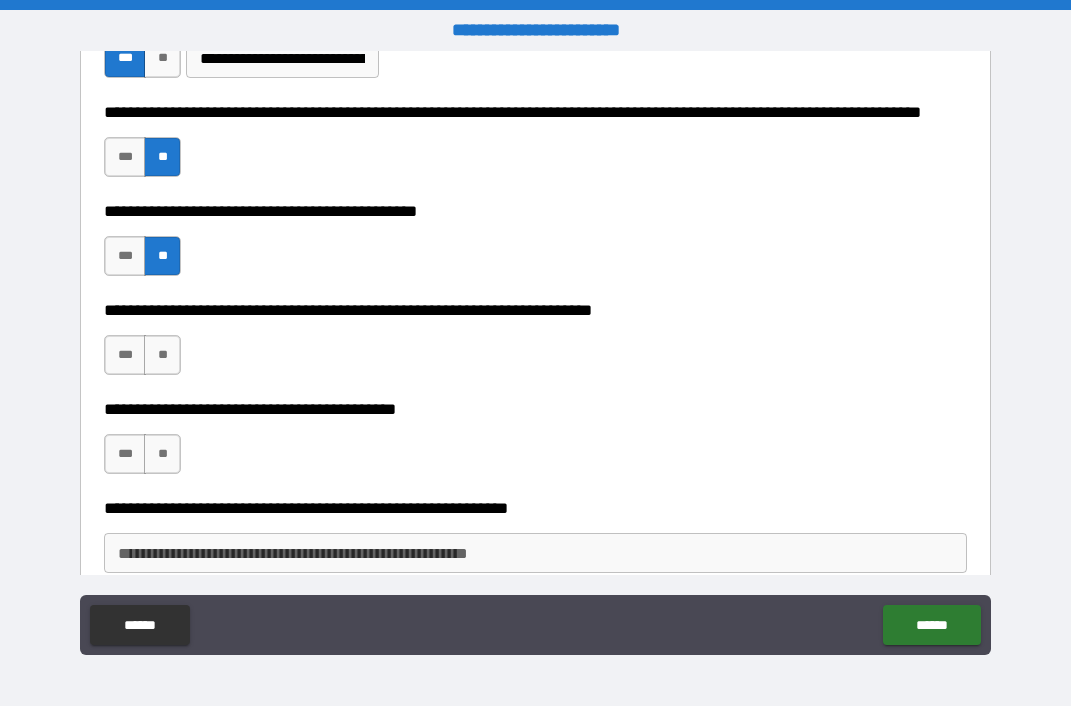 scroll, scrollTop: 528, scrollLeft: 0, axis: vertical 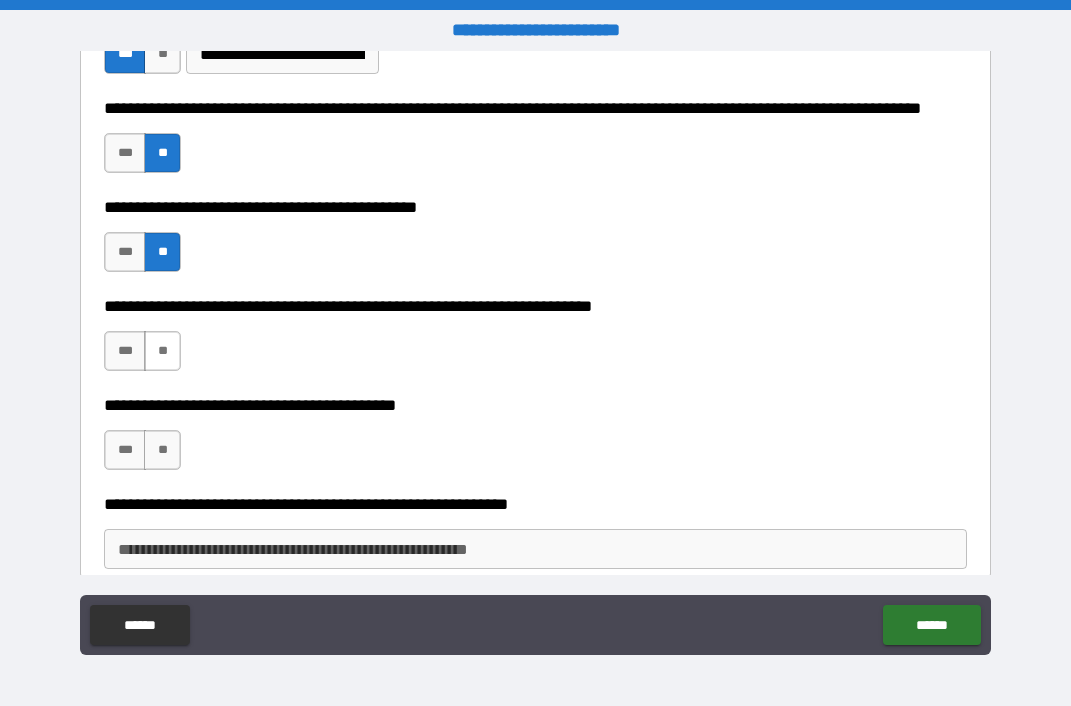 click on "**" at bounding box center (162, 351) 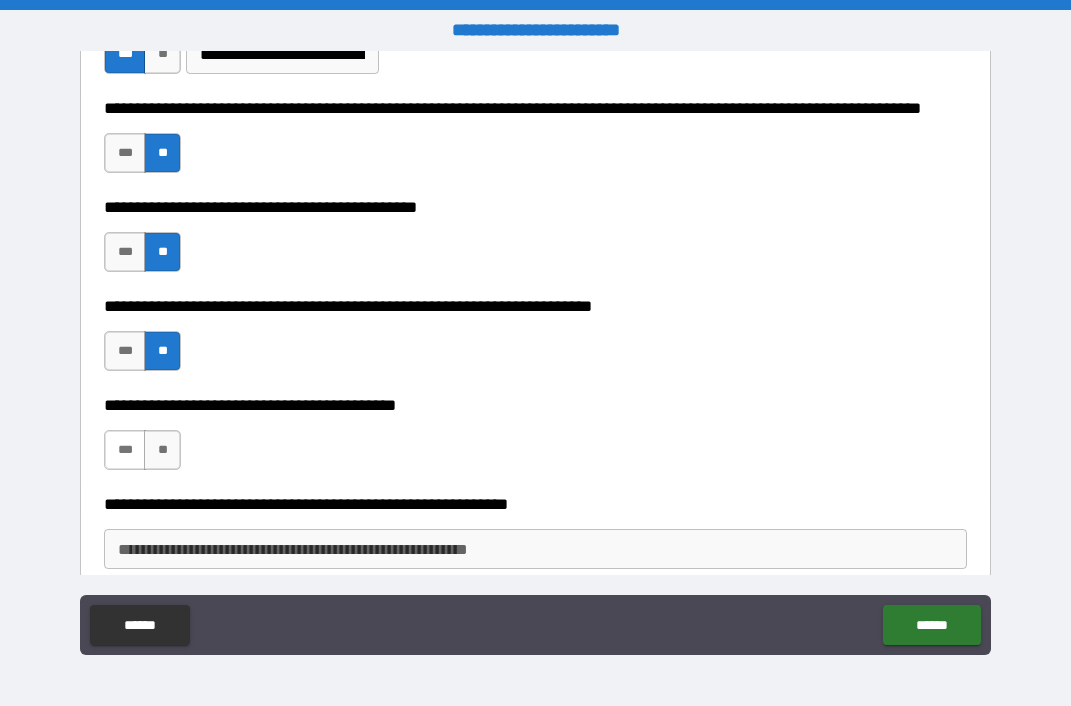 click on "***" at bounding box center (125, 450) 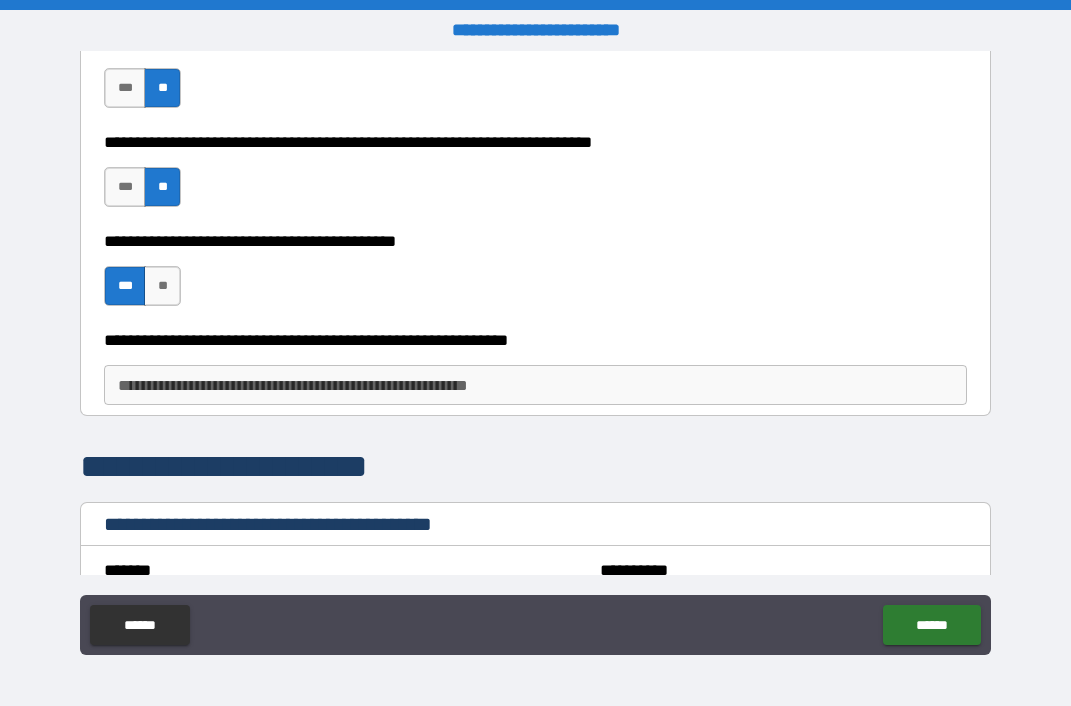 scroll, scrollTop: 710, scrollLeft: 0, axis: vertical 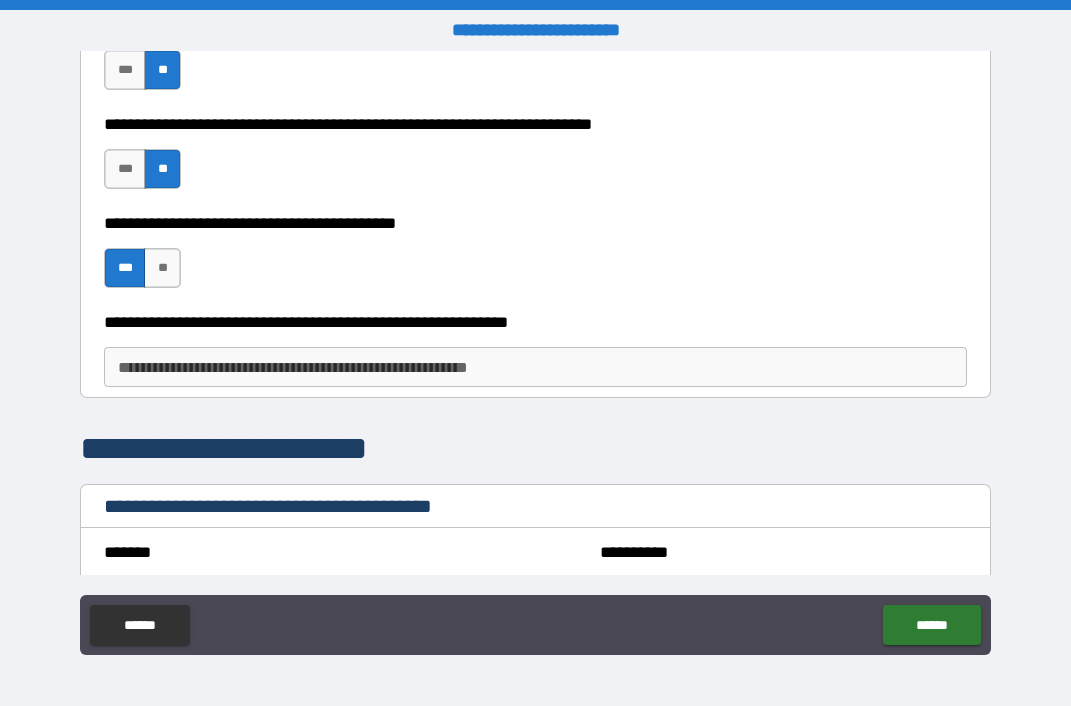 click on "**********" at bounding box center (535, 367) 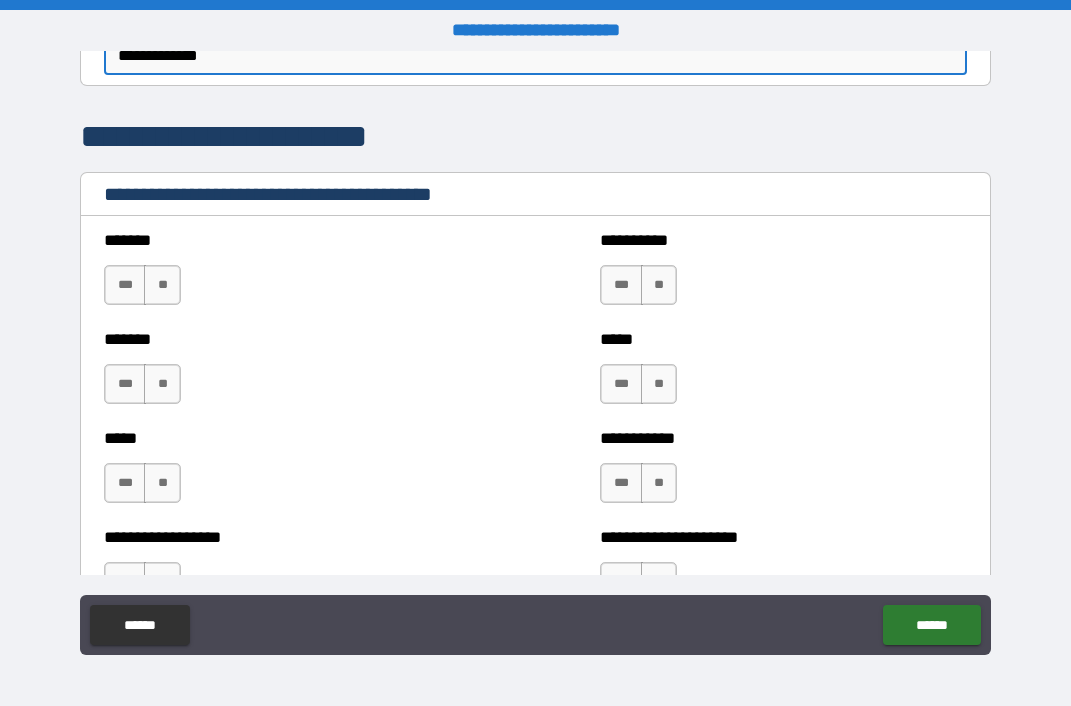 scroll, scrollTop: 1027, scrollLeft: 0, axis: vertical 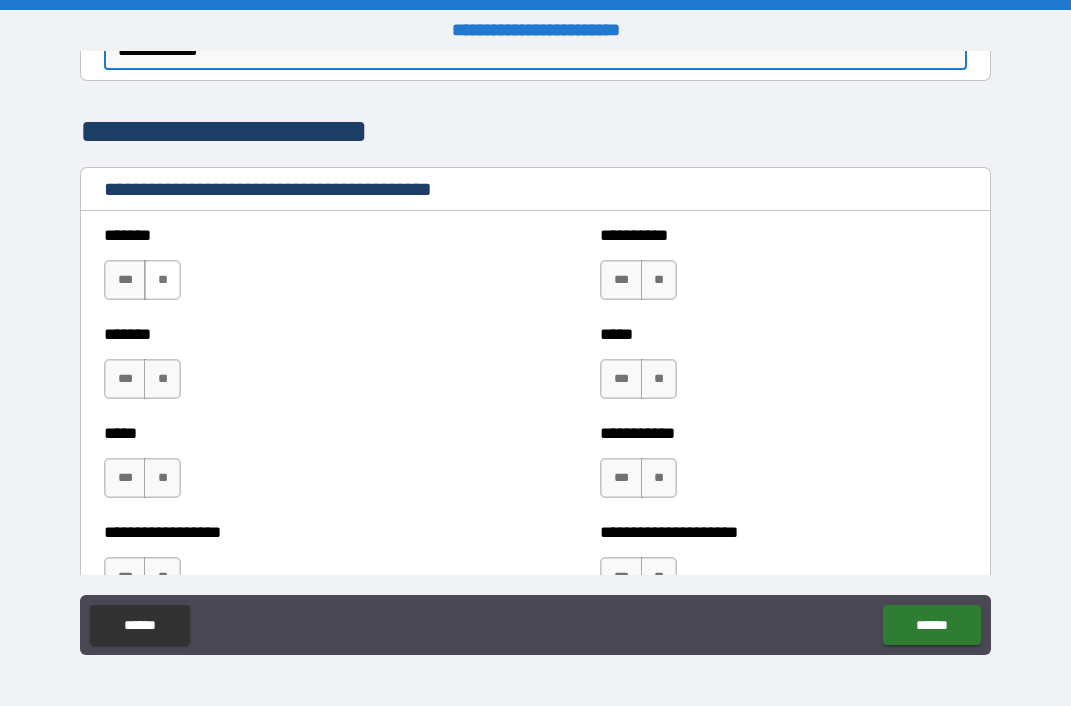 type on "**********" 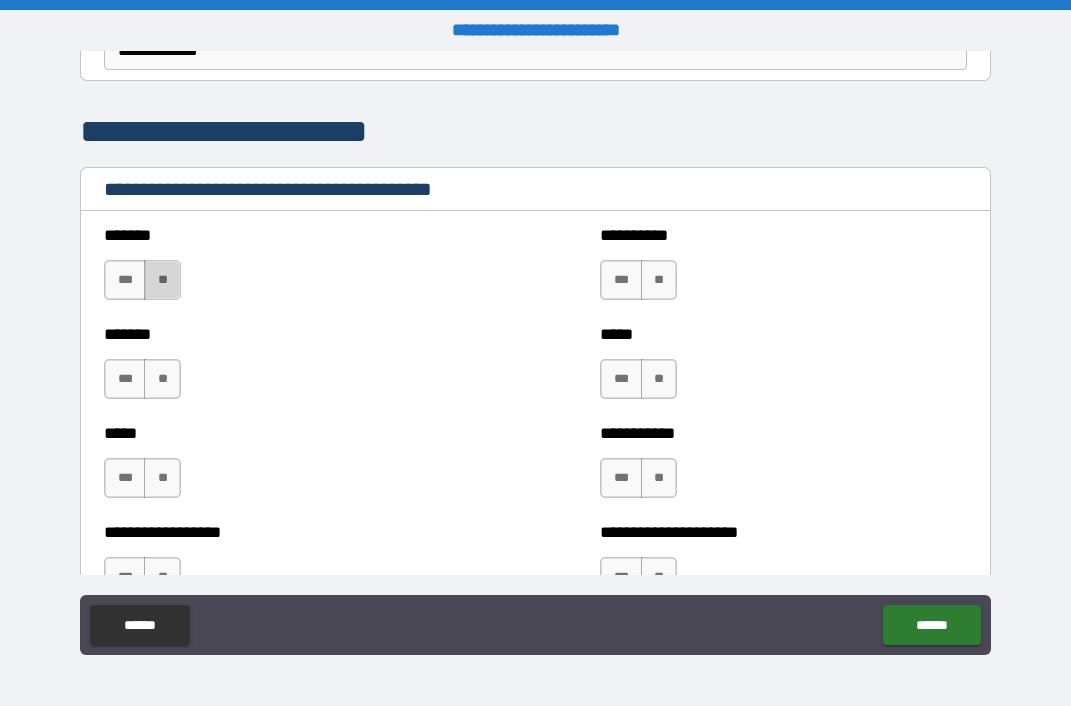 click on "**" at bounding box center (162, 280) 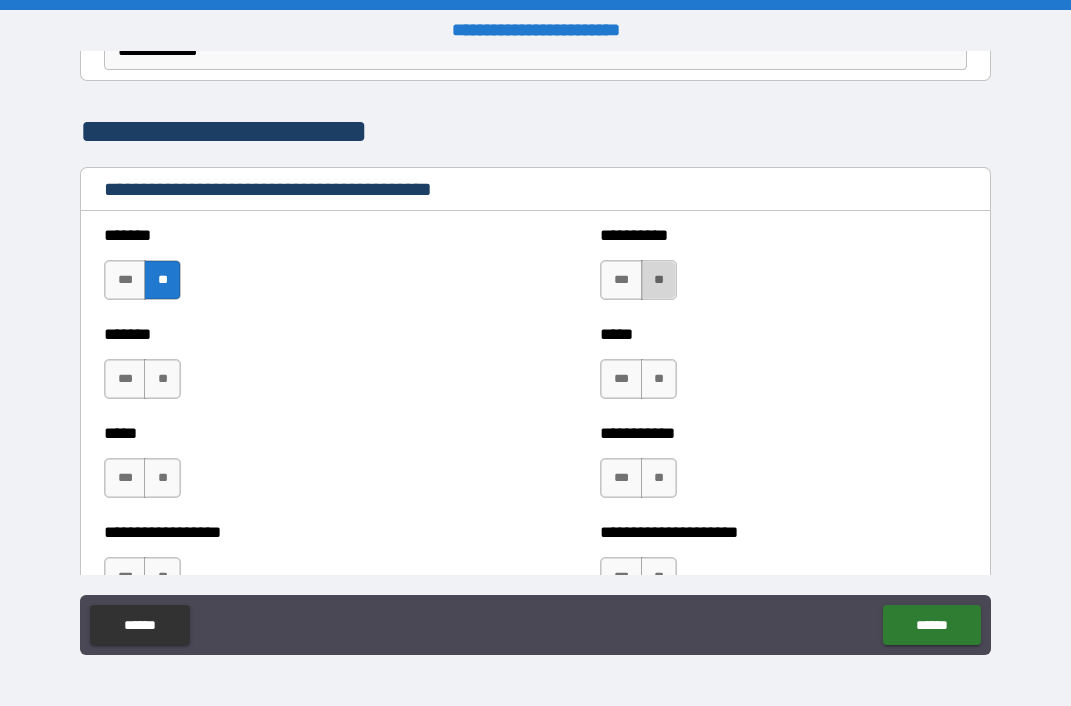 click on "**" at bounding box center [659, 280] 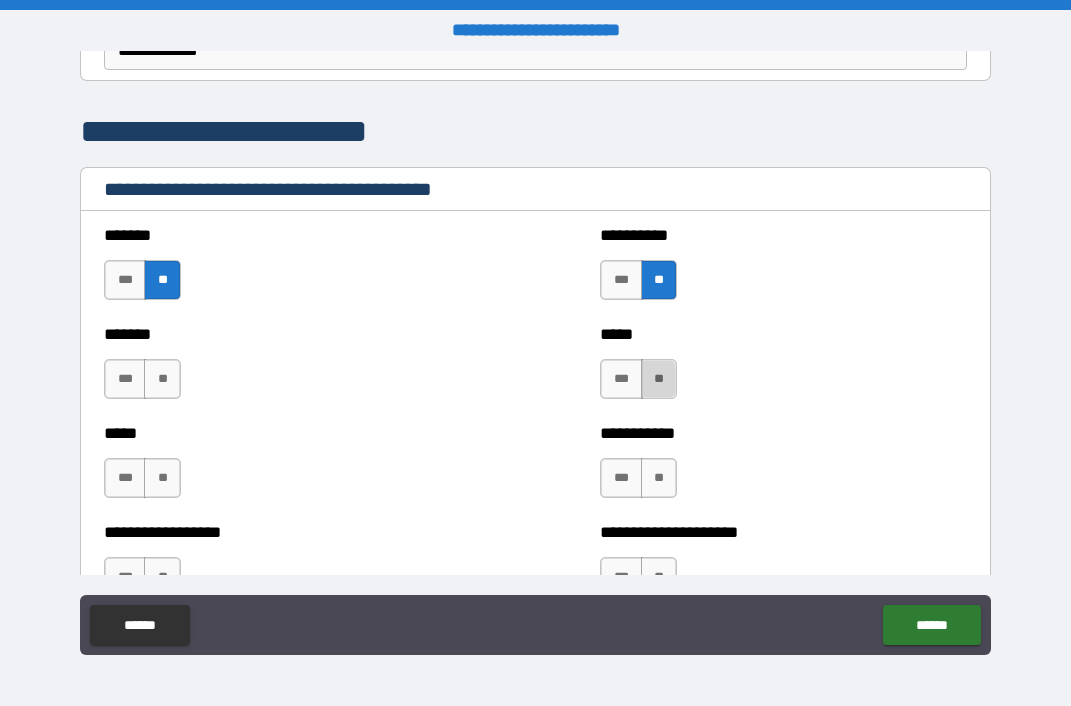 click on "**" at bounding box center (659, 379) 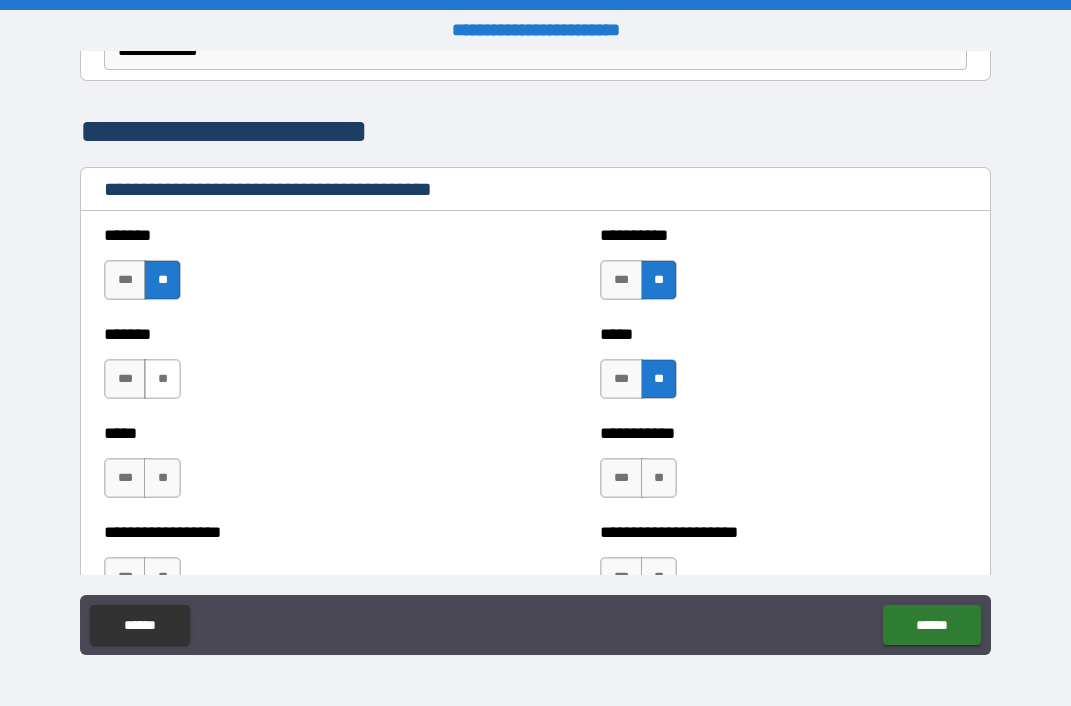 click on "**" at bounding box center [162, 379] 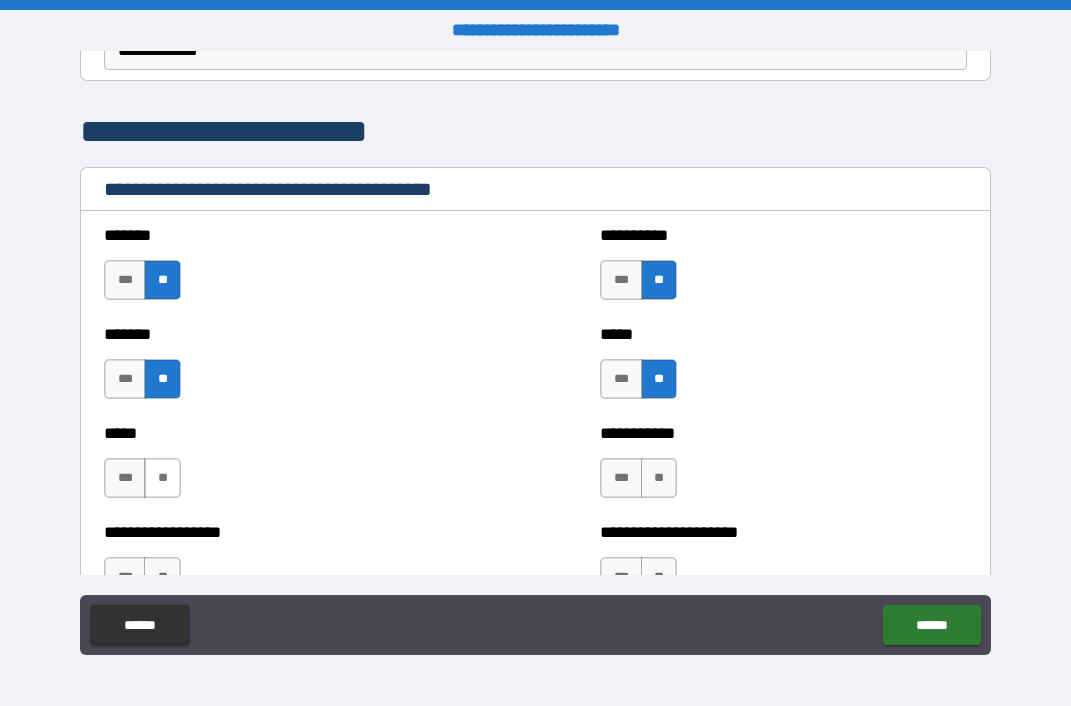 click on "**" at bounding box center (162, 478) 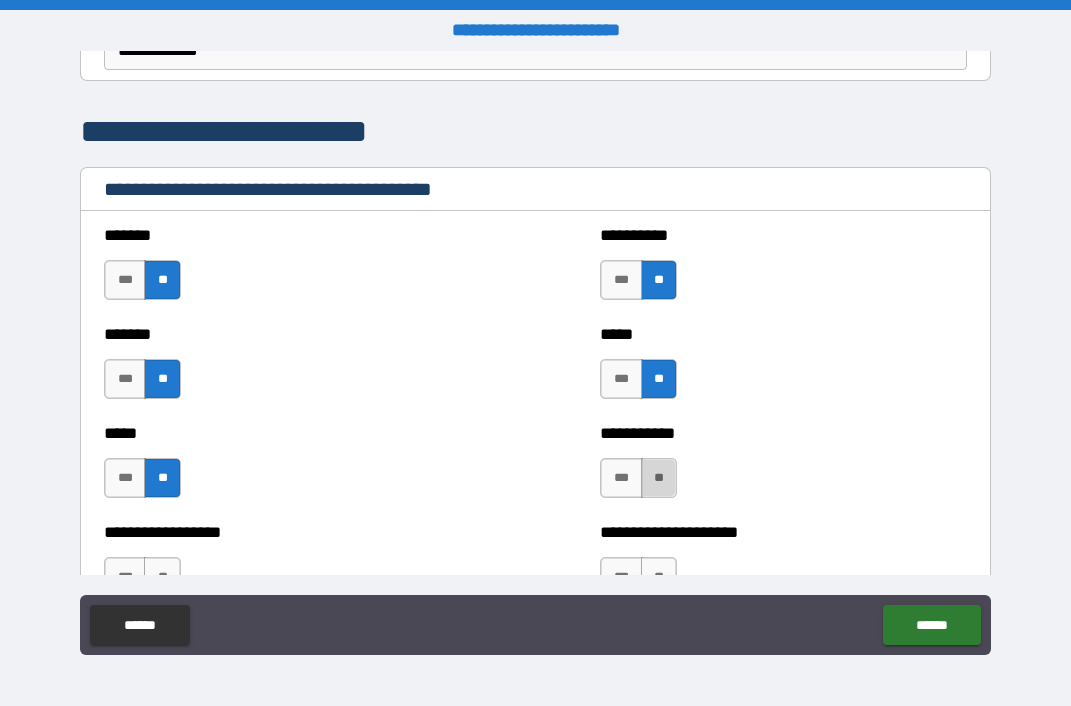 click on "**" at bounding box center (659, 478) 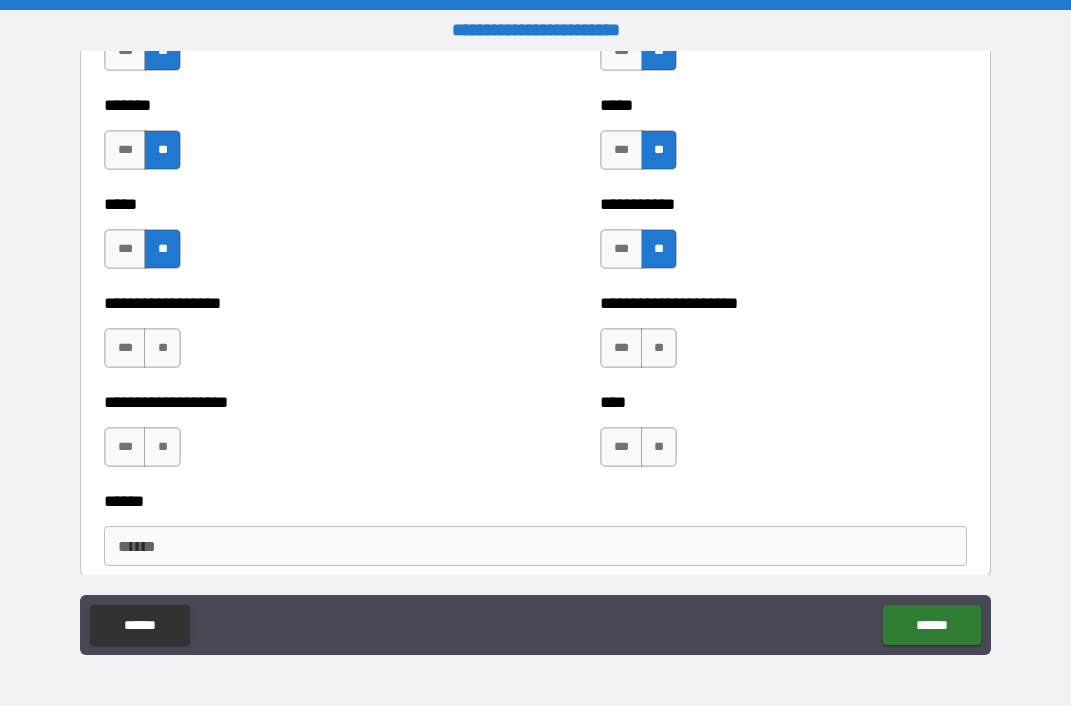 scroll, scrollTop: 1260, scrollLeft: 0, axis: vertical 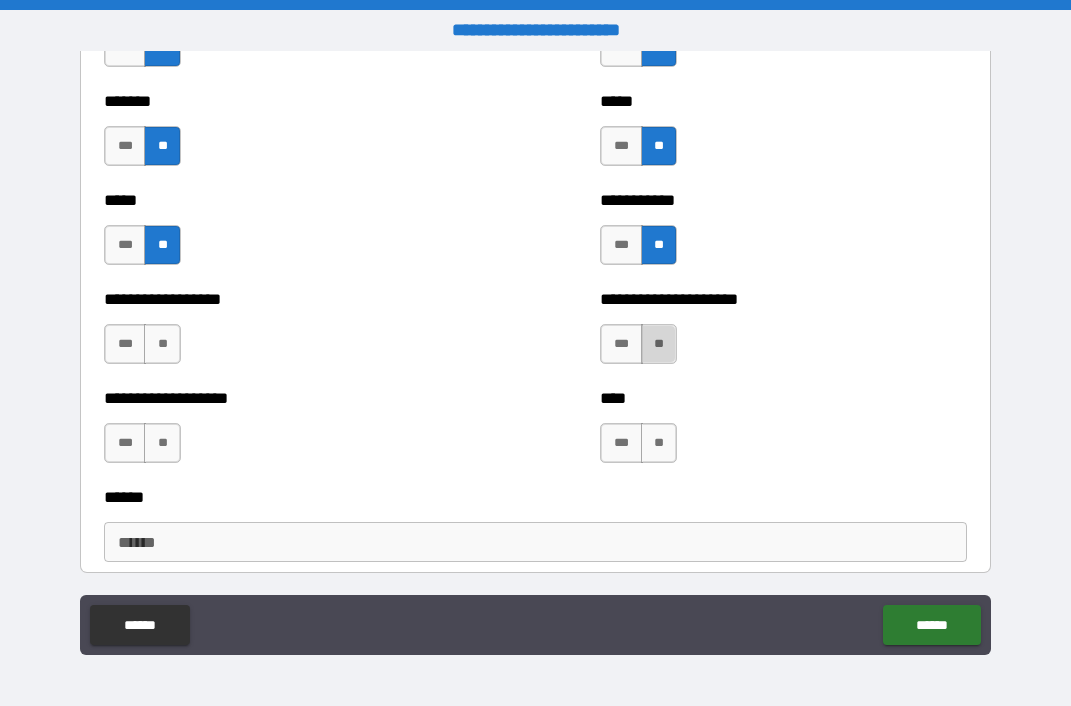 click on "**" at bounding box center (659, 344) 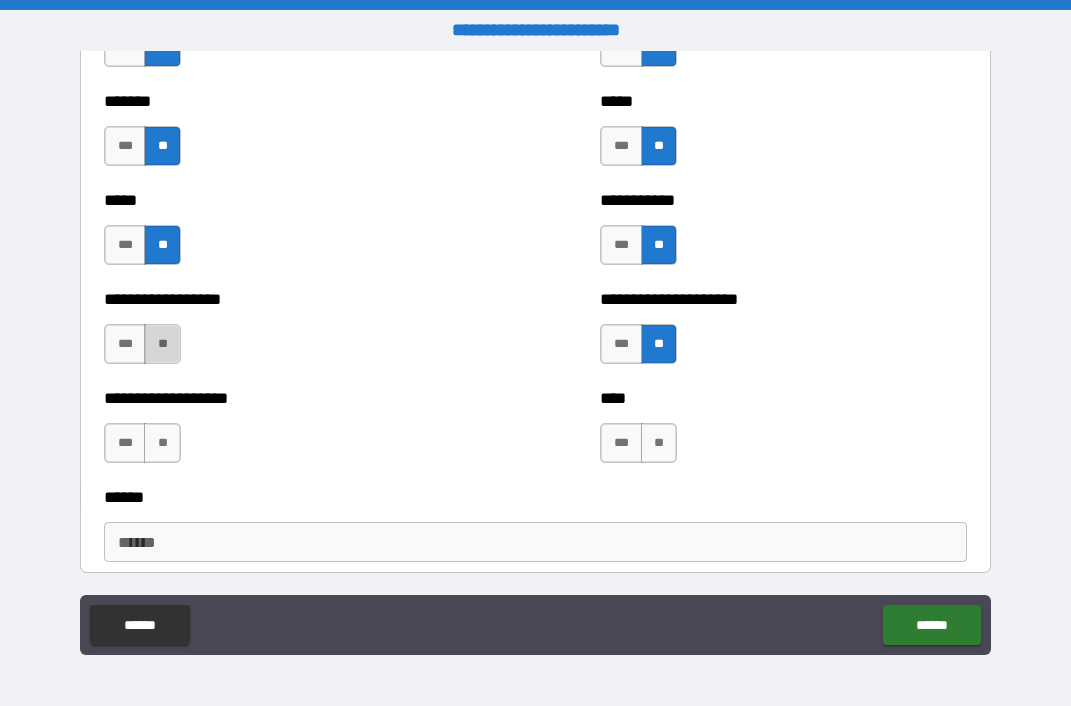 click on "**" at bounding box center [162, 344] 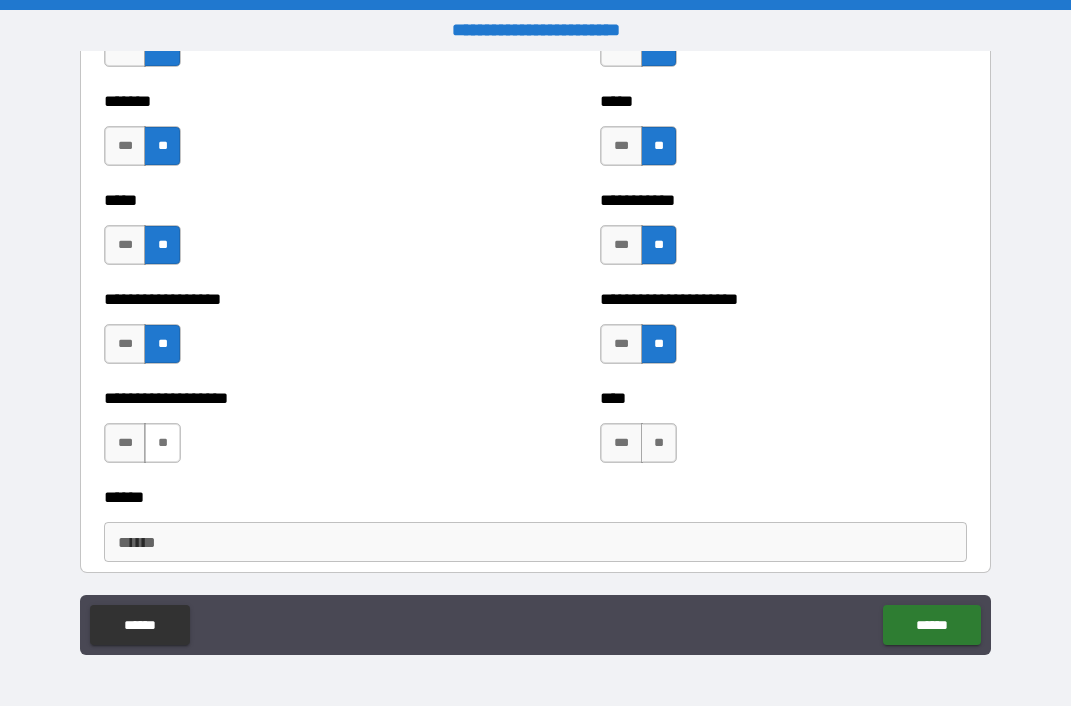 click on "**" at bounding box center (162, 443) 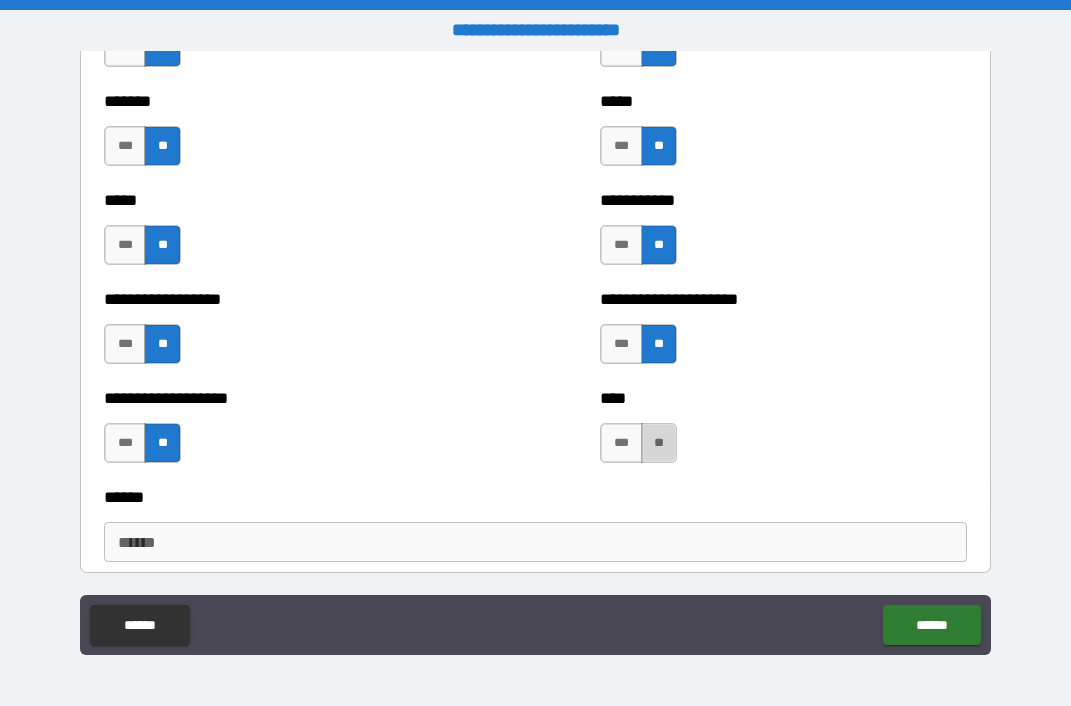 click on "**" at bounding box center (659, 443) 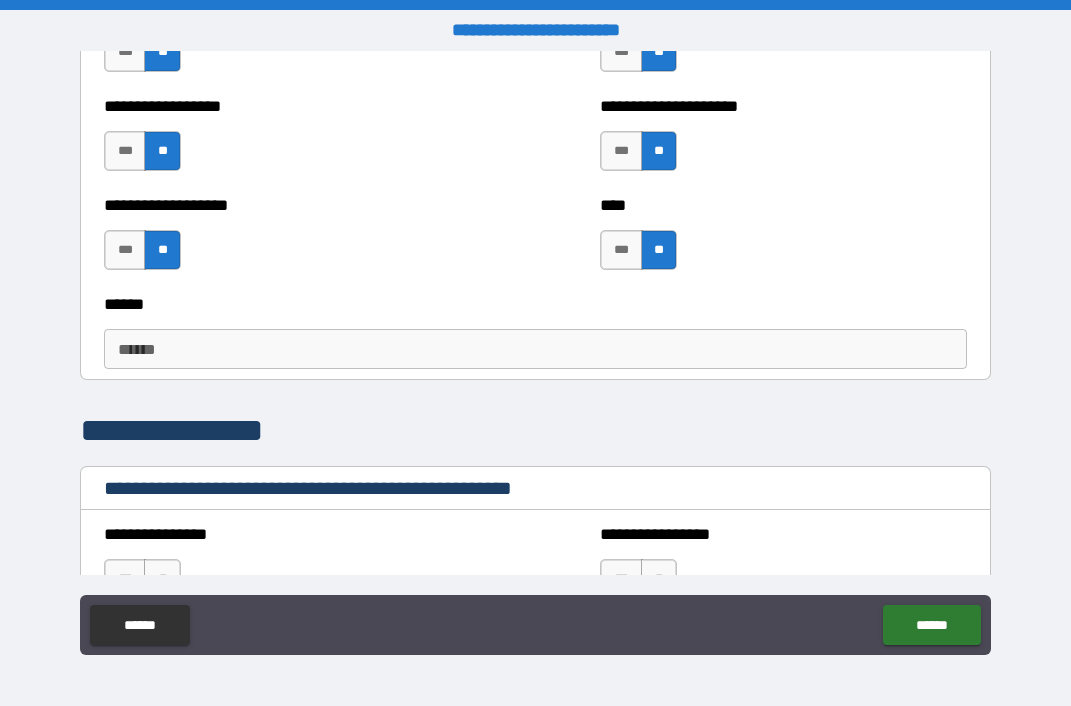 scroll, scrollTop: 1455, scrollLeft: 0, axis: vertical 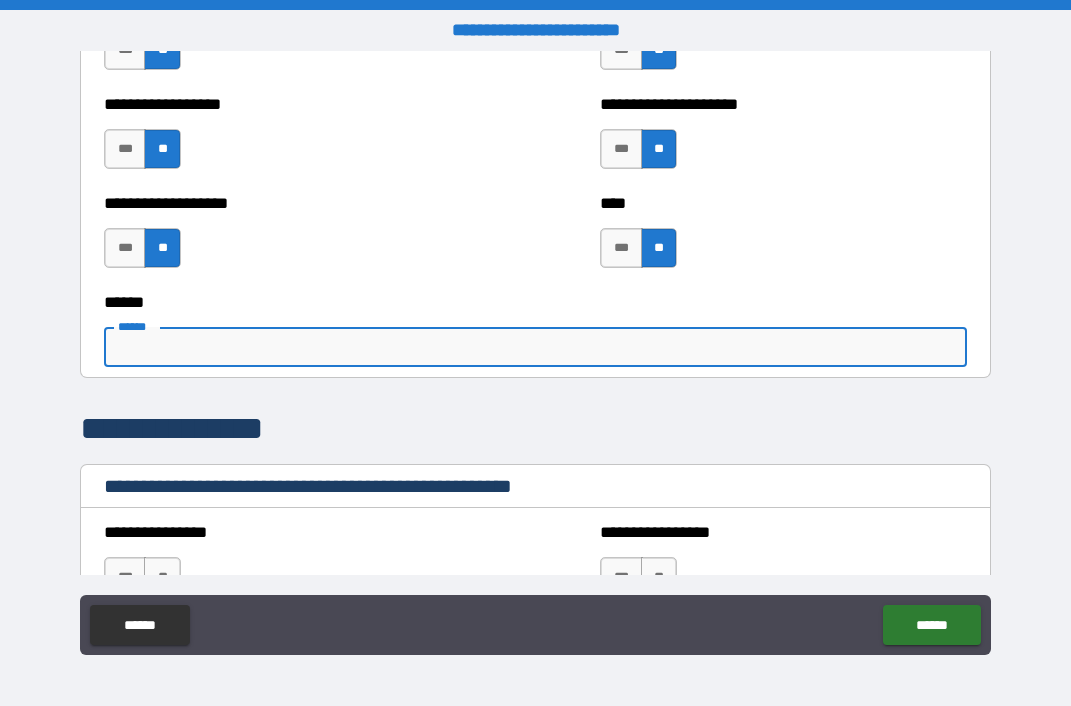 click on "******" at bounding box center (535, 347) 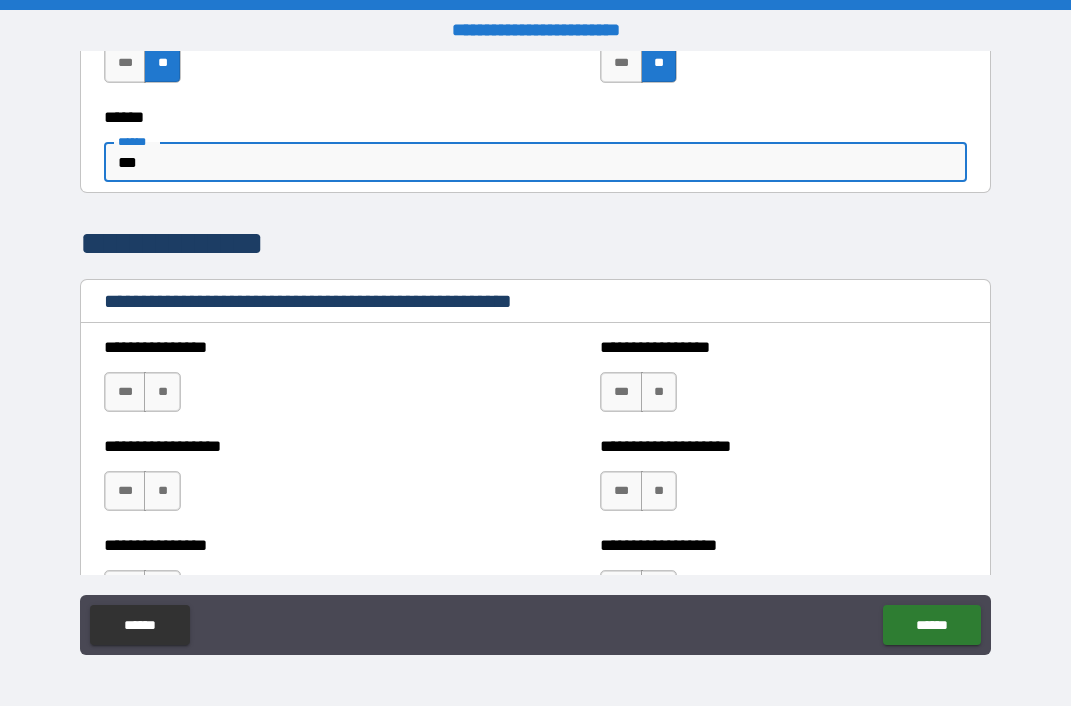 scroll, scrollTop: 1707, scrollLeft: 0, axis: vertical 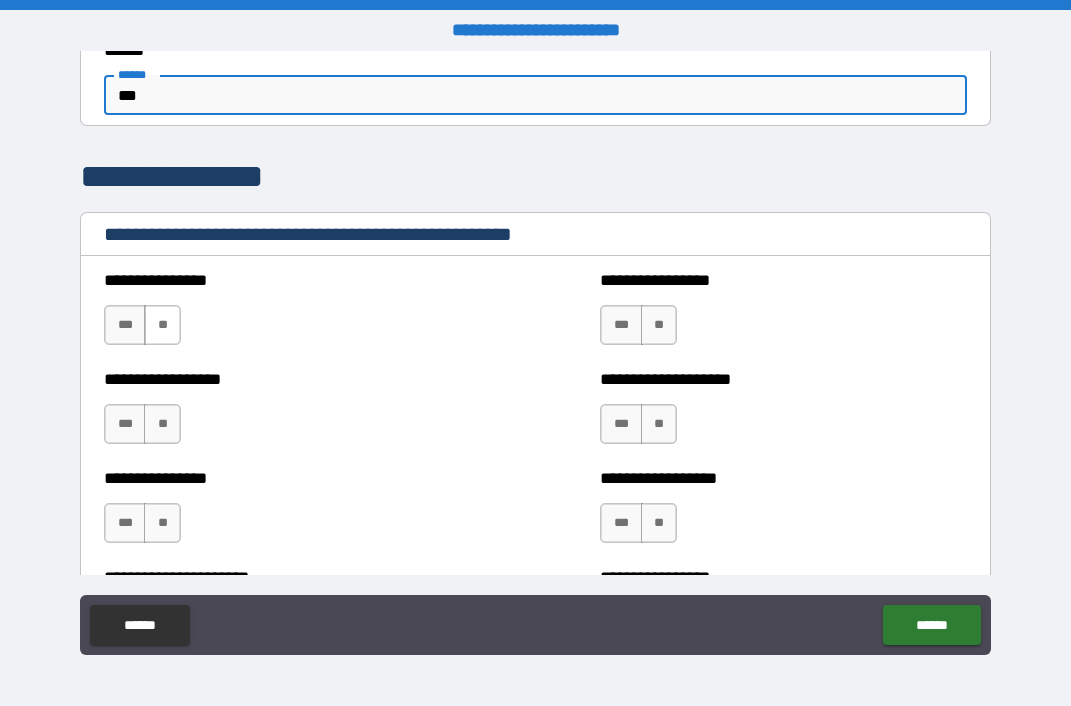 type on "***" 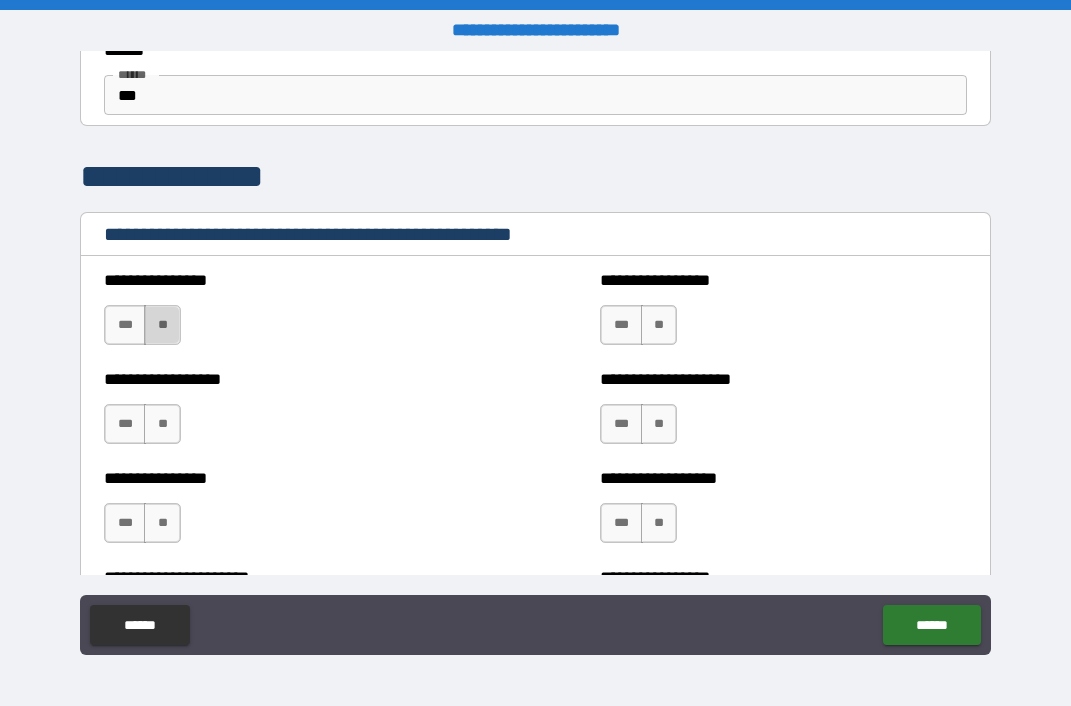 click on "**" at bounding box center (162, 325) 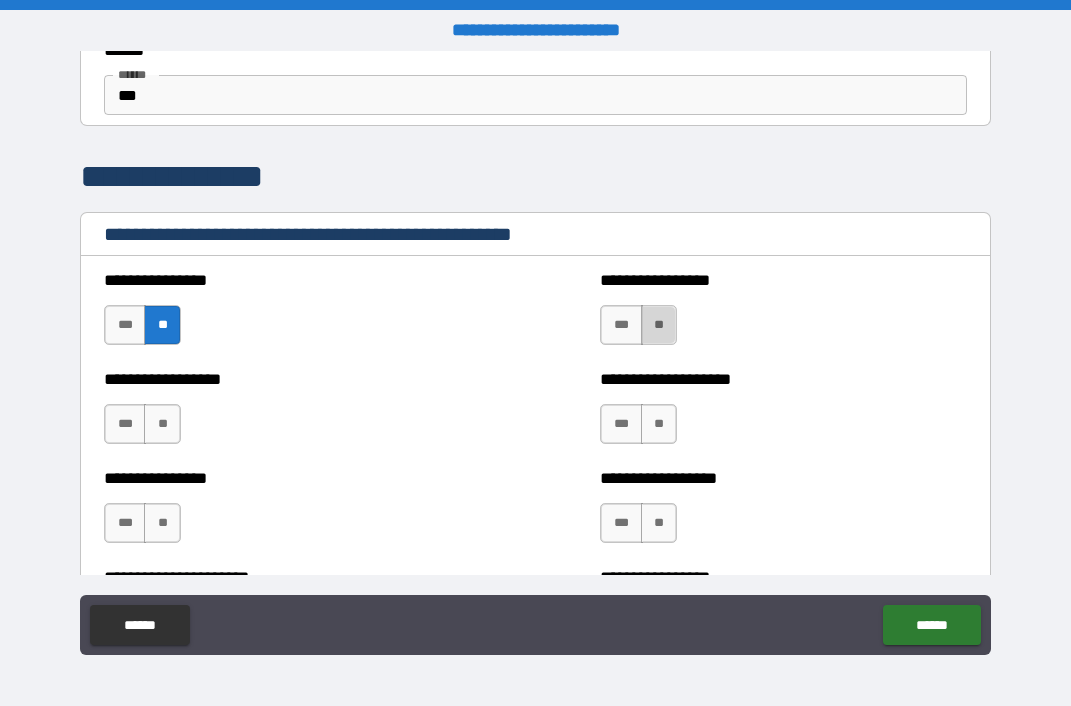 click on "**" at bounding box center [659, 325] 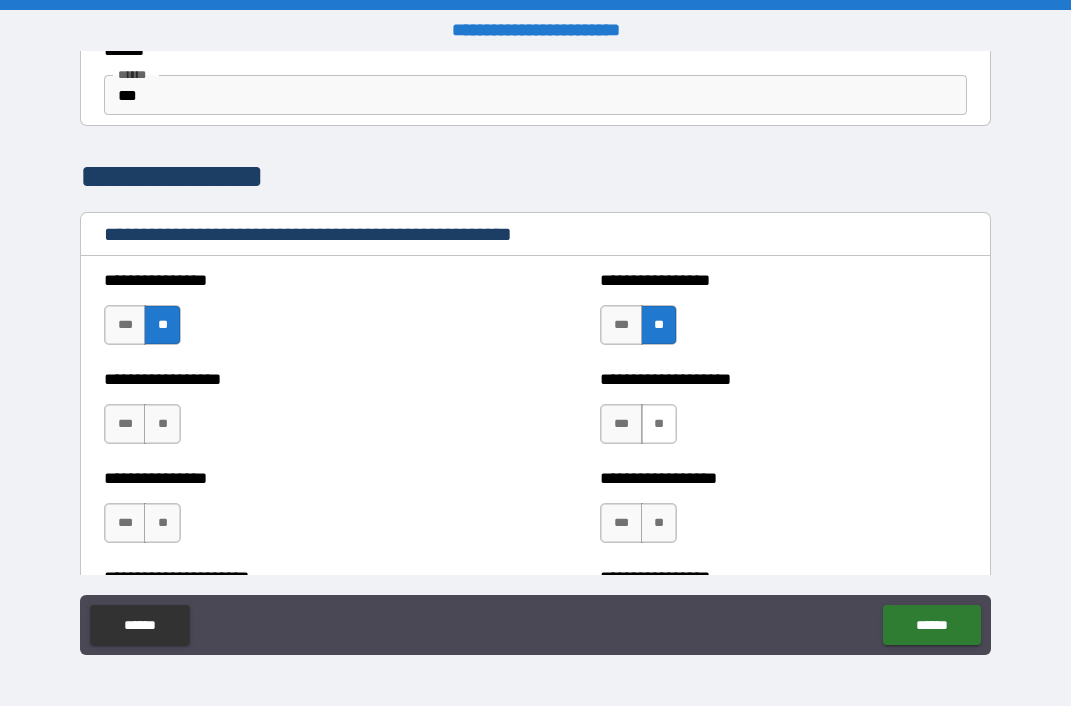 click on "**" at bounding box center [659, 424] 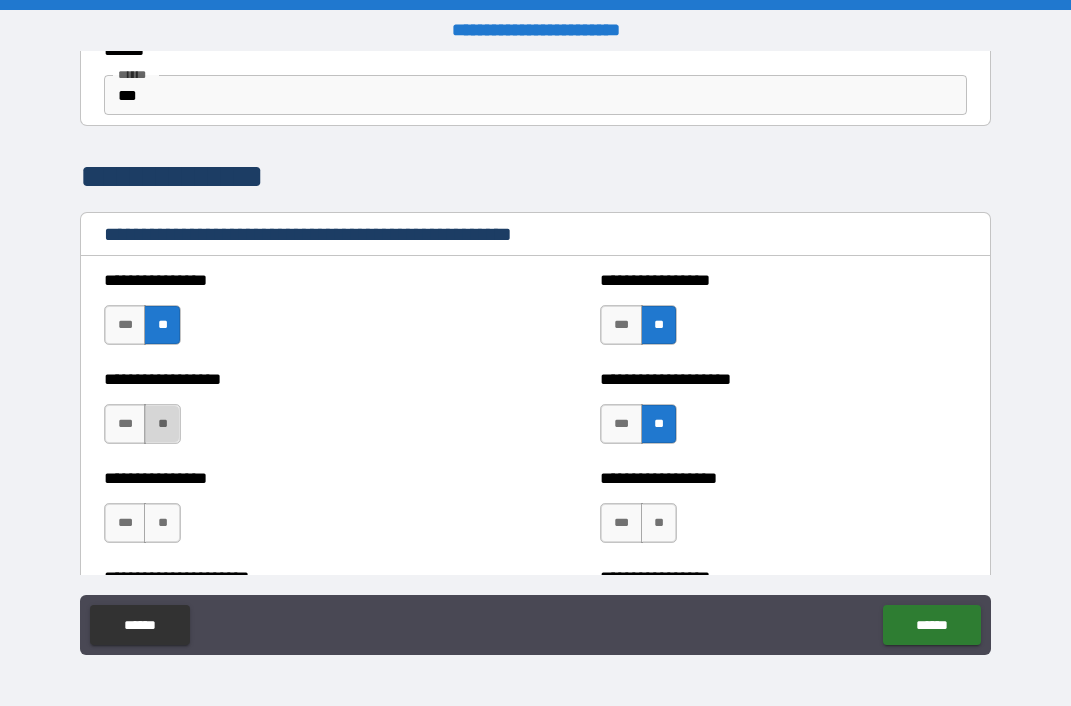 click on "**" at bounding box center (162, 424) 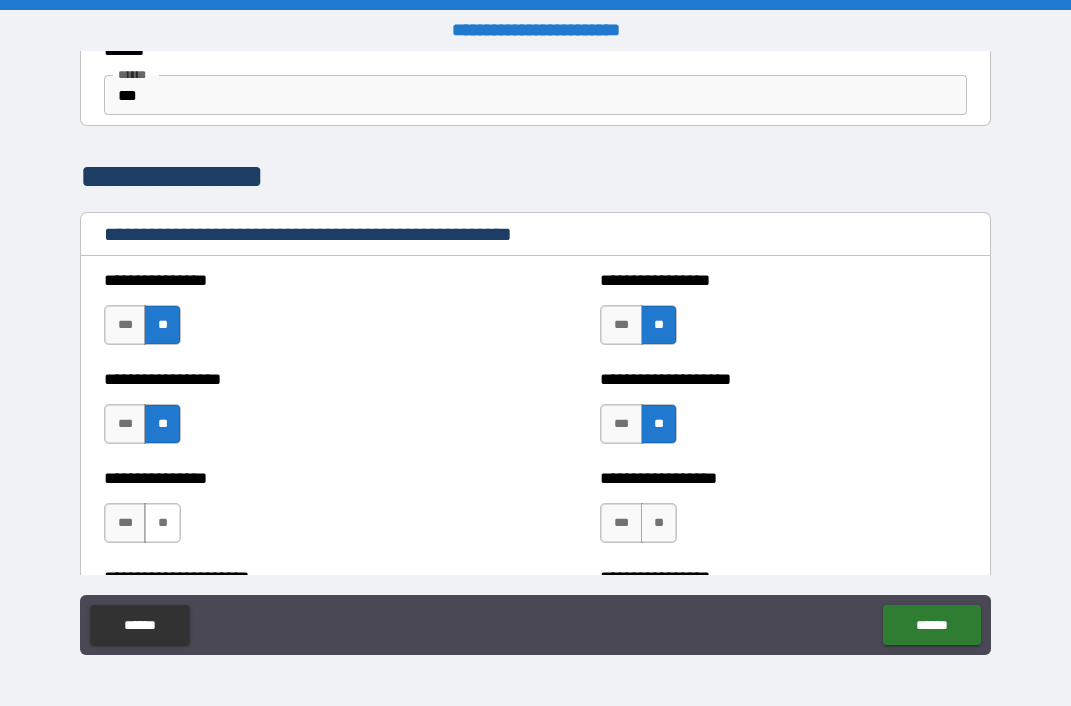 click on "**" at bounding box center (162, 523) 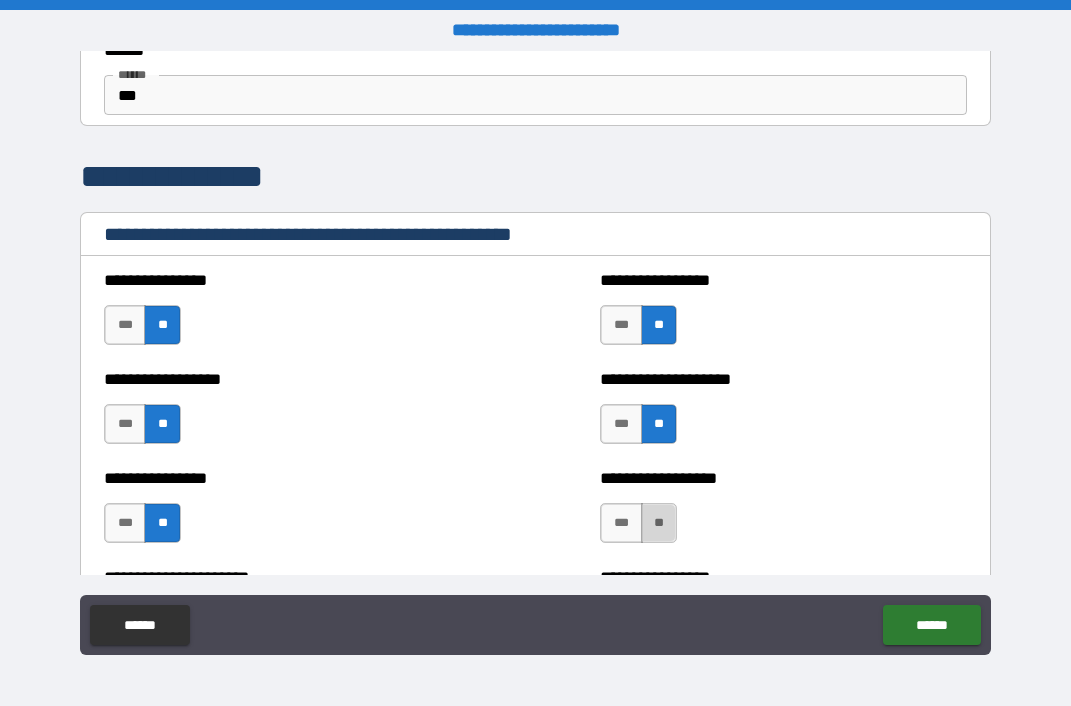 click on "**" at bounding box center [659, 523] 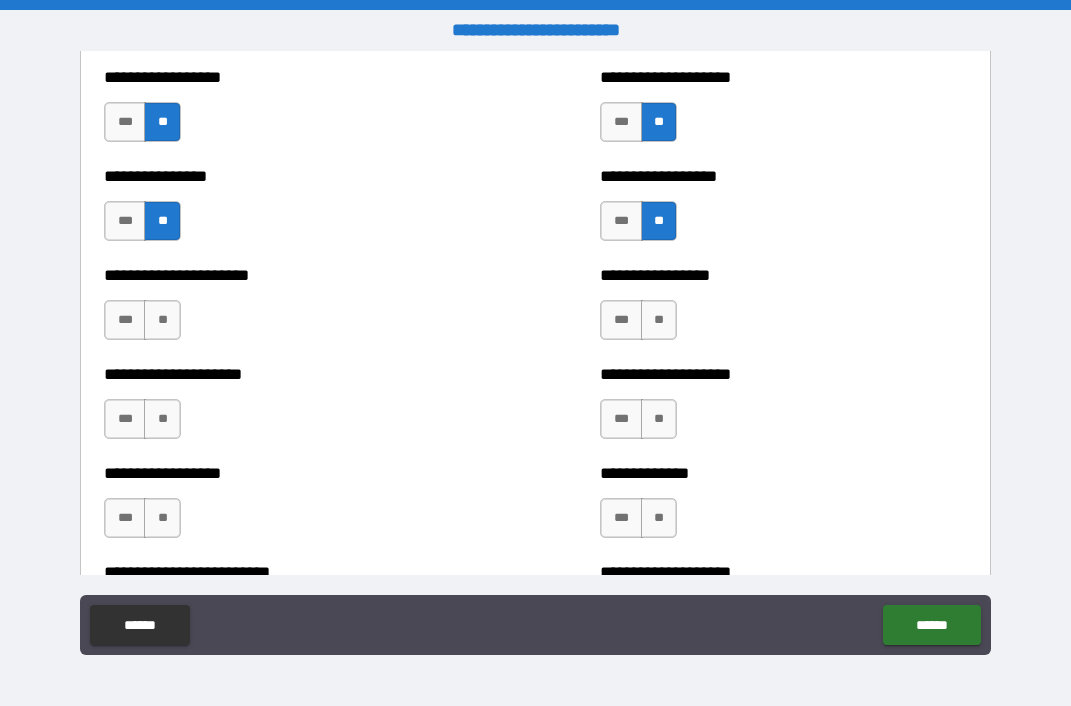 scroll, scrollTop: 2008, scrollLeft: 0, axis: vertical 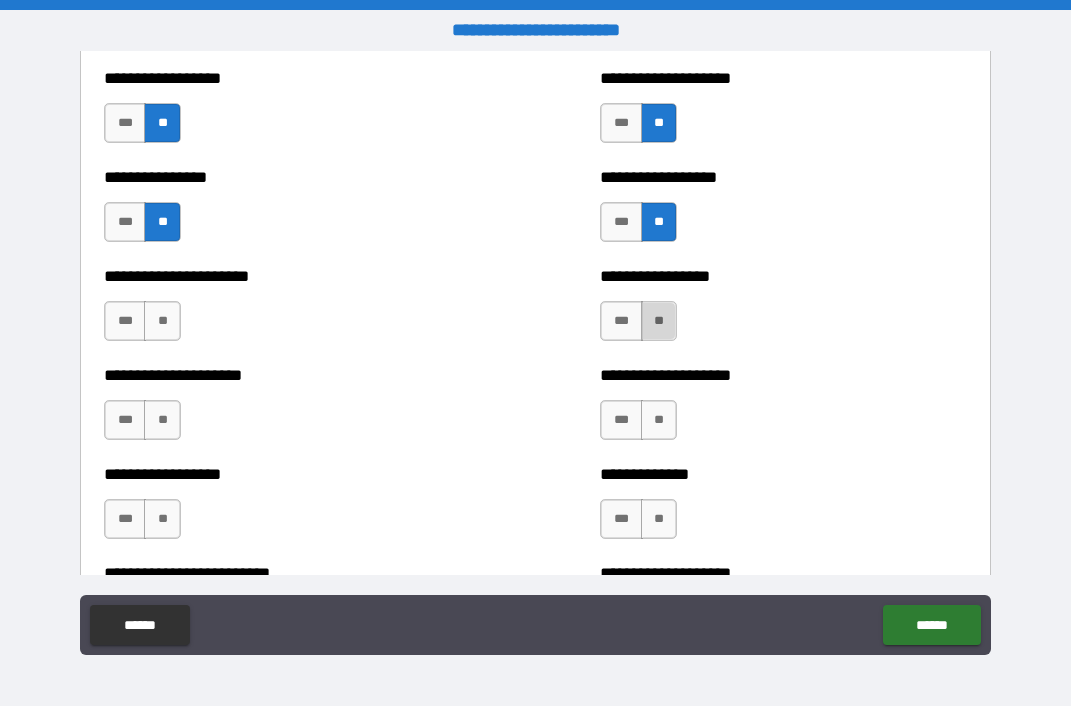 click on "**" at bounding box center [659, 321] 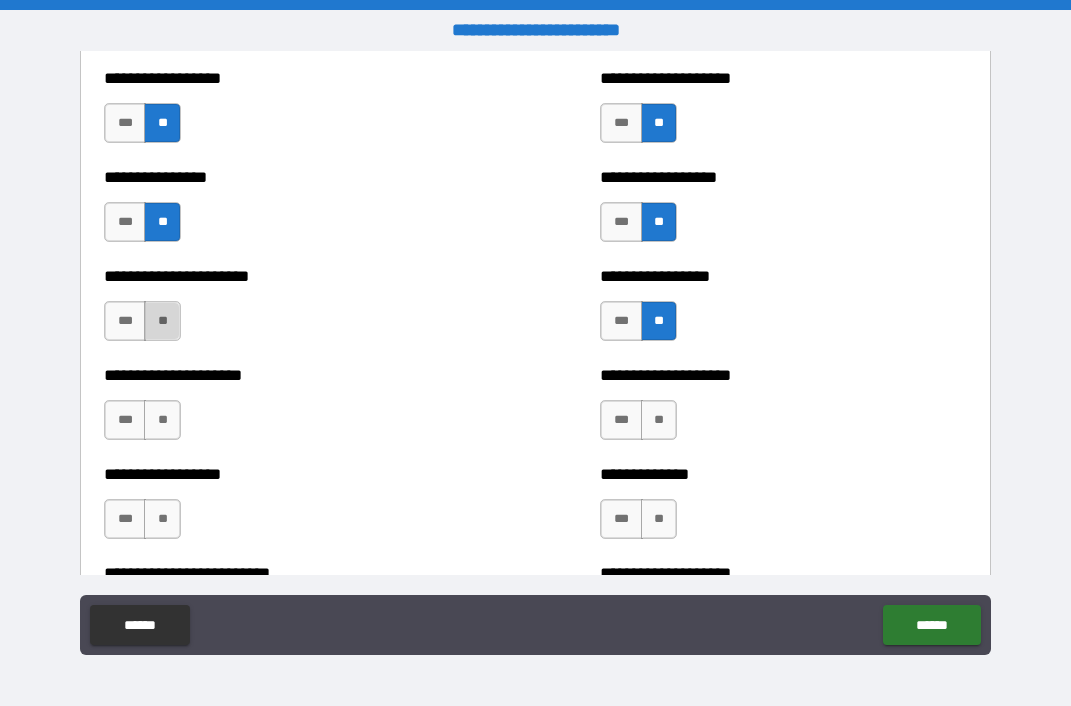 click on "**" at bounding box center (162, 321) 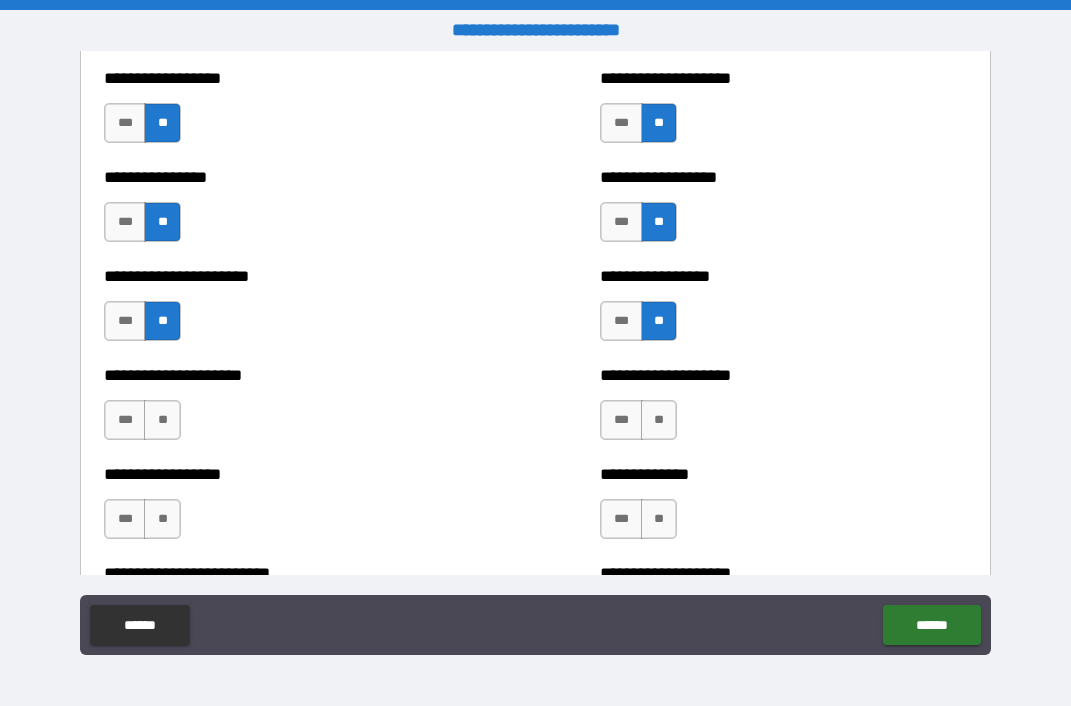click on "*** **" at bounding box center [145, 425] 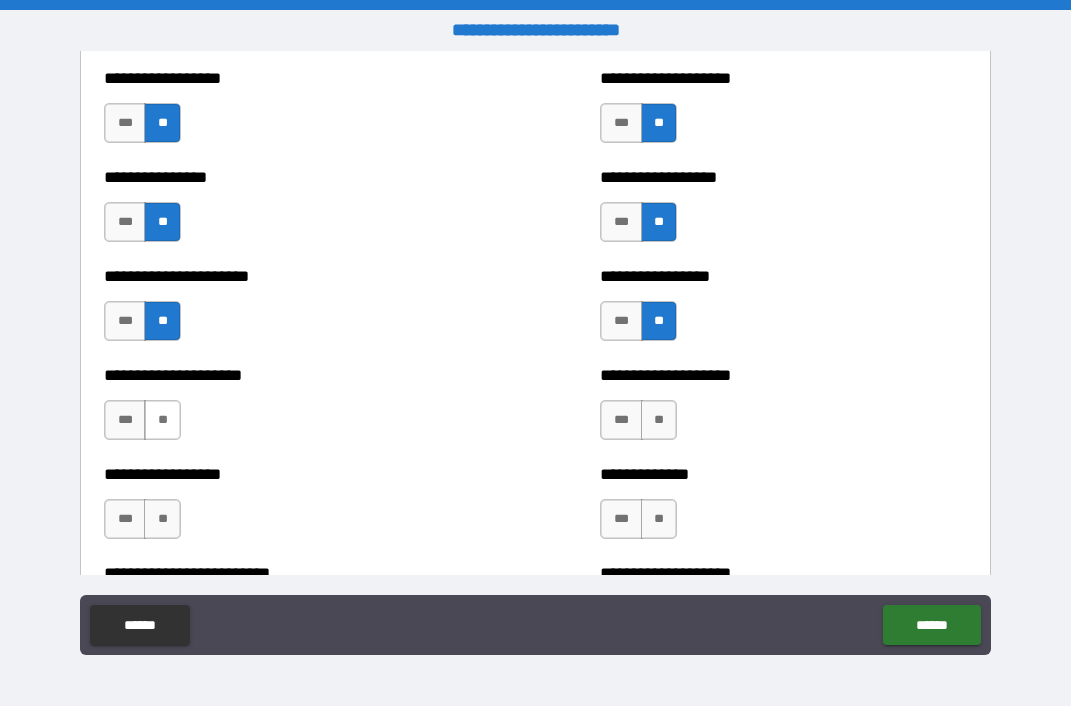 click on "**" at bounding box center [162, 420] 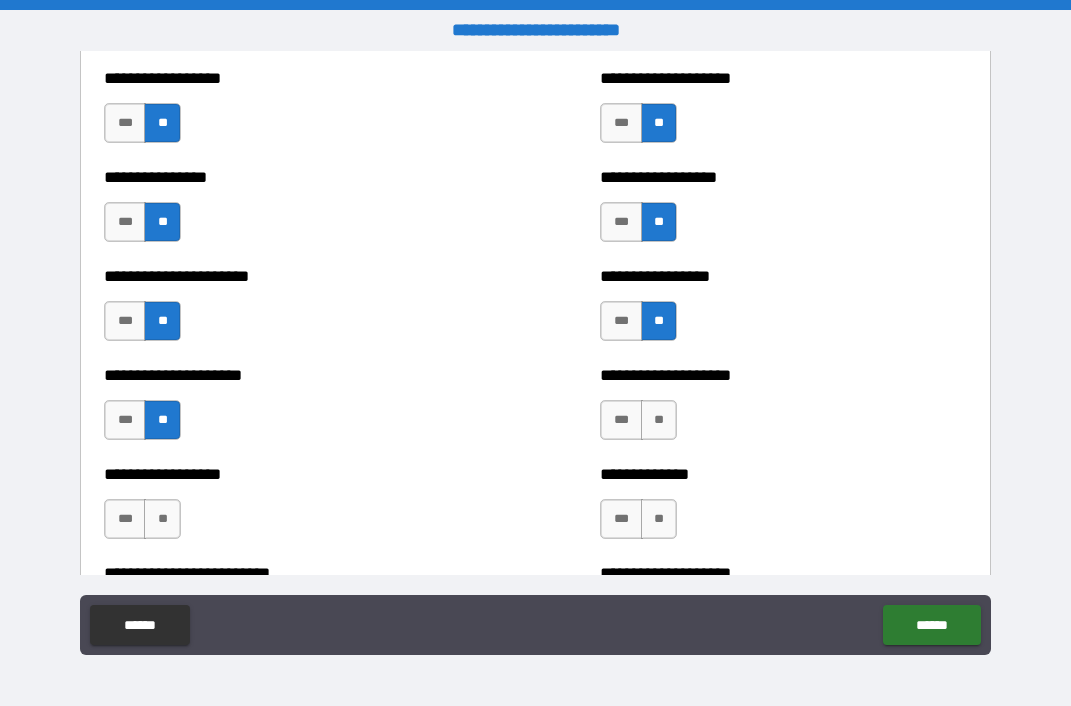 click on "*** **" at bounding box center [142, 519] 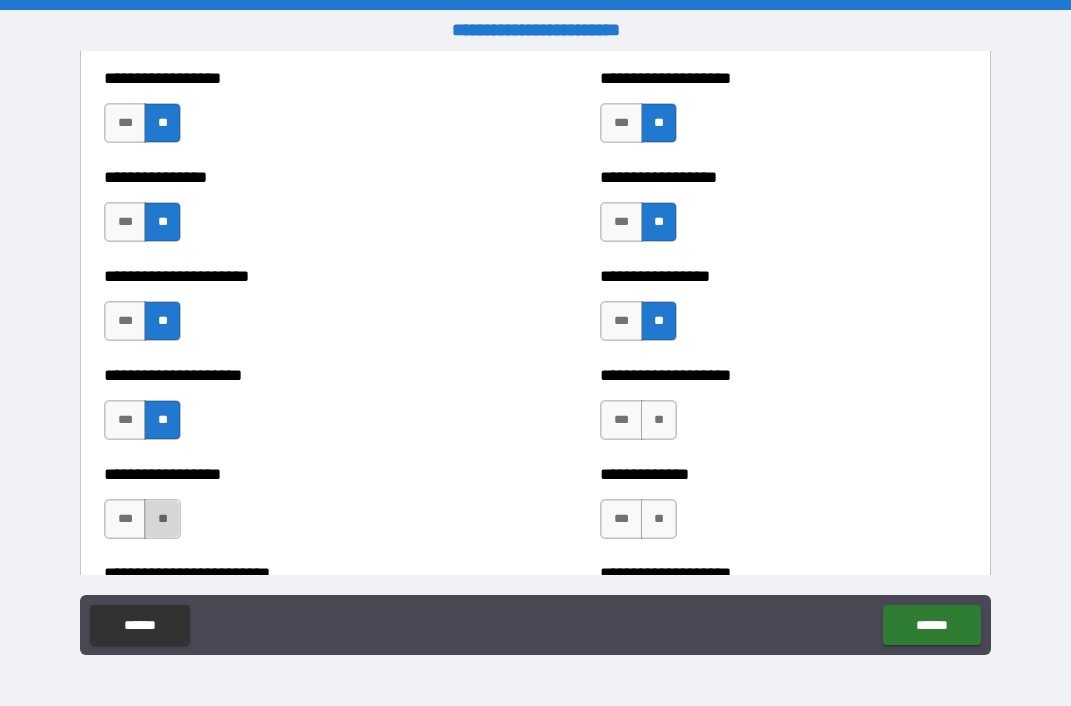 click on "**" at bounding box center [162, 519] 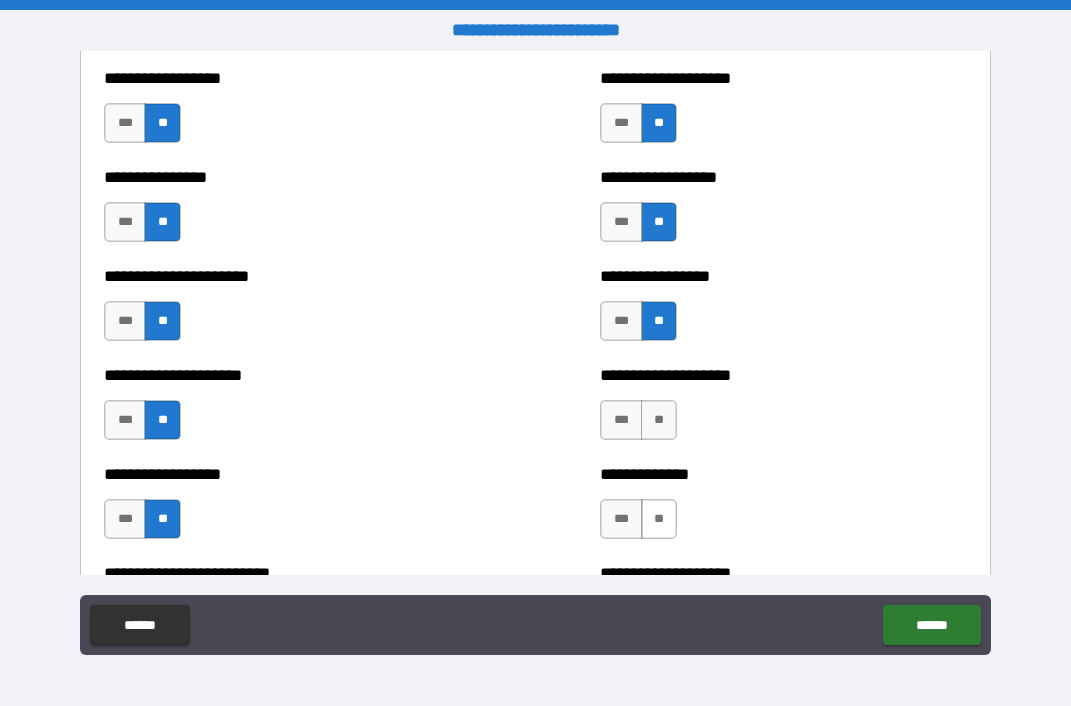 click on "**" at bounding box center (659, 519) 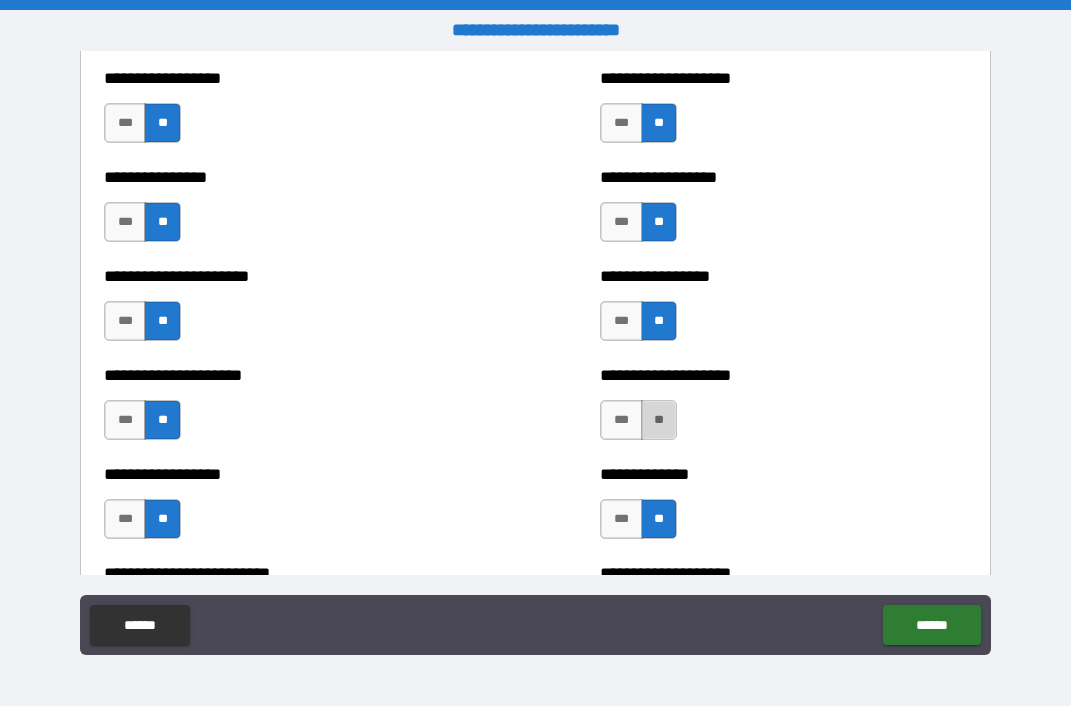 click on "**" at bounding box center [659, 420] 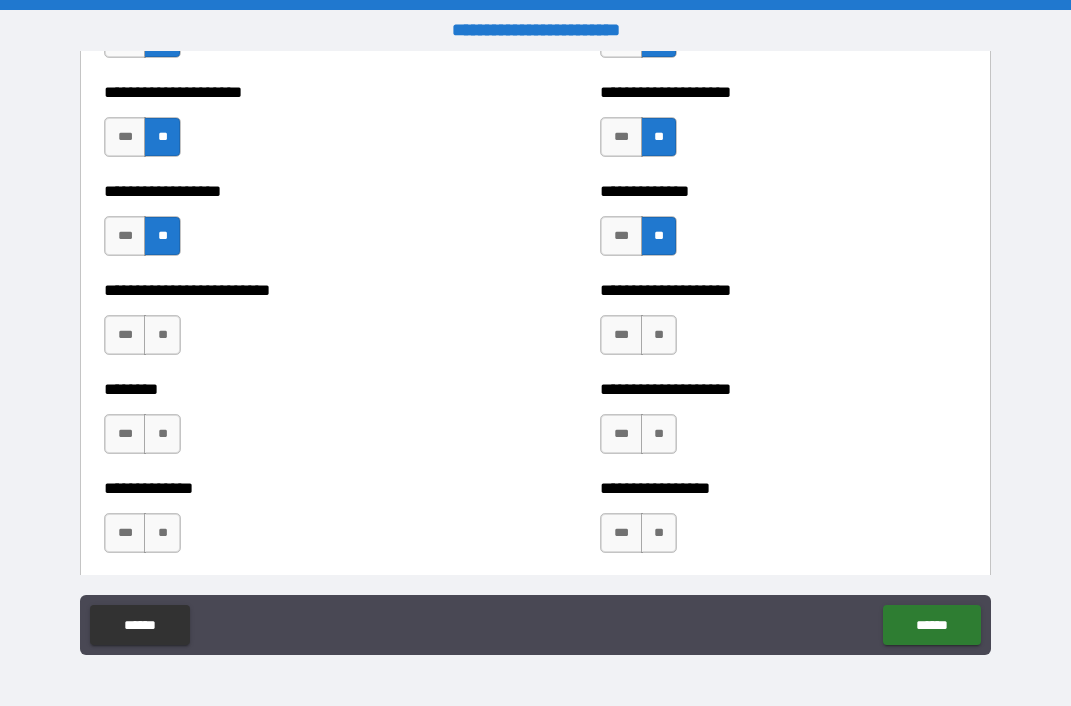 scroll, scrollTop: 2293, scrollLeft: 0, axis: vertical 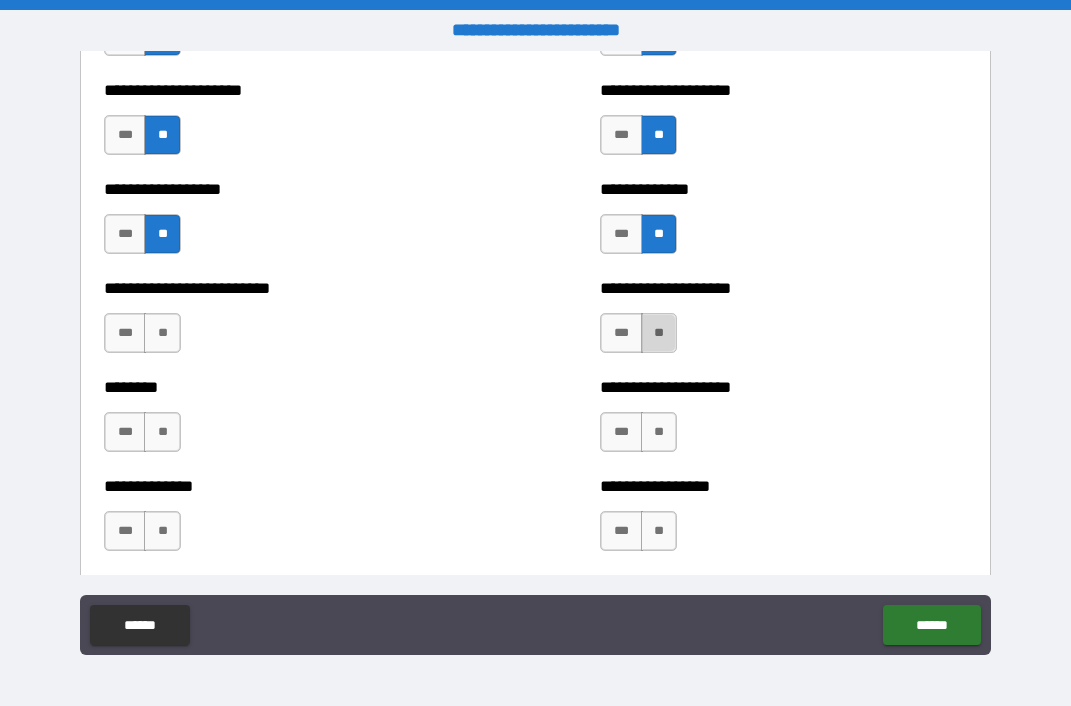 click on "**" at bounding box center (659, 333) 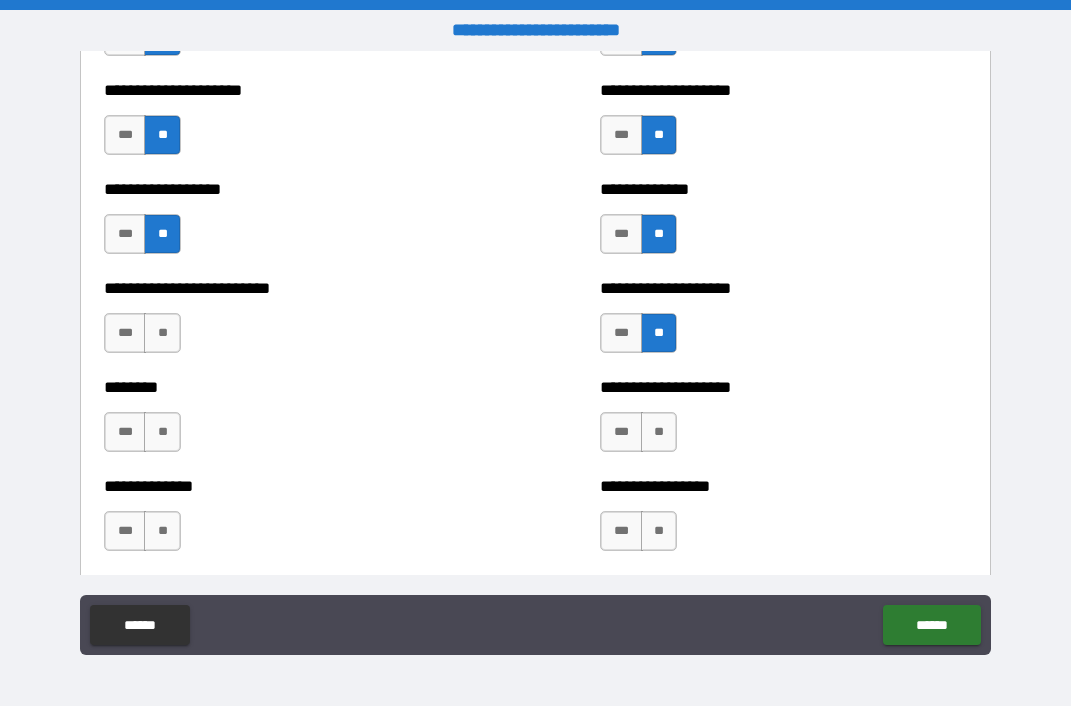 click on "**********" at bounding box center [783, 422] 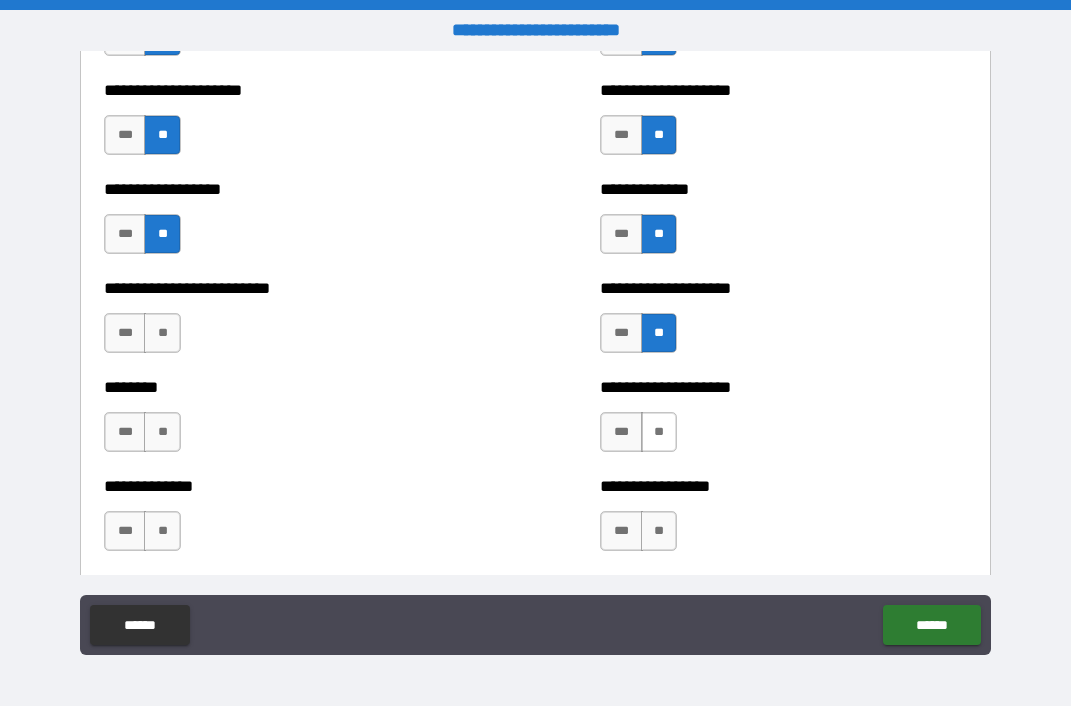 click on "**" at bounding box center [659, 432] 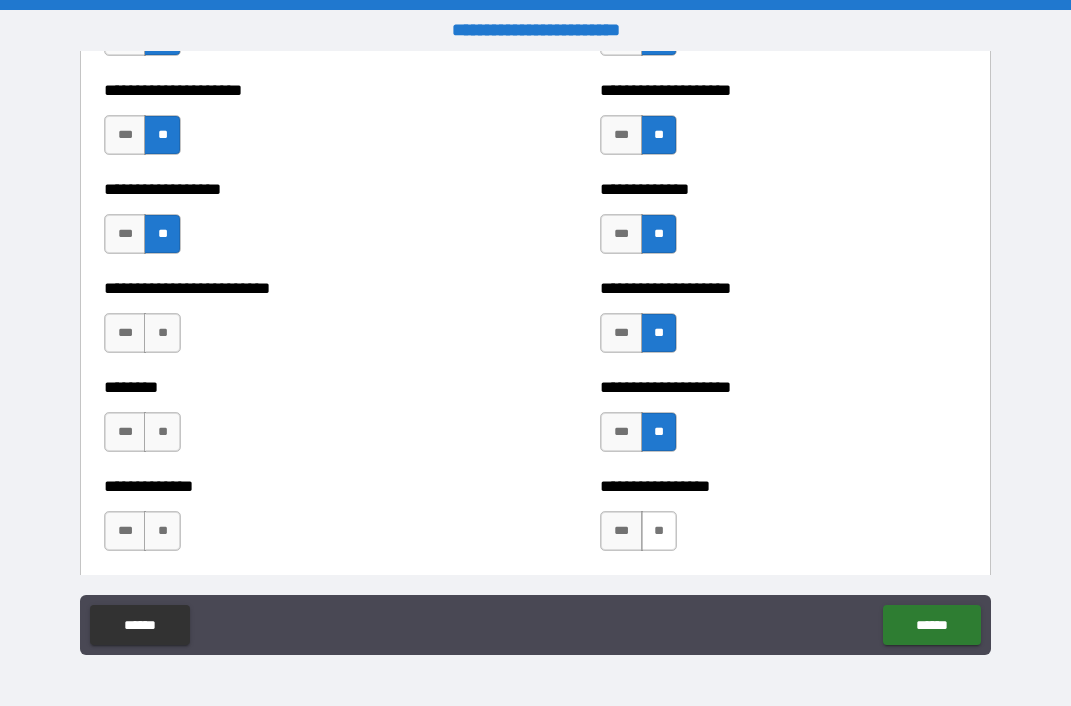 click on "**" at bounding box center [659, 531] 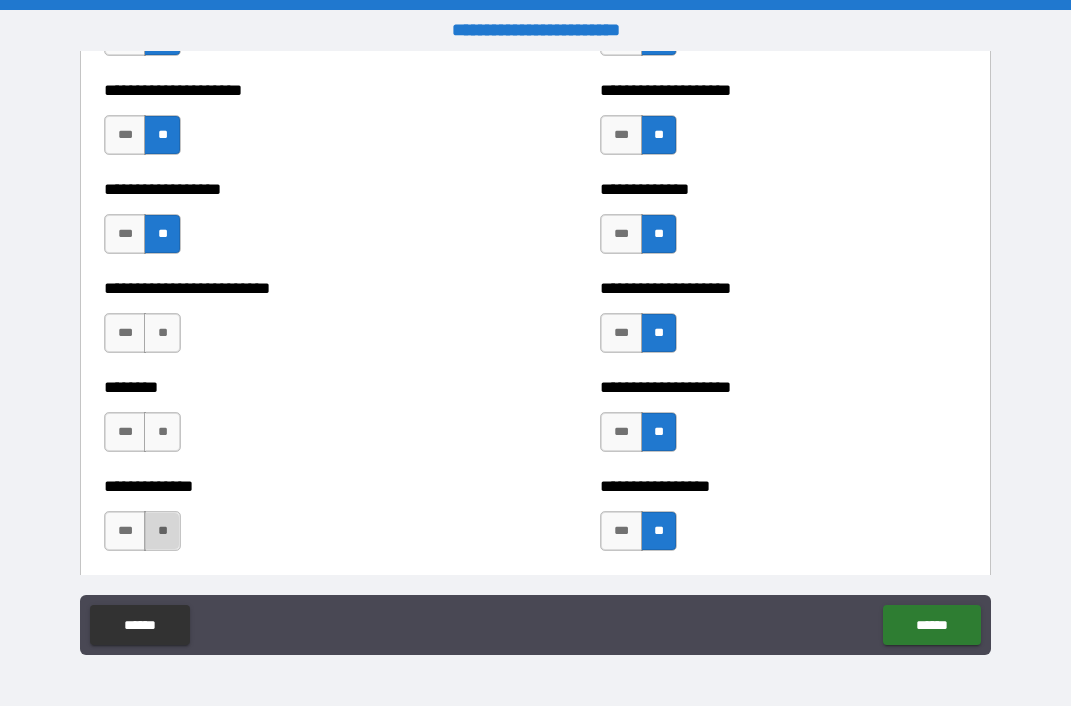 click on "**" at bounding box center [162, 531] 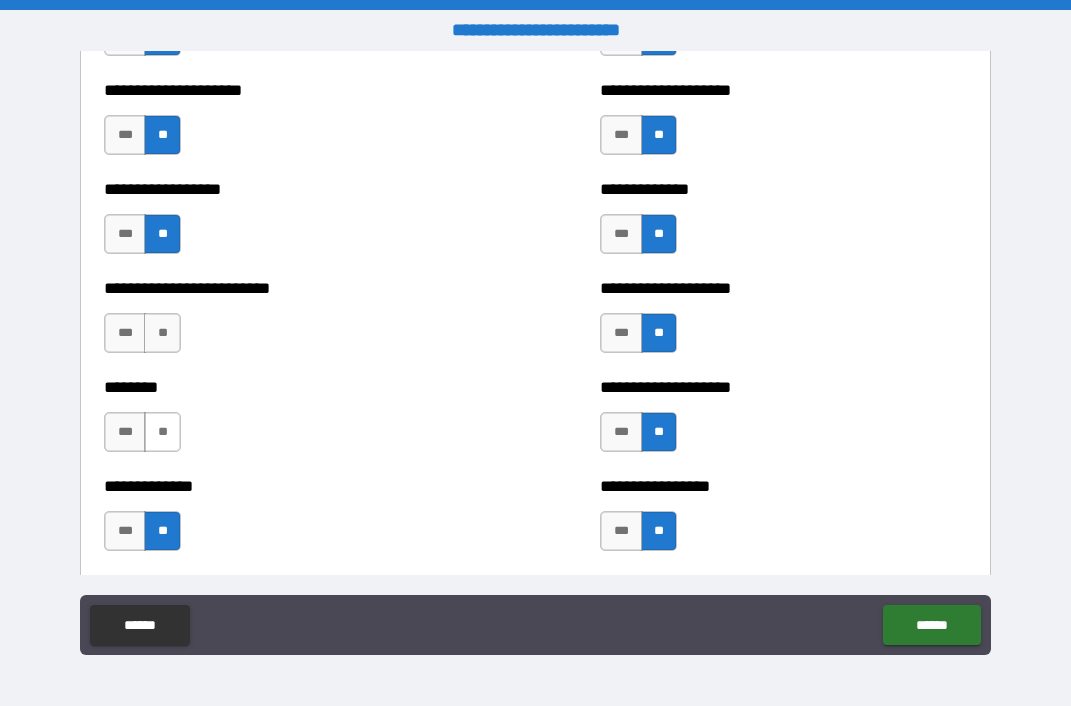 click on "**" at bounding box center [162, 432] 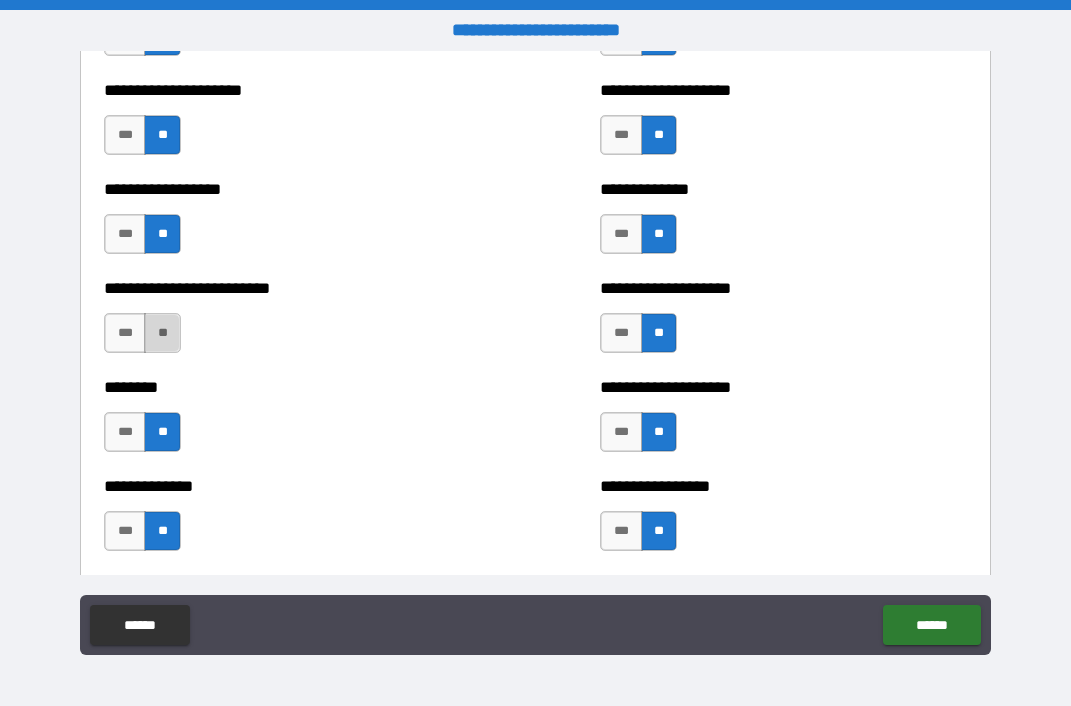click on "**" at bounding box center [162, 333] 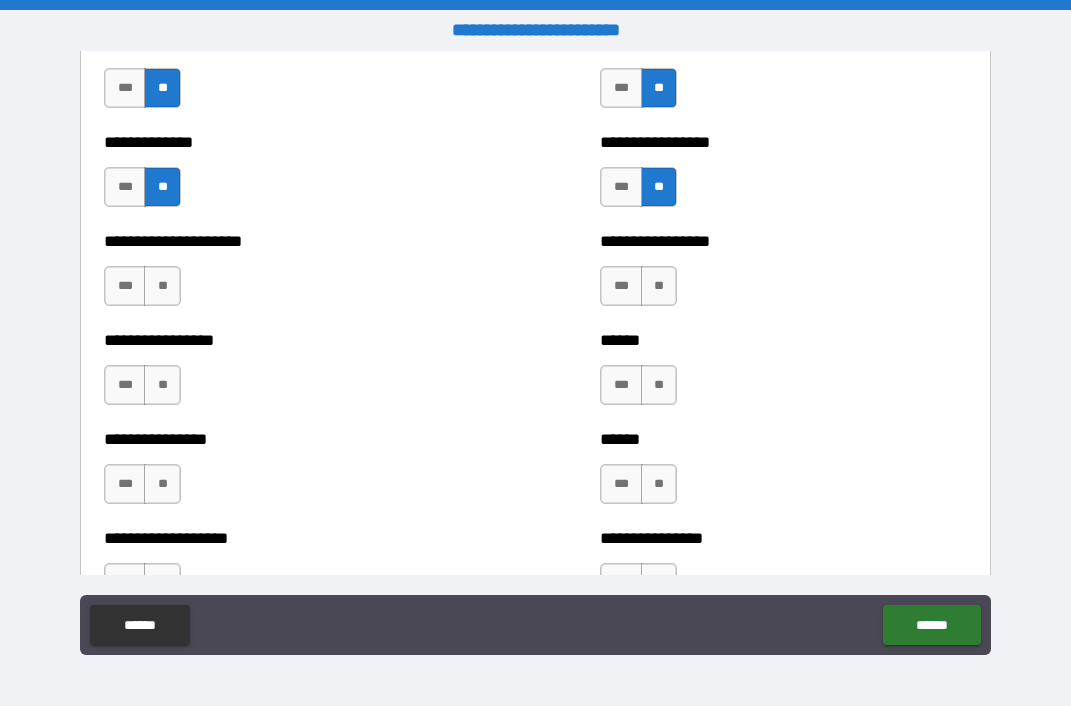 scroll, scrollTop: 2653, scrollLeft: 0, axis: vertical 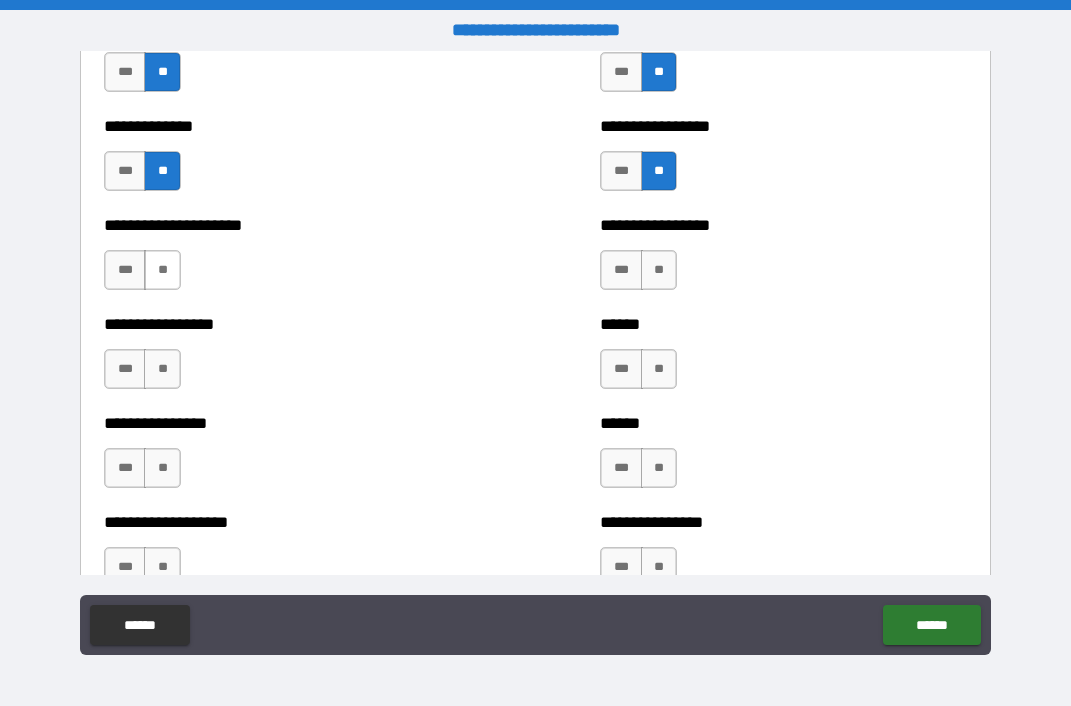 click on "**" at bounding box center (162, 270) 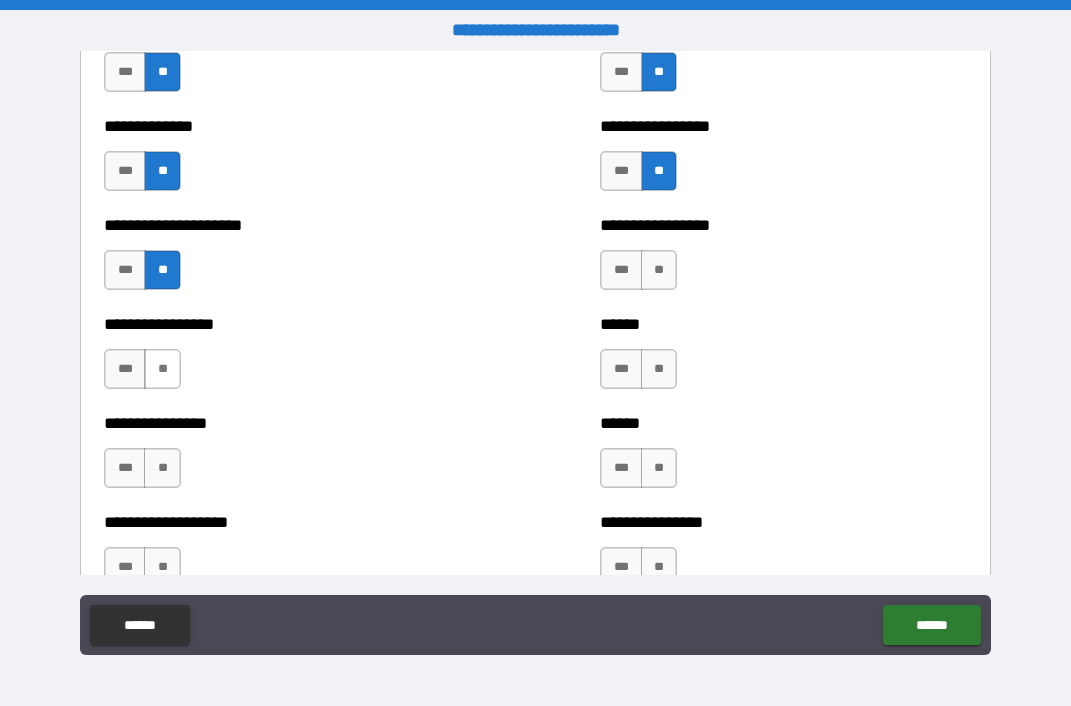 click on "**" at bounding box center [162, 369] 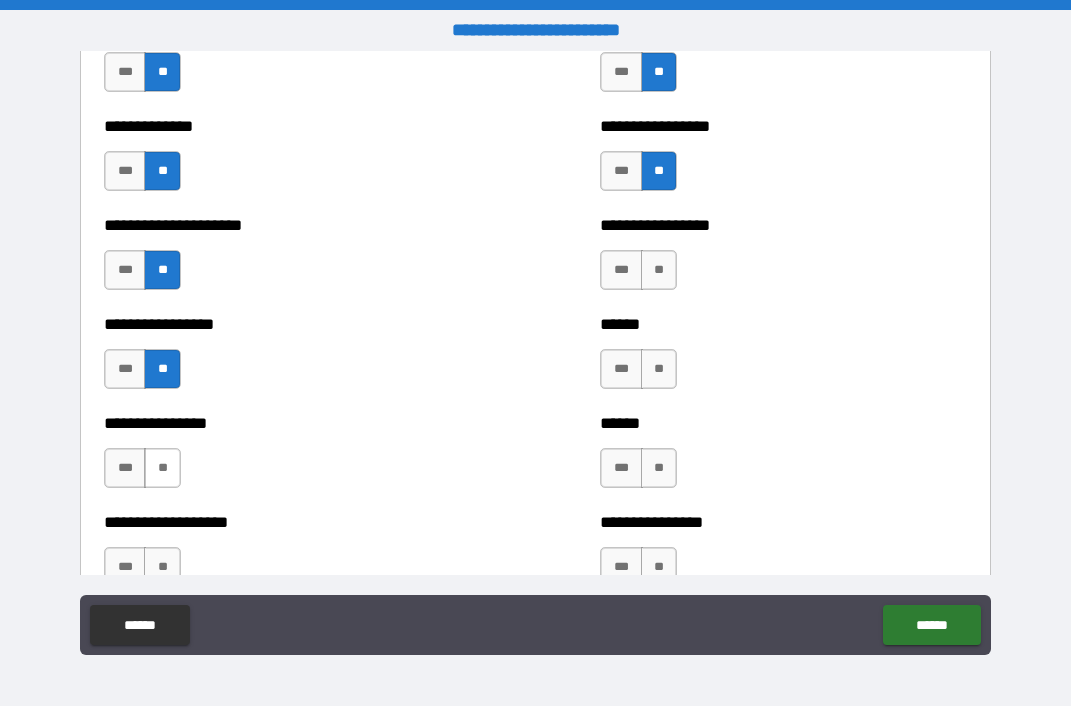 click on "**" at bounding box center [162, 468] 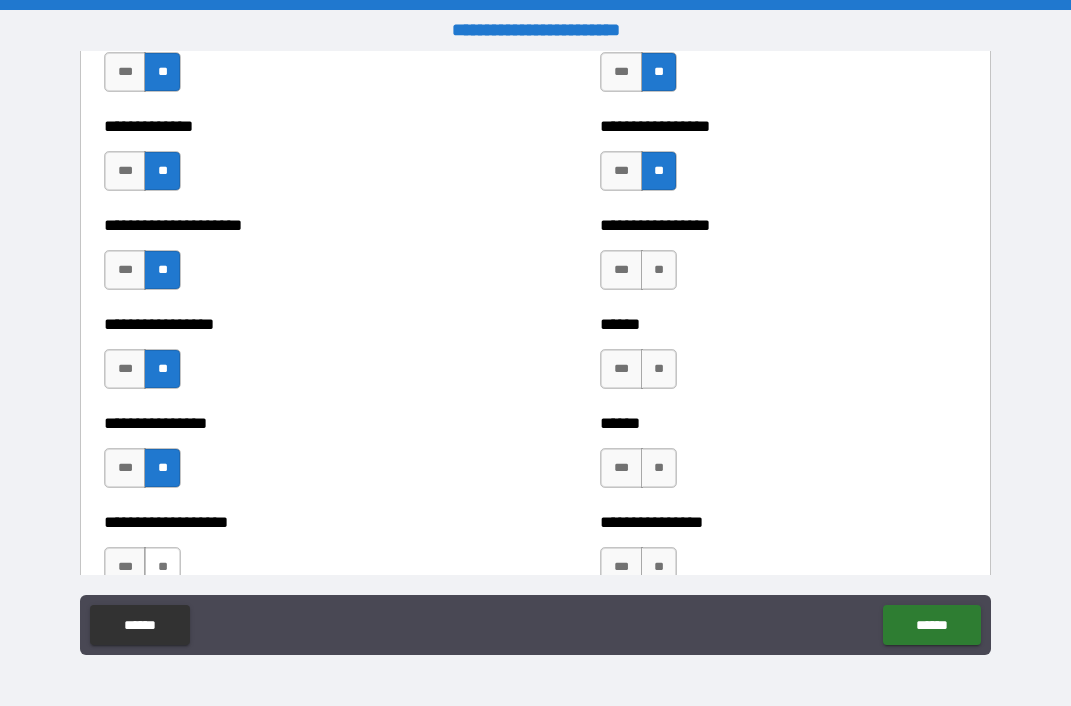 click on "**" at bounding box center [162, 567] 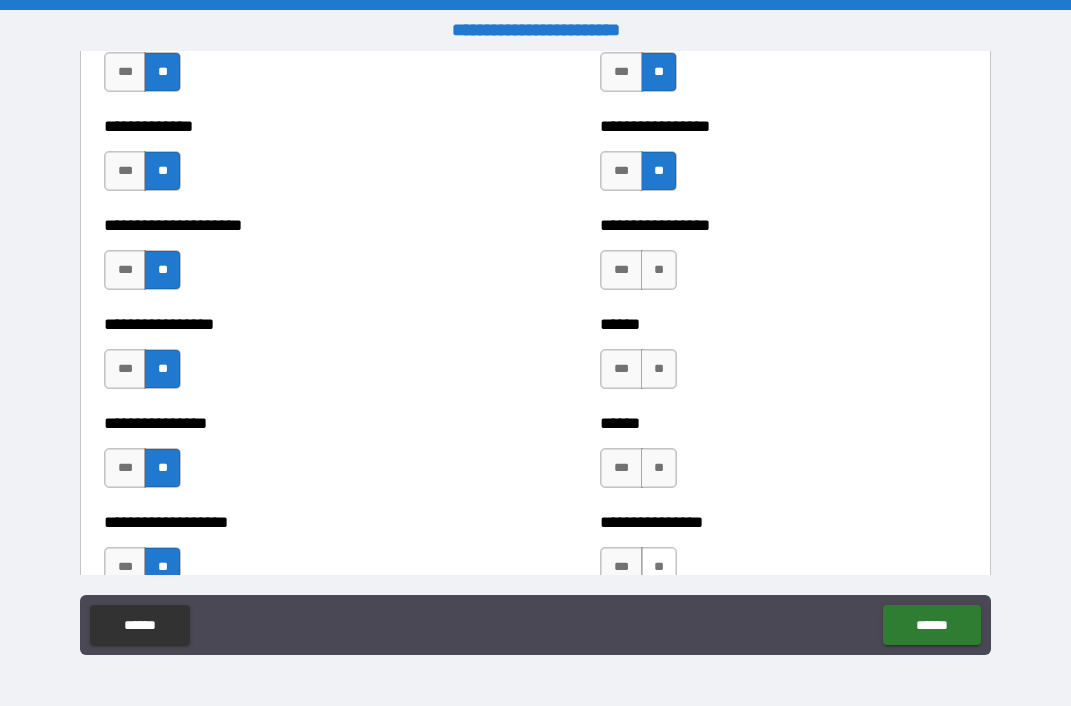 click on "**" at bounding box center [659, 567] 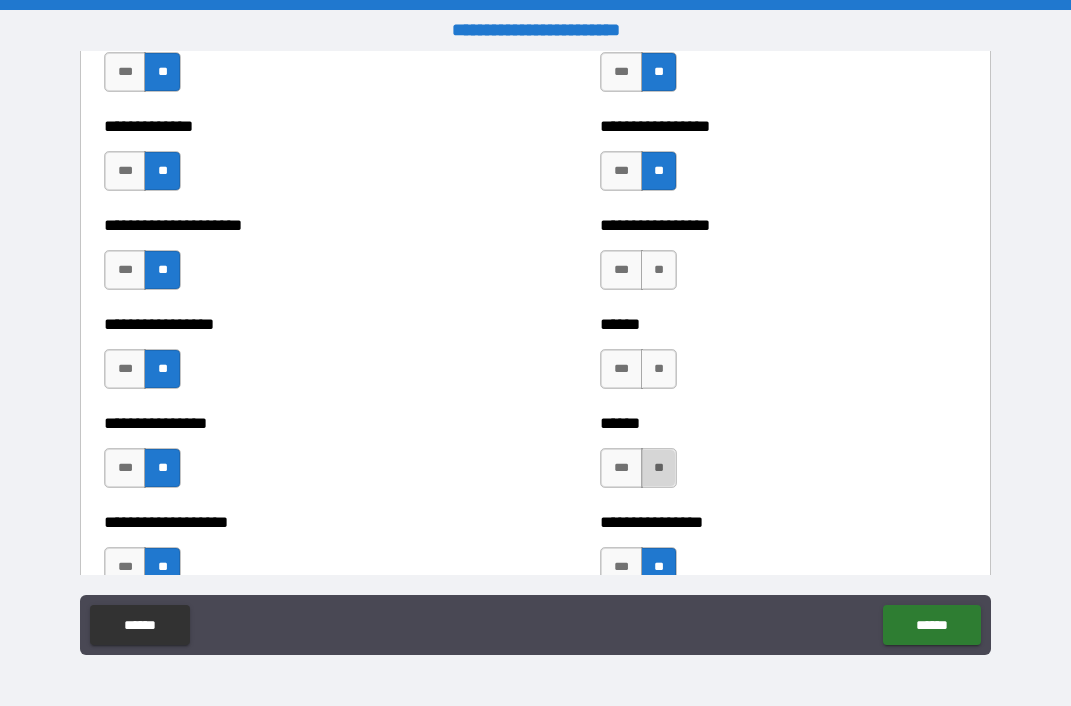 click on "**" at bounding box center (659, 468) 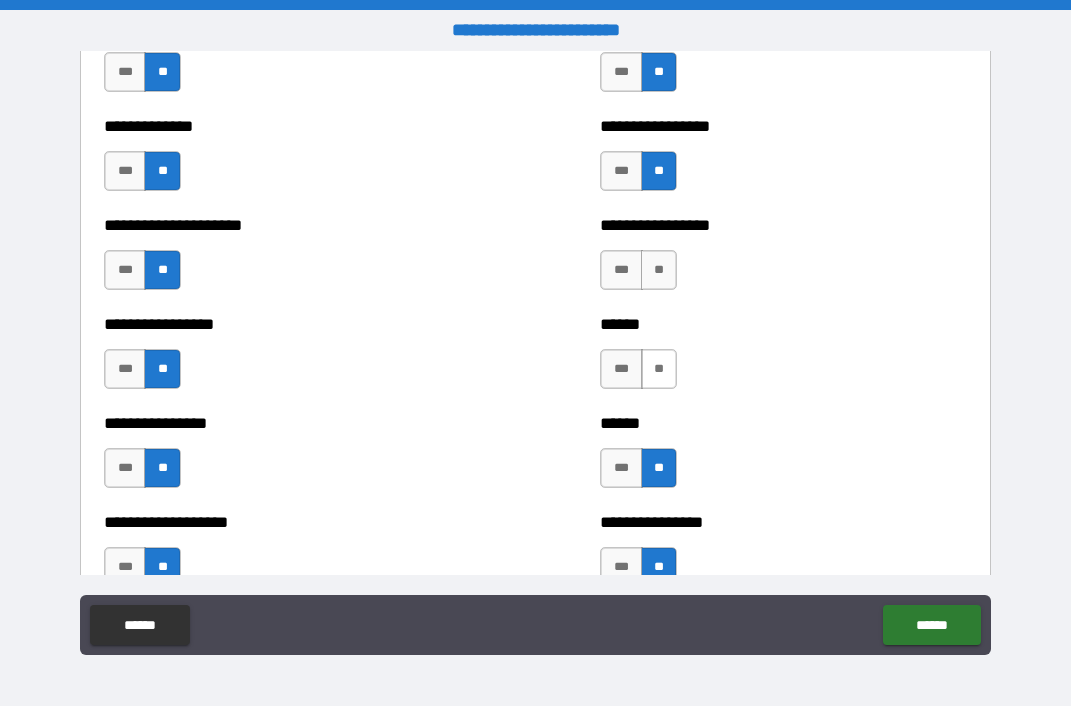 click on "**" at bounding box center [659, 369] 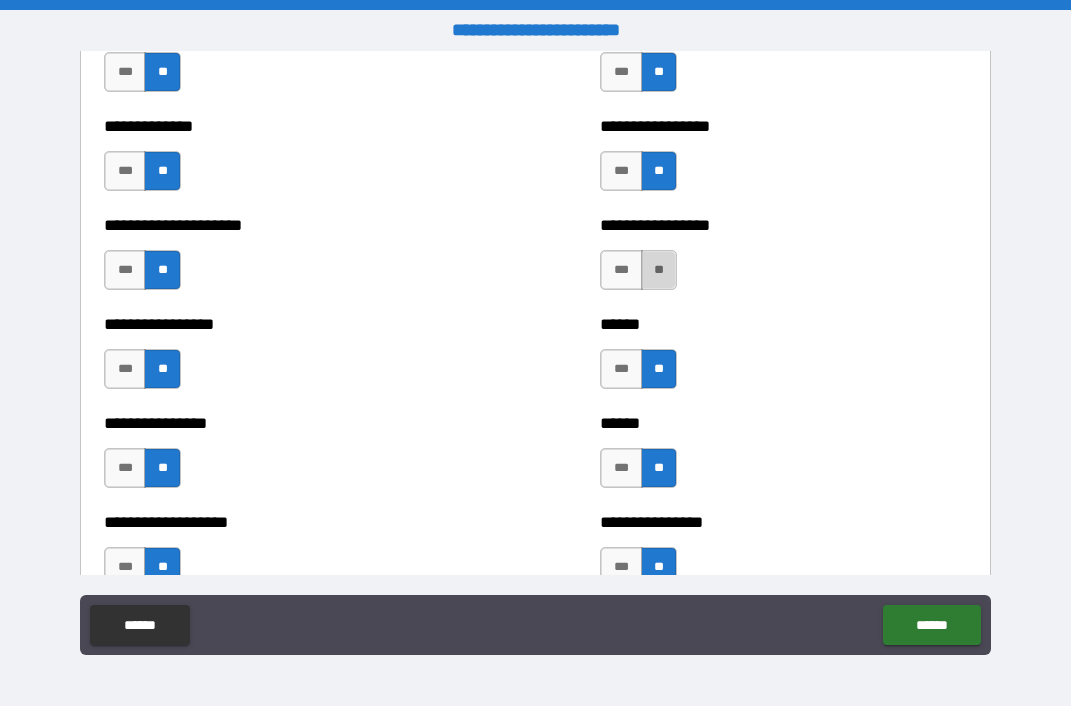 click on "**" at bounding box center (659, 270) 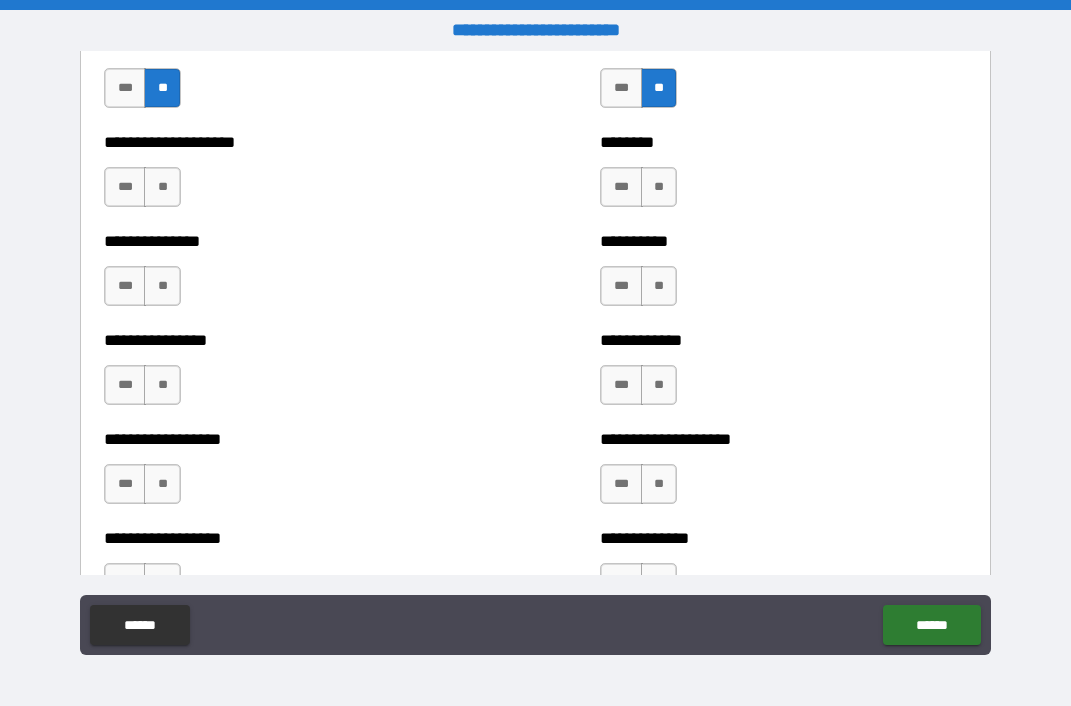scroll, scrollTop: 3140, scrollLeft: 0, axis: vertical 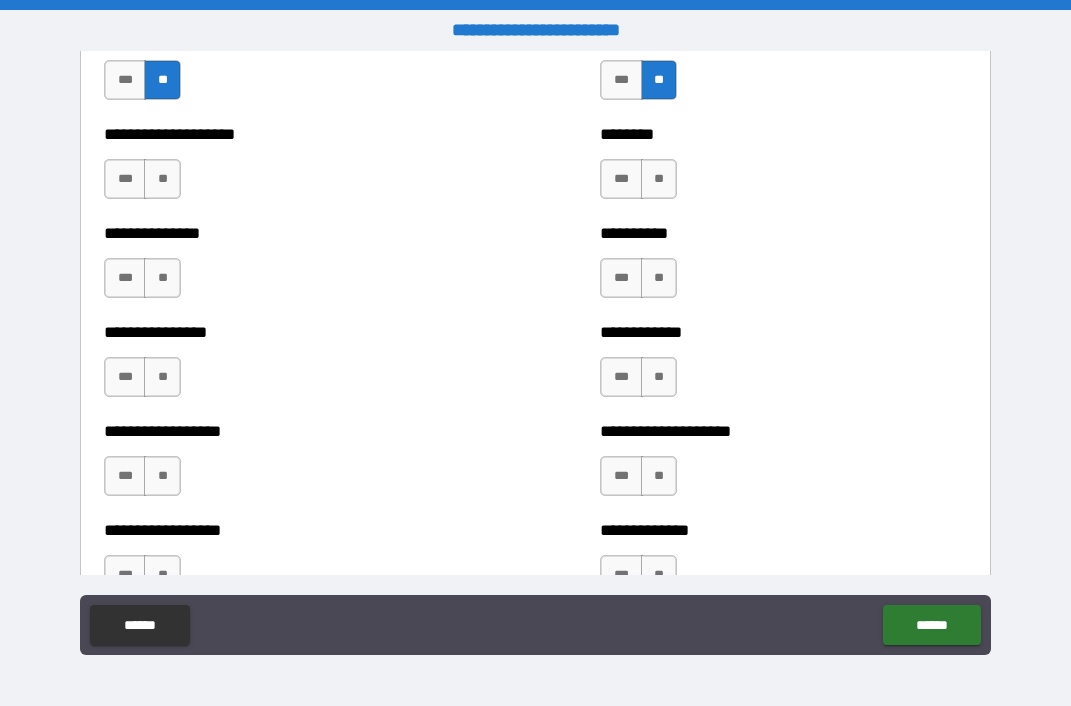 click on "**********" at bounding box center [287, 169] 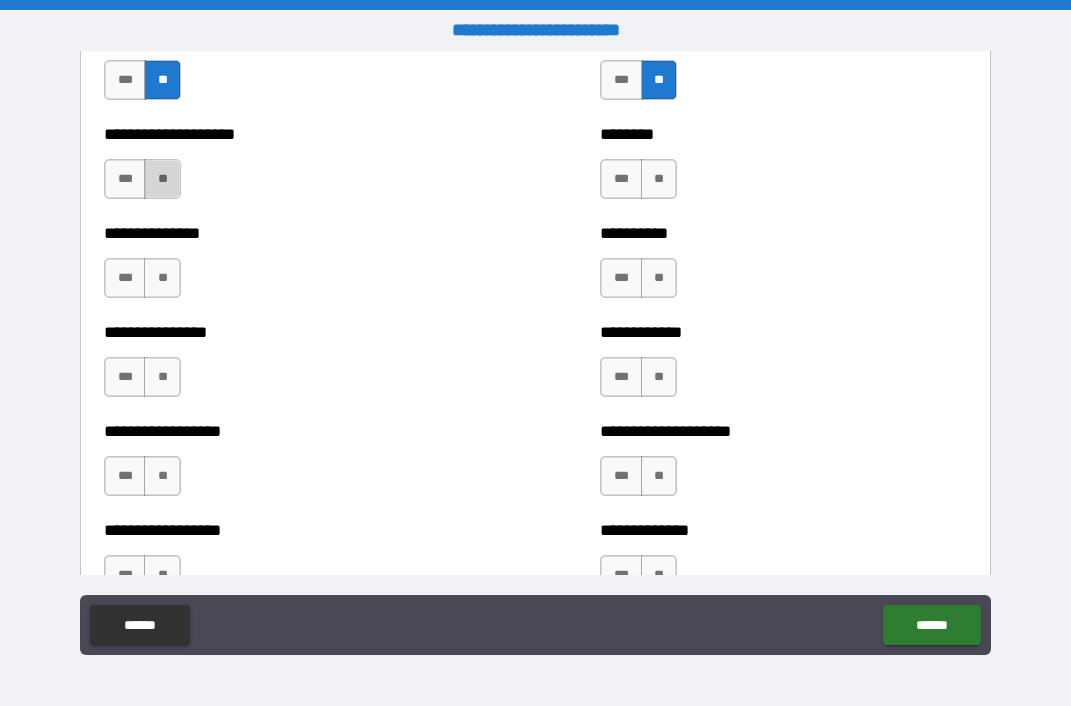 click on "**" at bounding box center (162, 179) 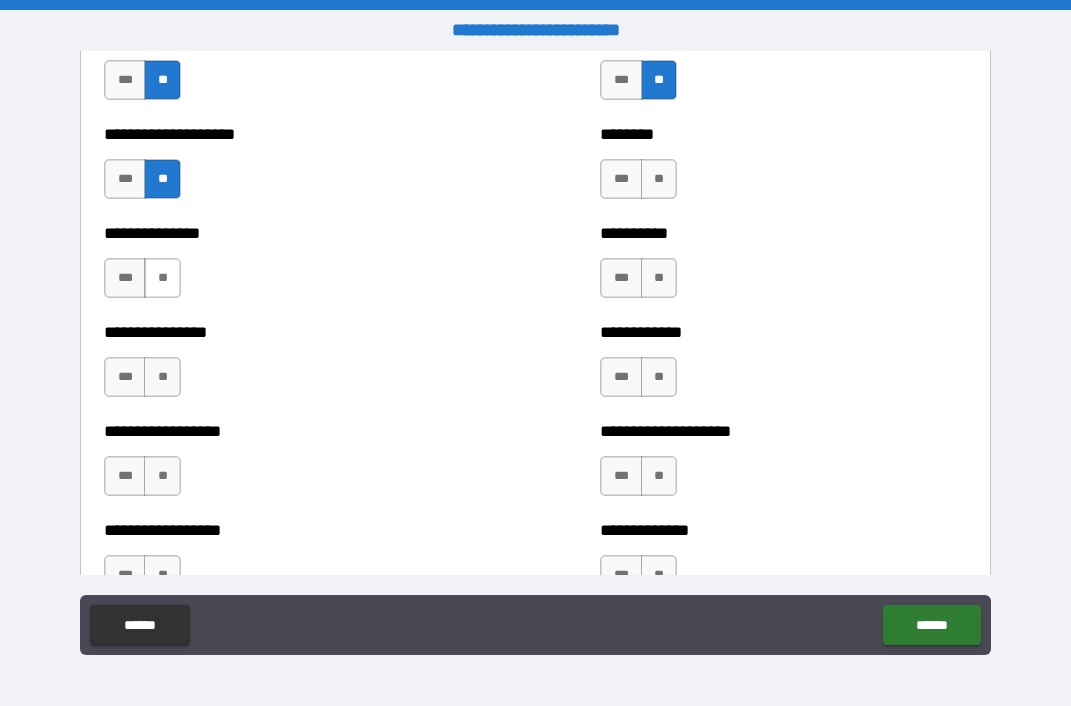 click on "**" at bounding box center (162, 278) 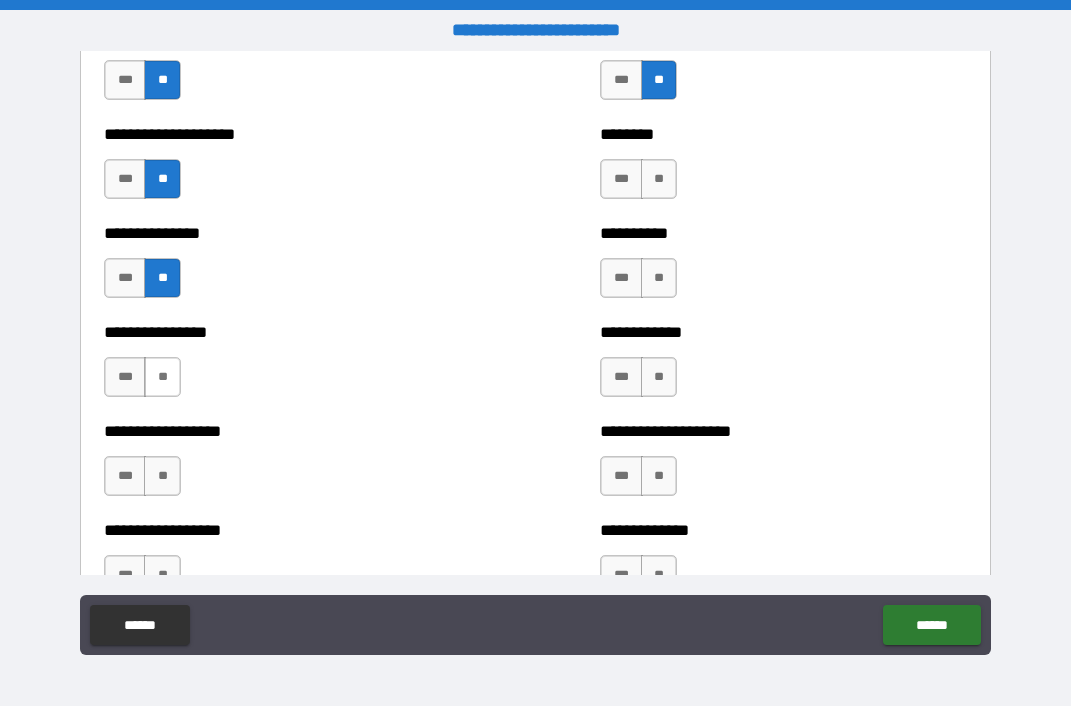 click on "**" at bounding box center (162, 377) 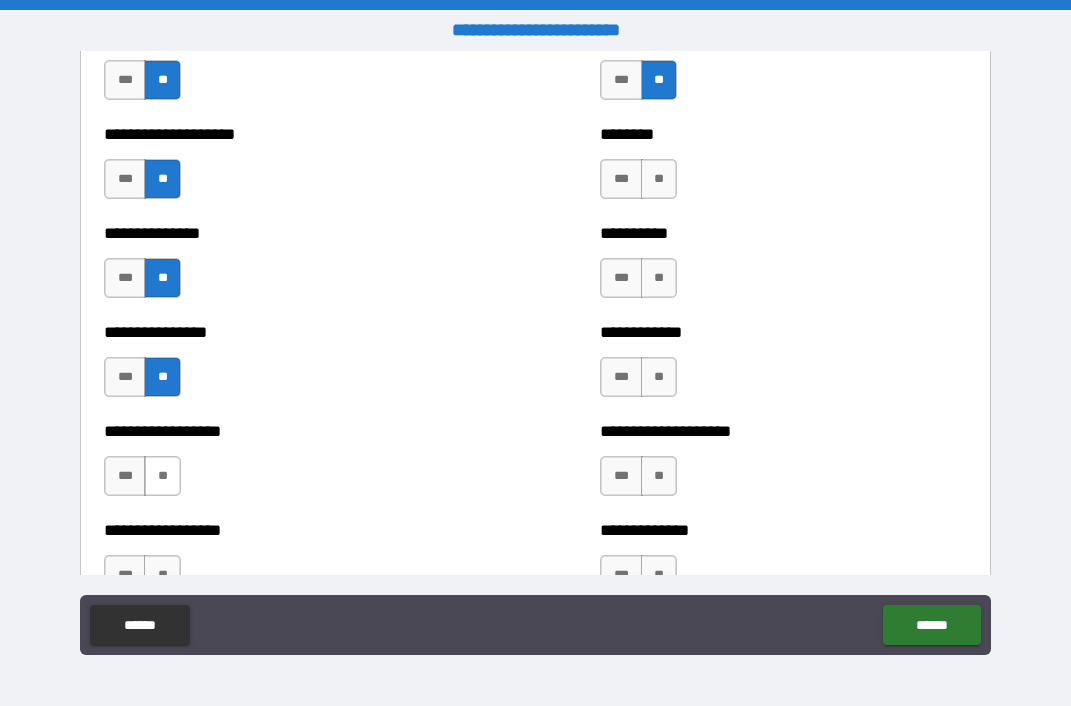 click on "**" at bounding box center [162, 476] 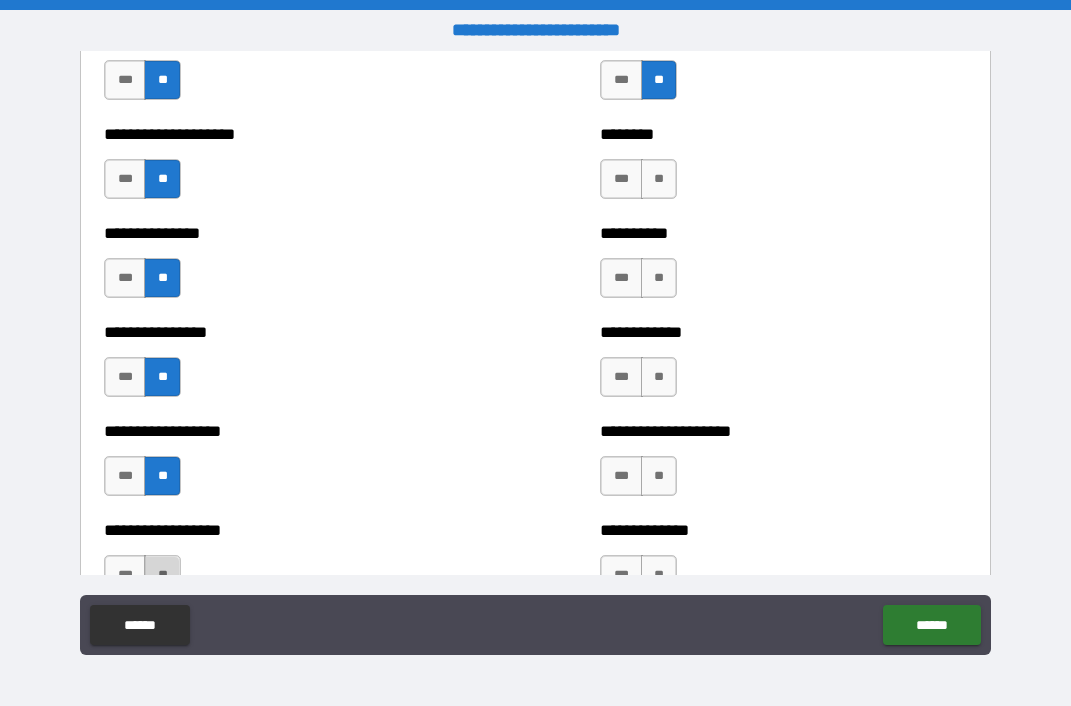 click on "**" at bounding box center [162, 575] 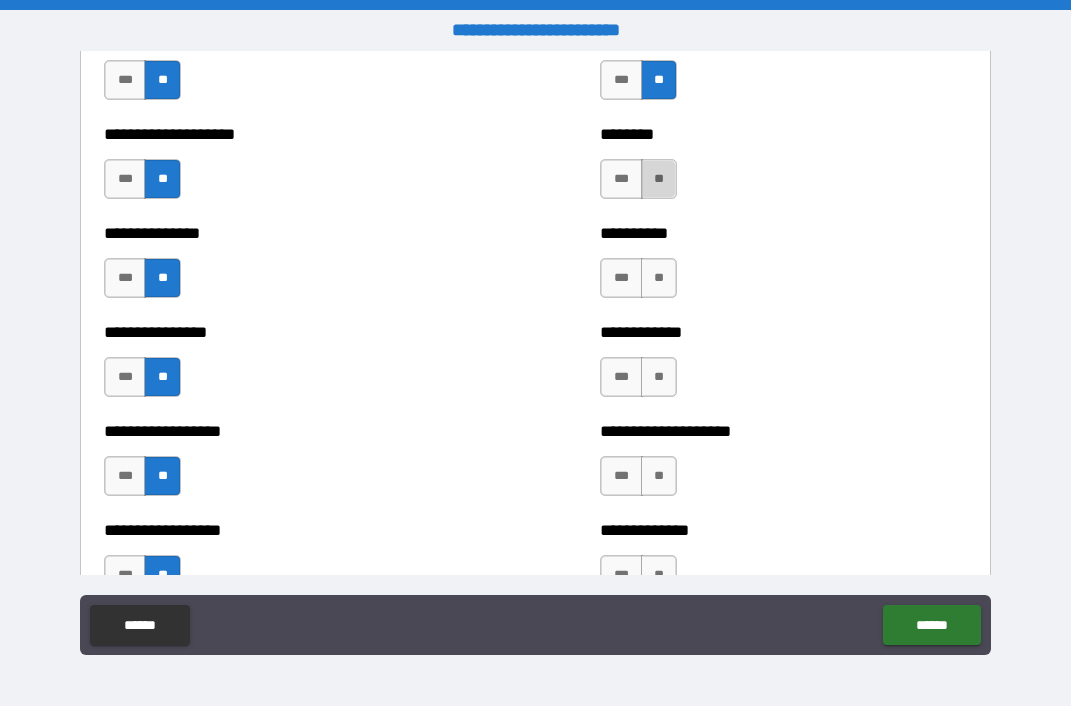 click on "**" at bounding box center [659, 179] 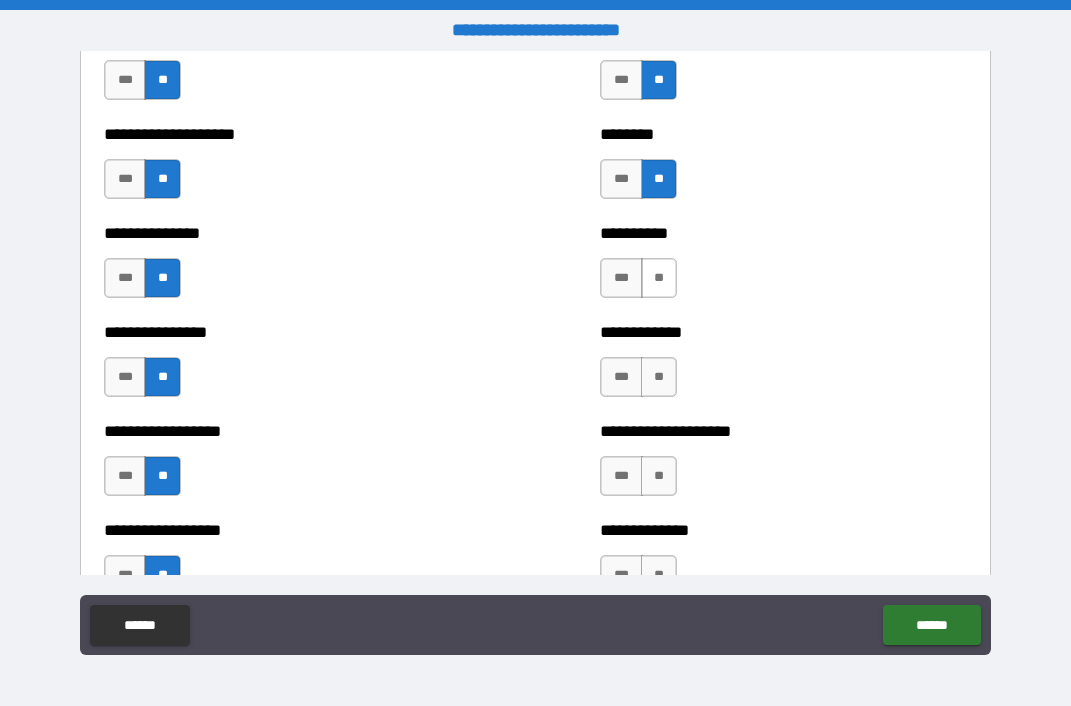 click on "**" at bounding box center (659, 278) 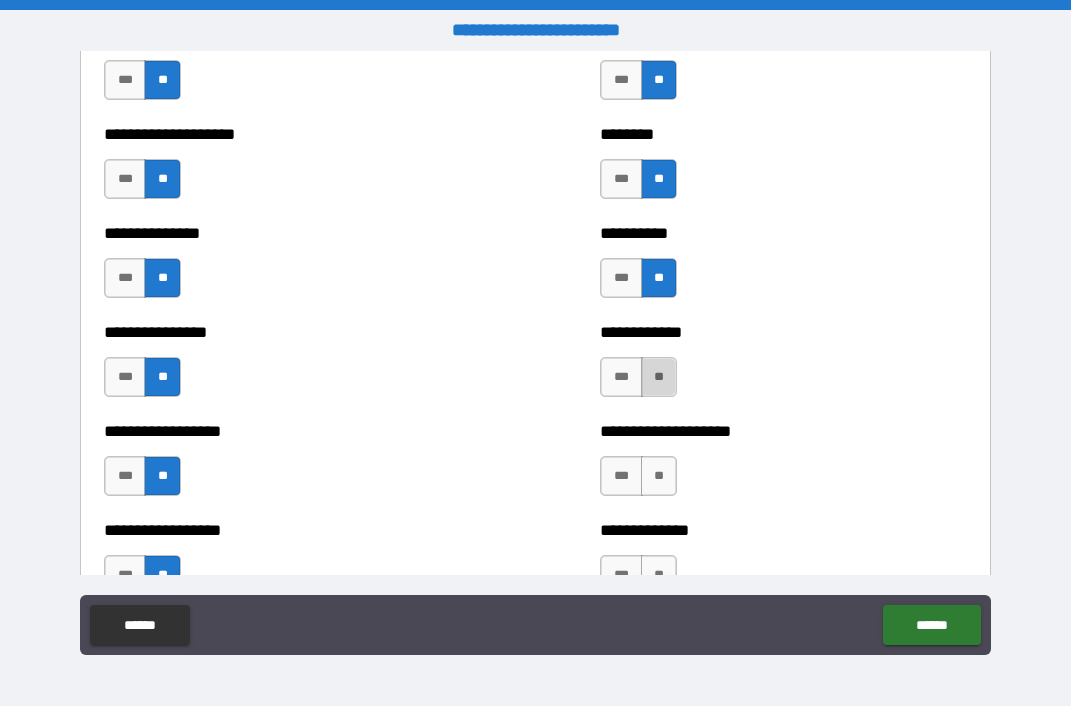 click on "**" at bounding box center [659, 377] 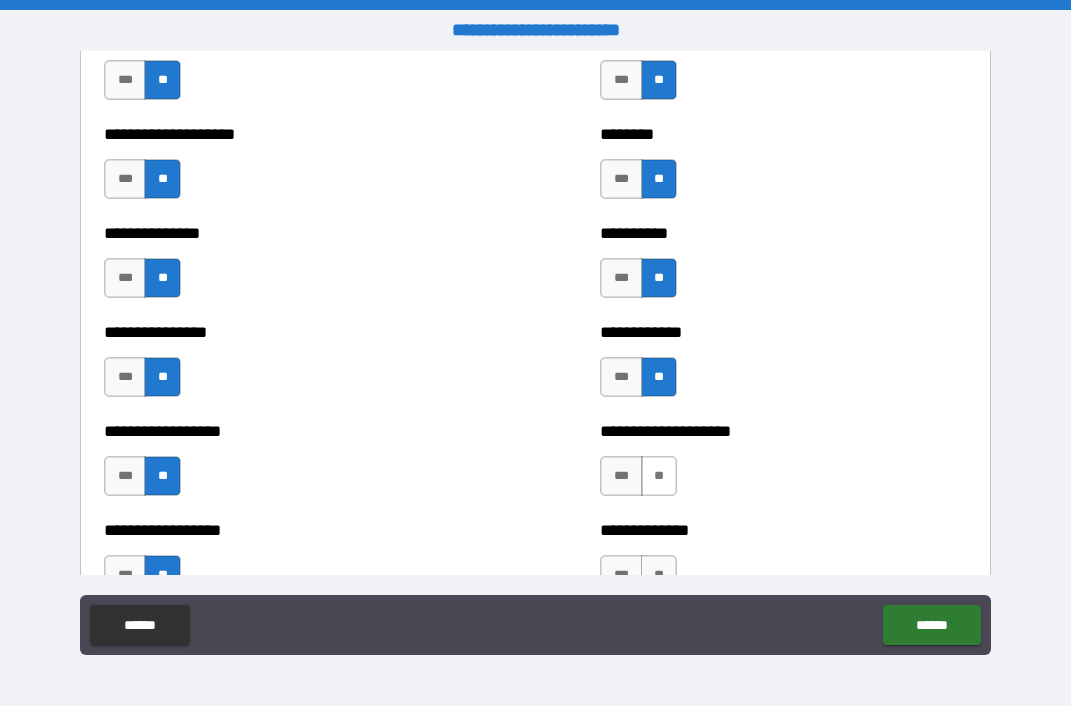 click on "**" at bounding box center [659, 476] 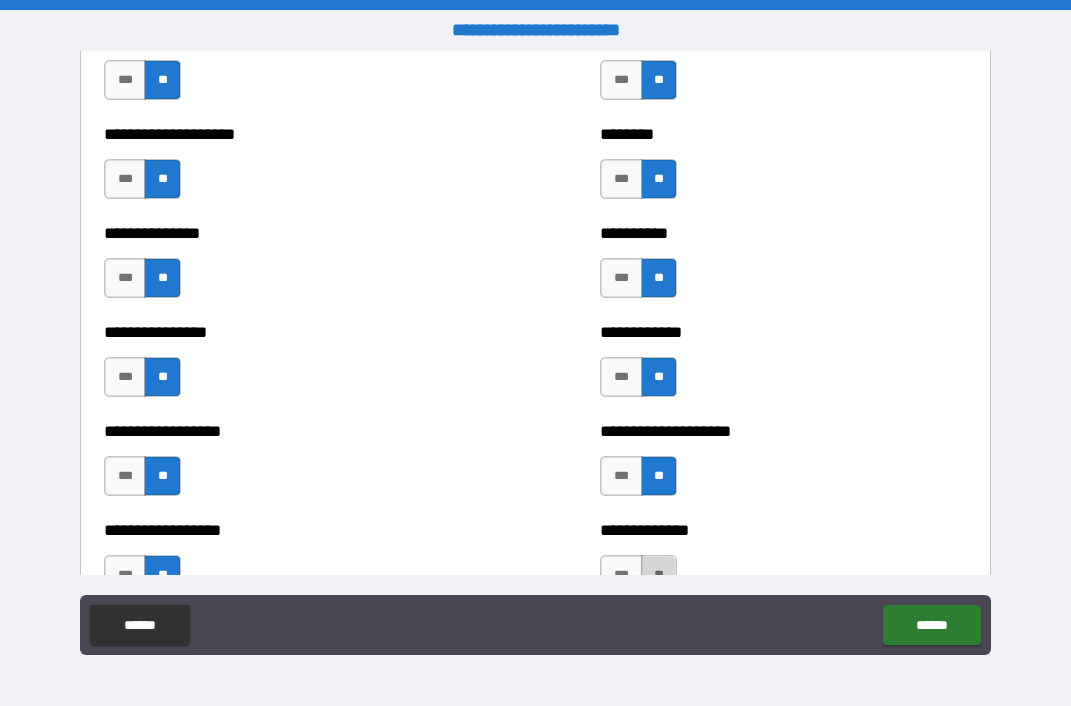 click on "**" at bounding box center (659, 575) 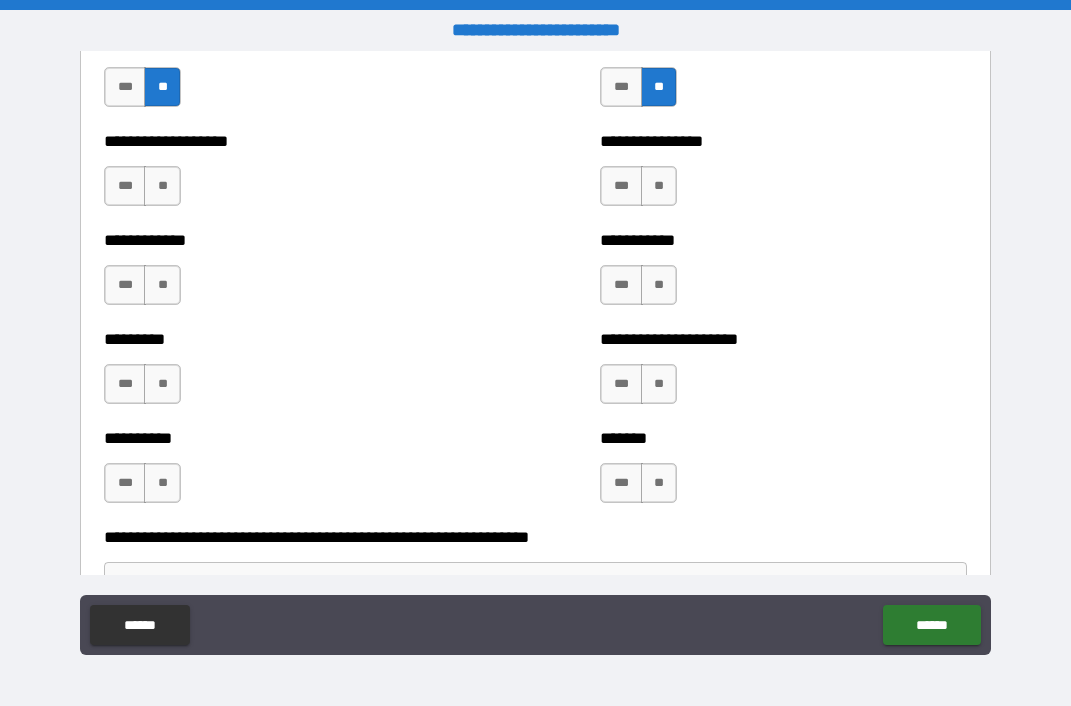 scroll, scrollTop: 3630, scrollLeft: 0, axis: vertical 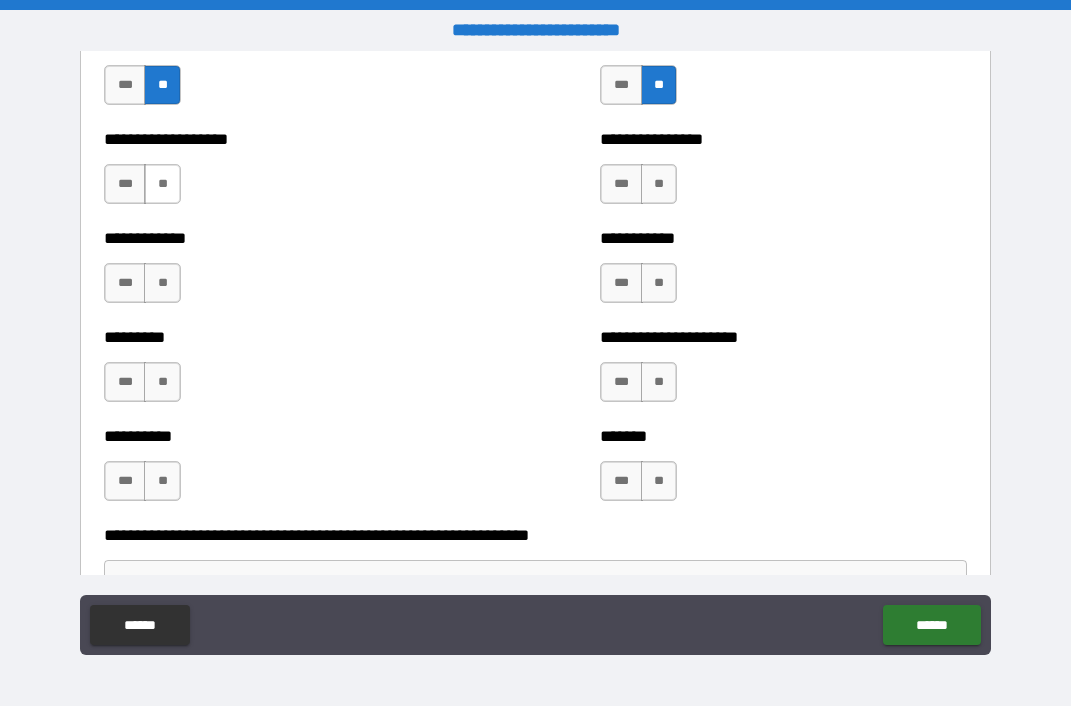 click on "**" at bounding box center [162, 184] 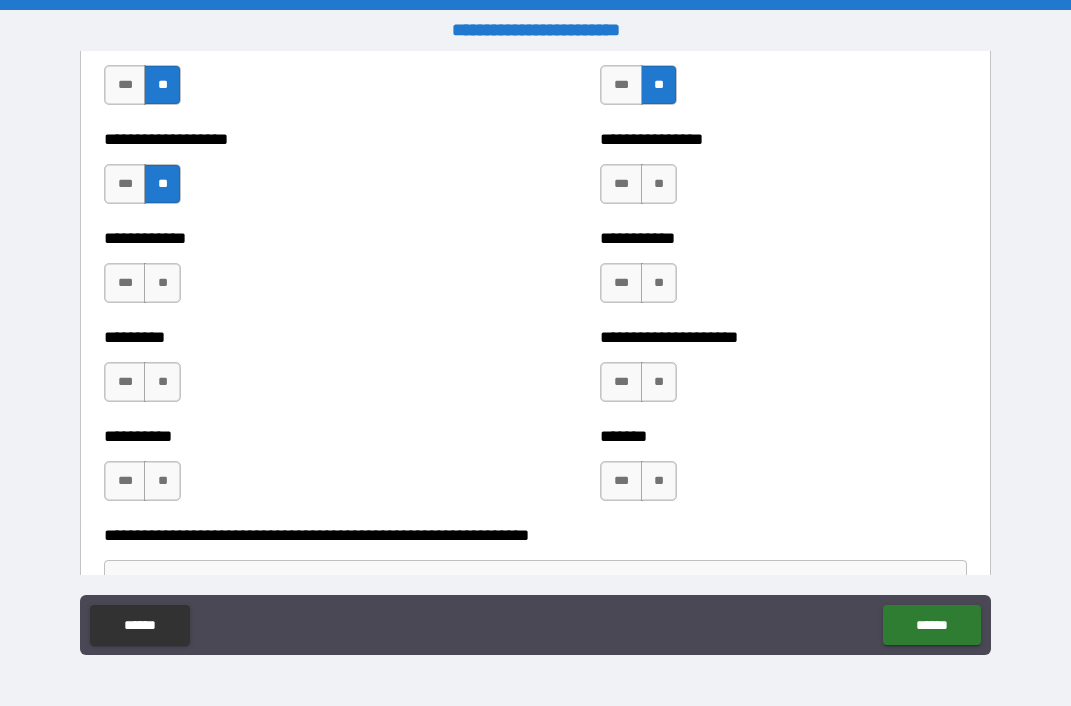 click on "*** **" at bounding box center [145, 288] 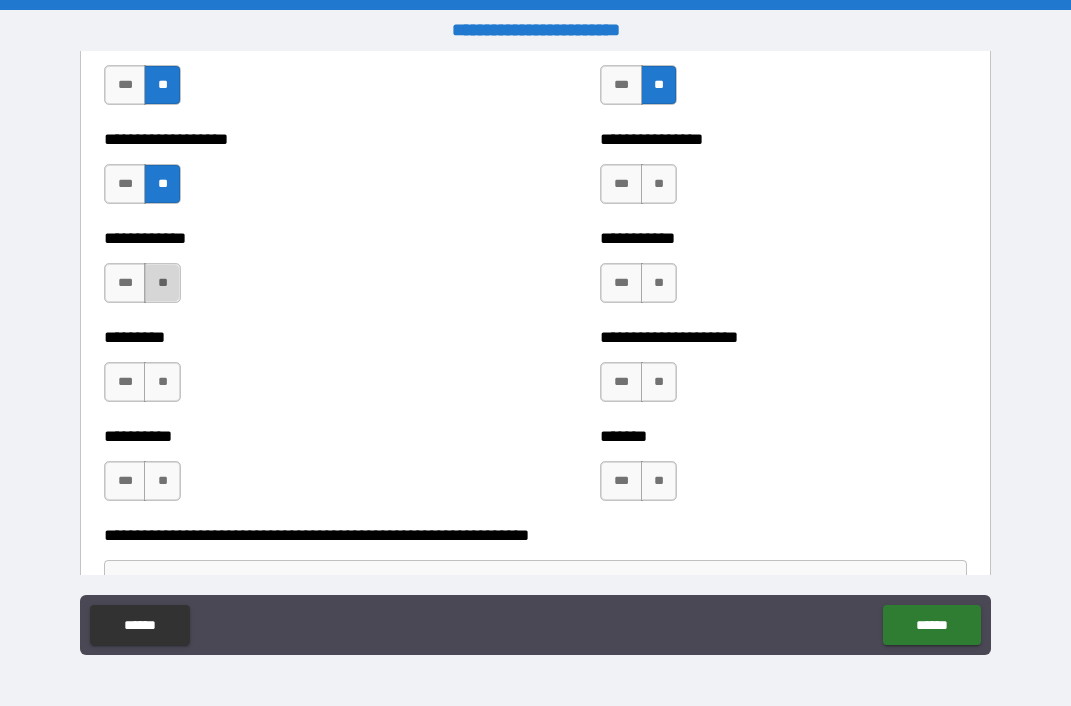 click on "**" at bounding box center [162, 283] 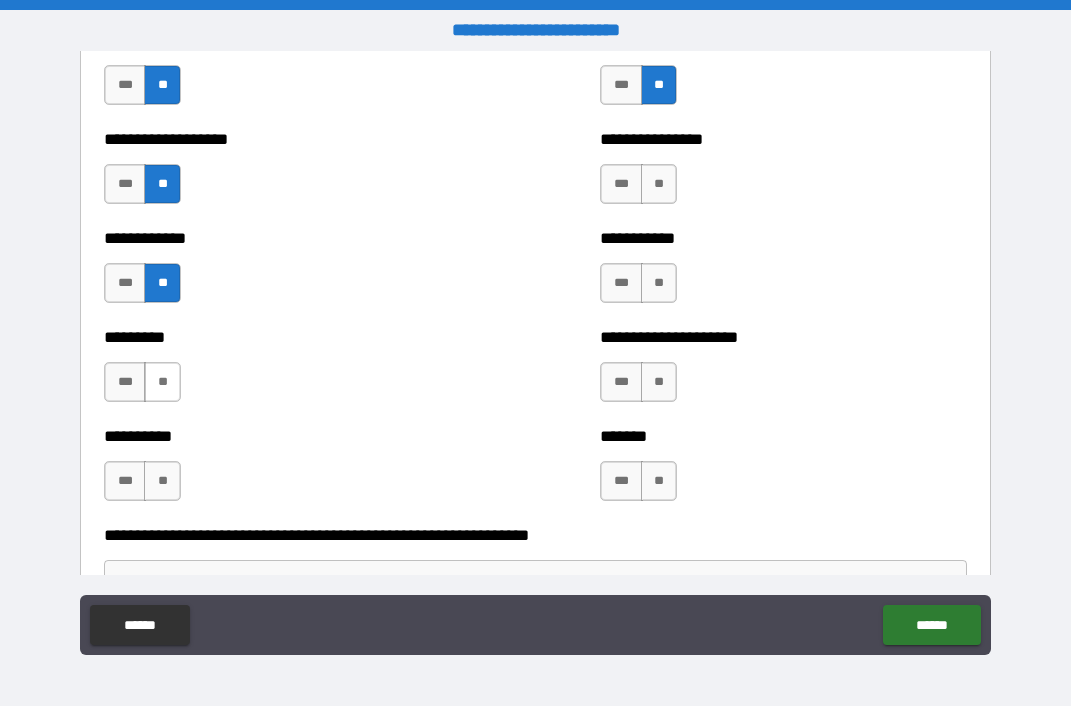 click on "**" at bounding box center [162, 382] 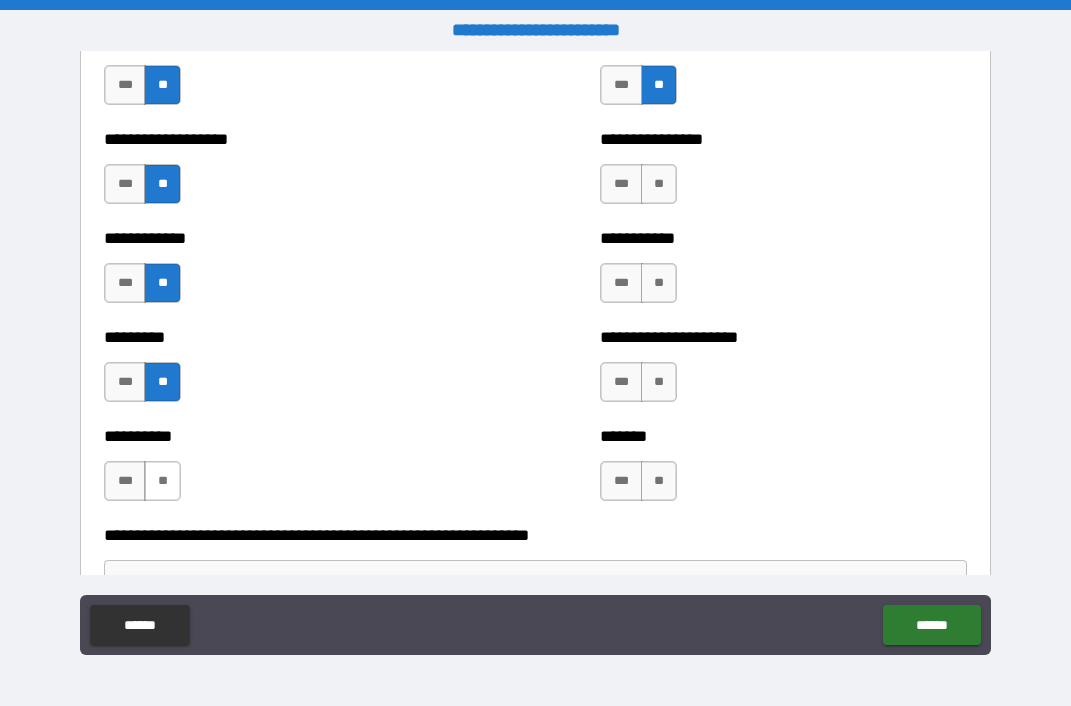 click on "**" at bounding box center [162, 481] 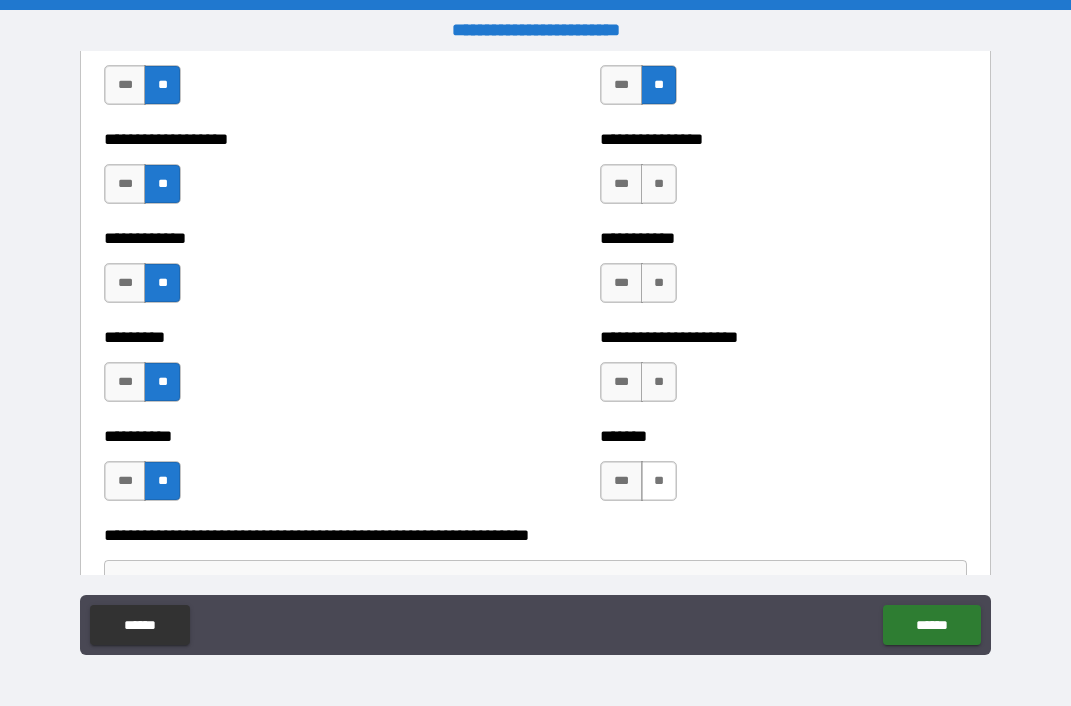 click on "**" at bounding box center (659, 481) 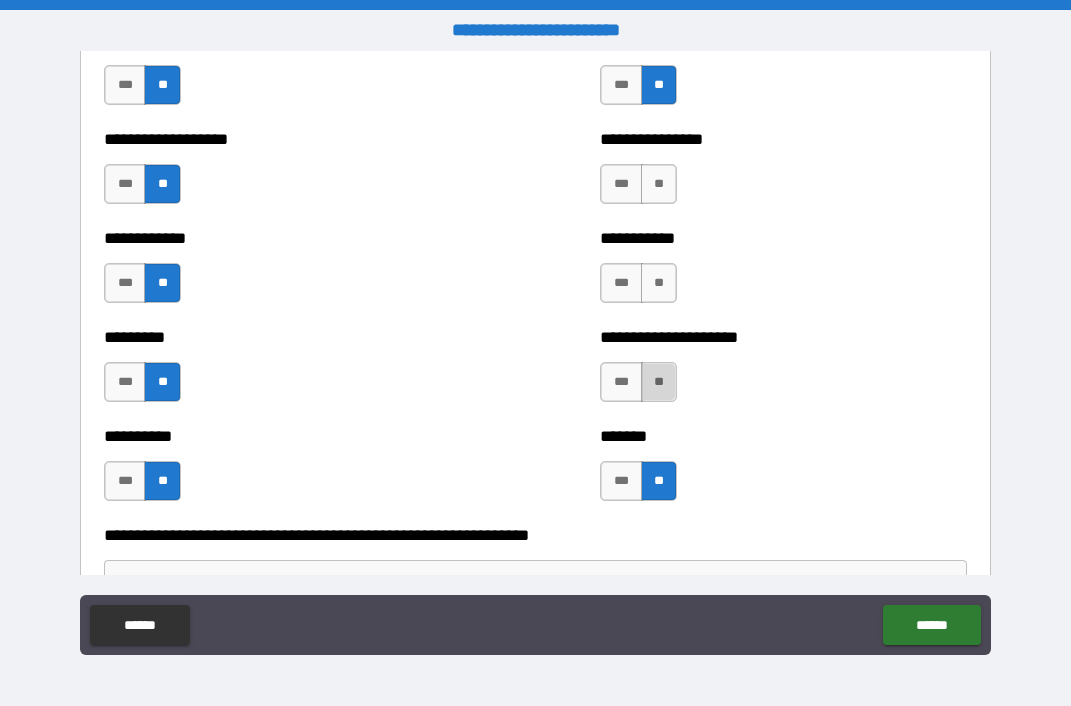 click on "**" at bounding box center (659, 382) 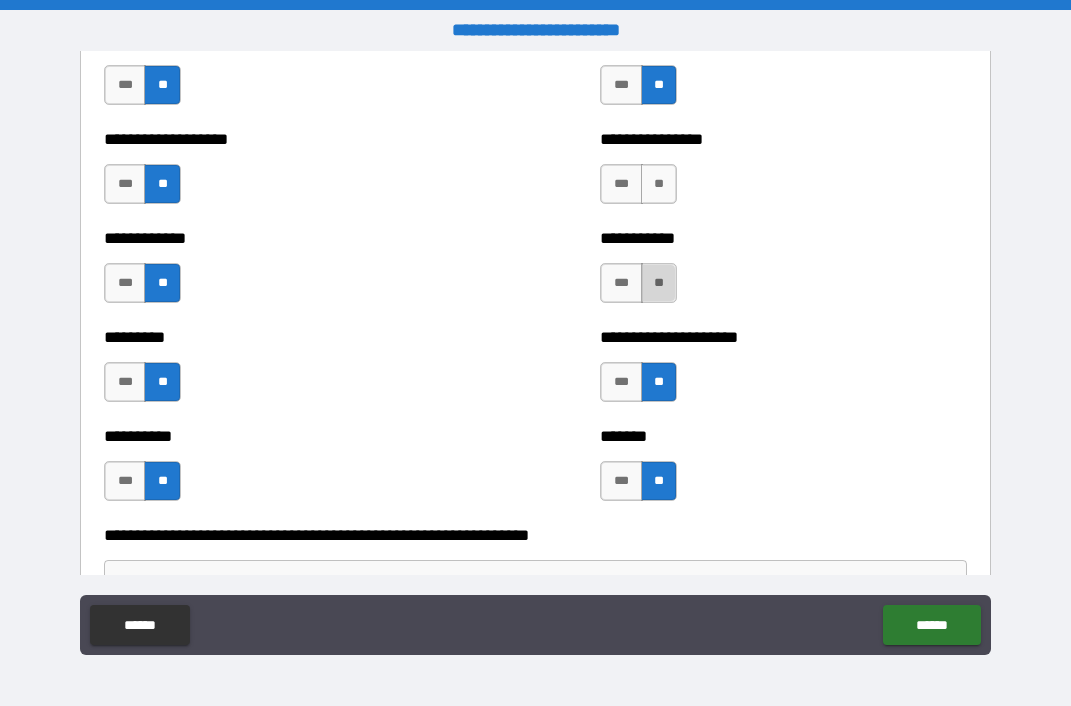 click on "**" at bounding box center (659, 283) 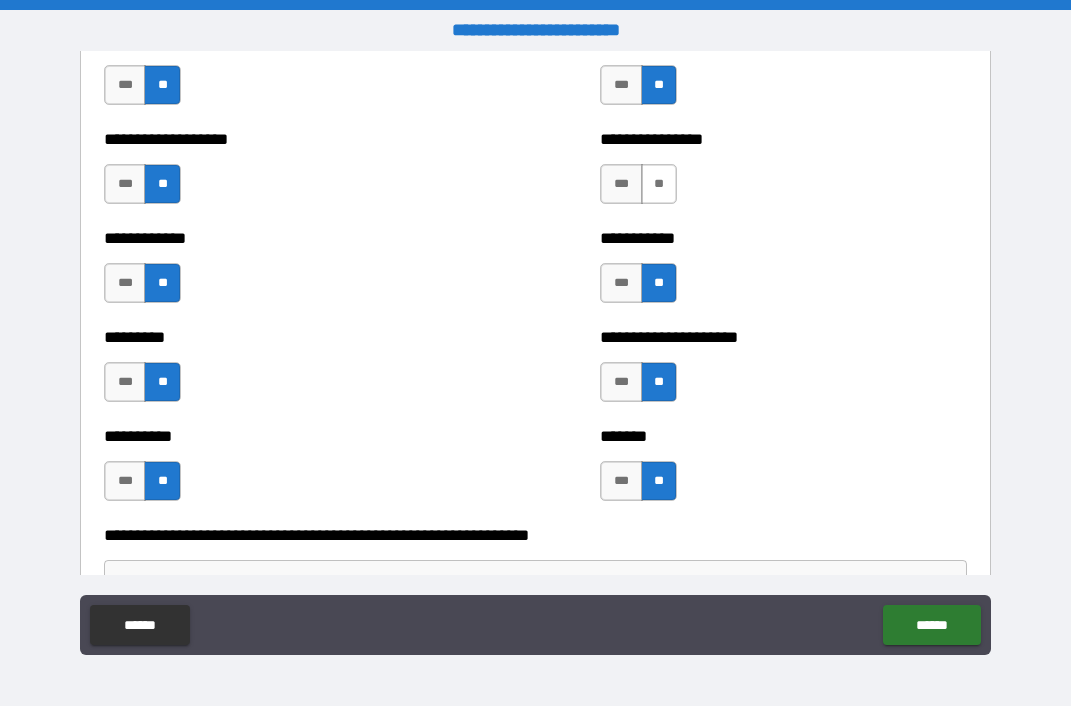 click on "**" at bounding box center (659, 184) 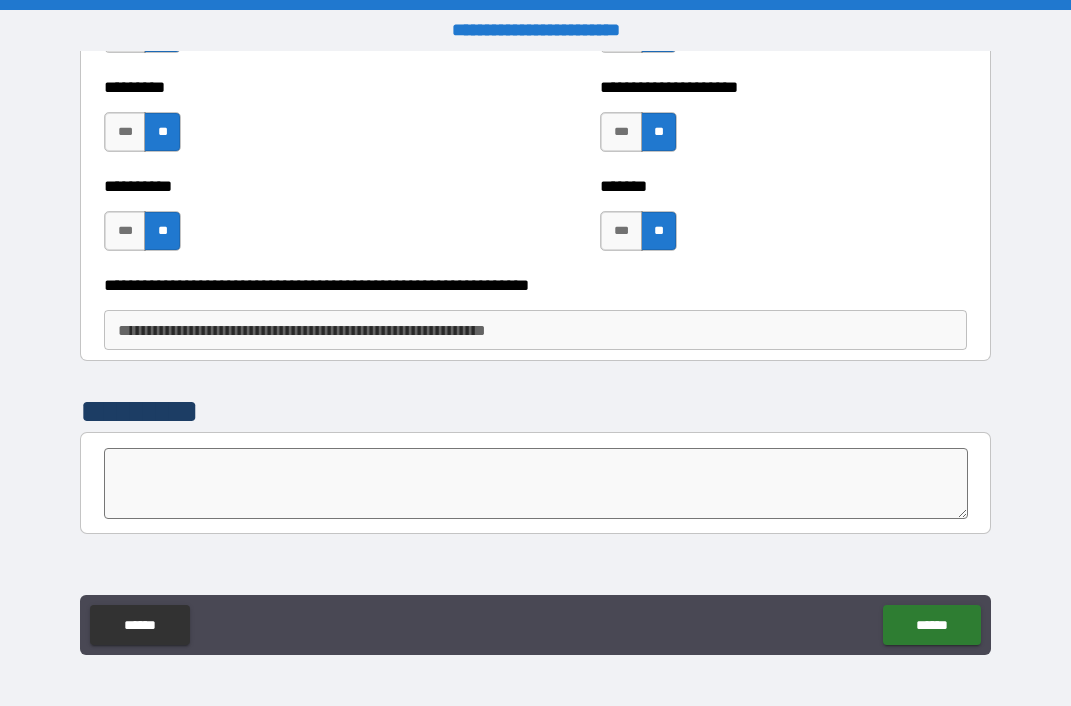 scroll, scrollTop: 3889, scrollLeft: 0, axis: vertical 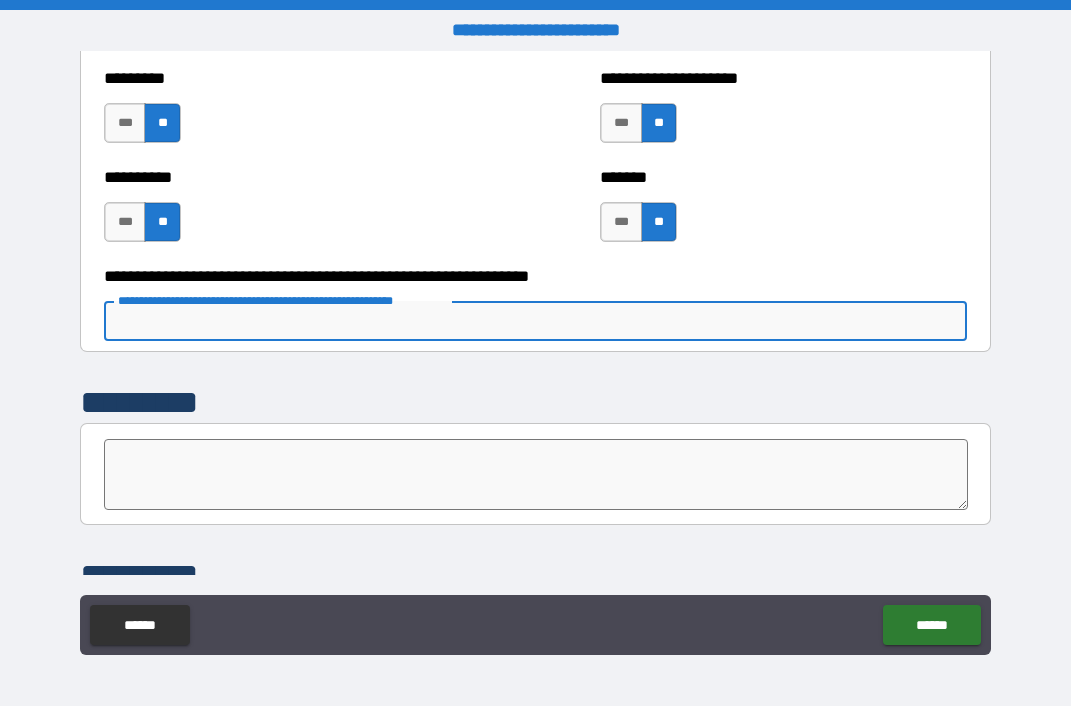 click on "**********" at bounding box center (535, 321) 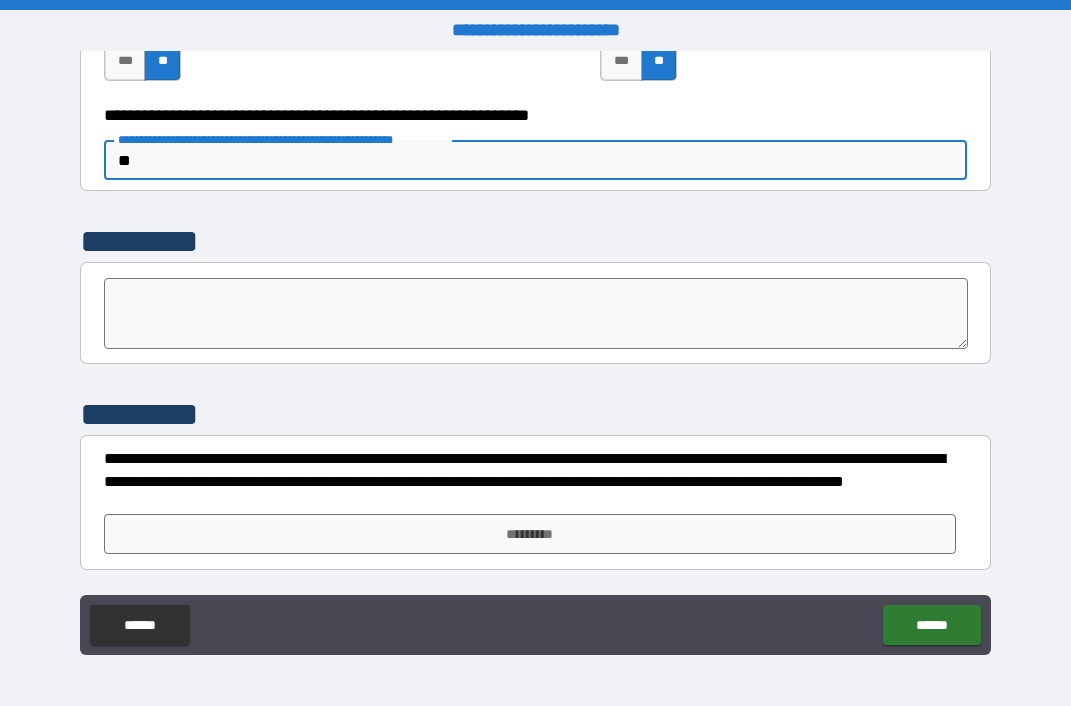 scroll, scrollTop: 4050, scrollLeft: 0, axis: vertical 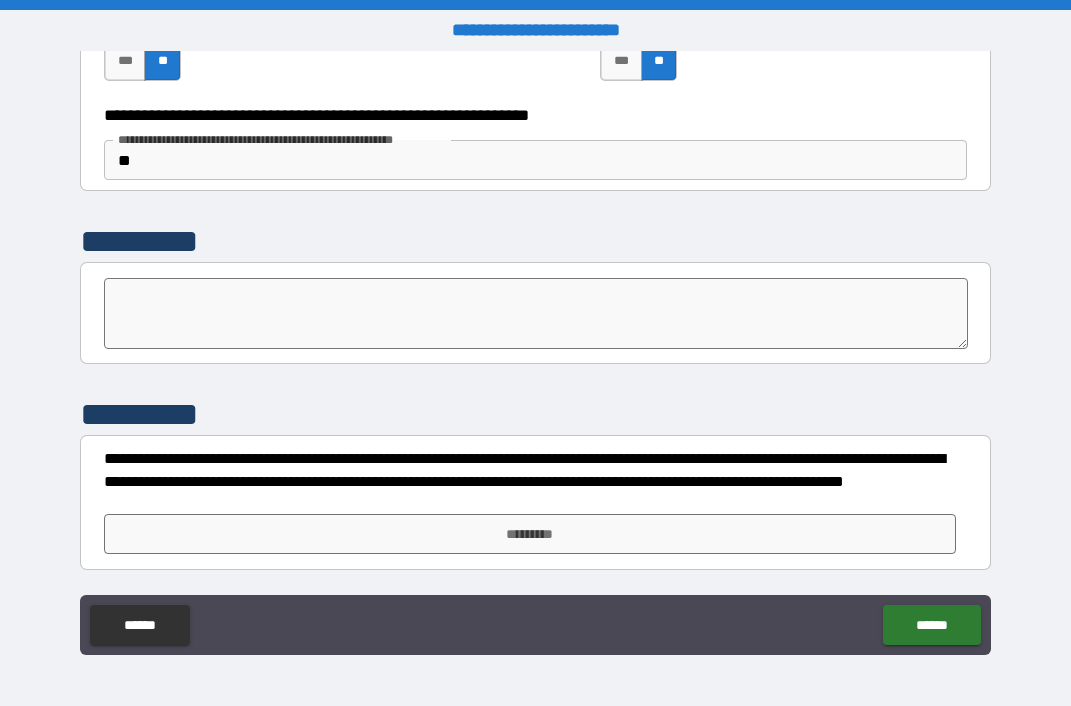 type on "*" 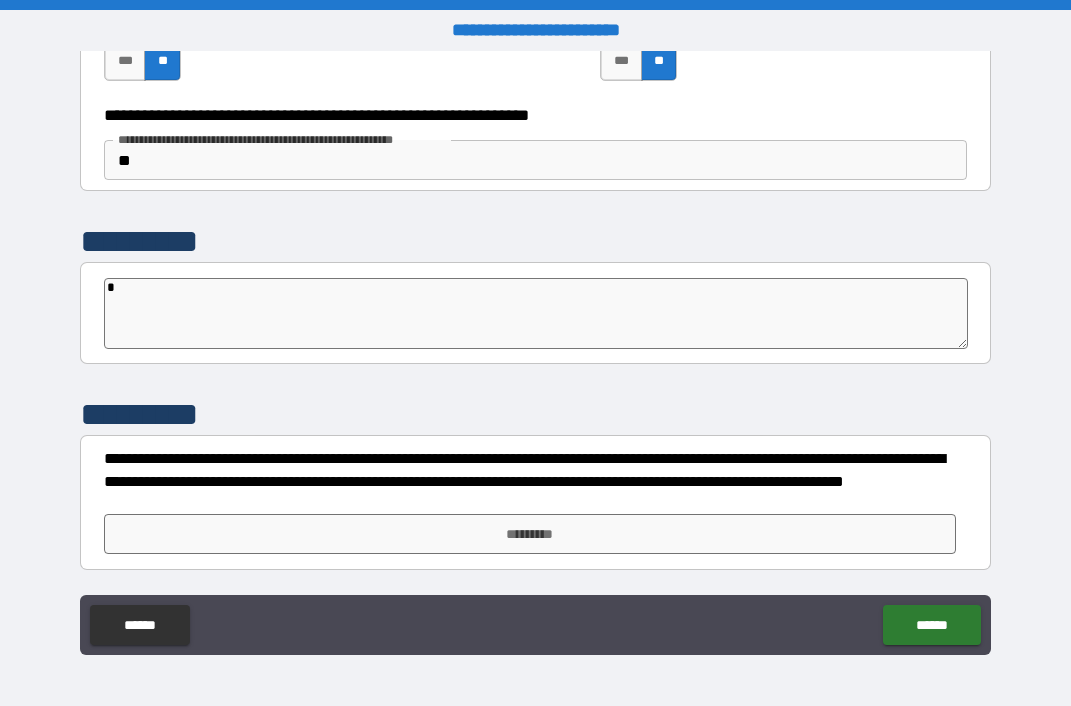 type on "*" 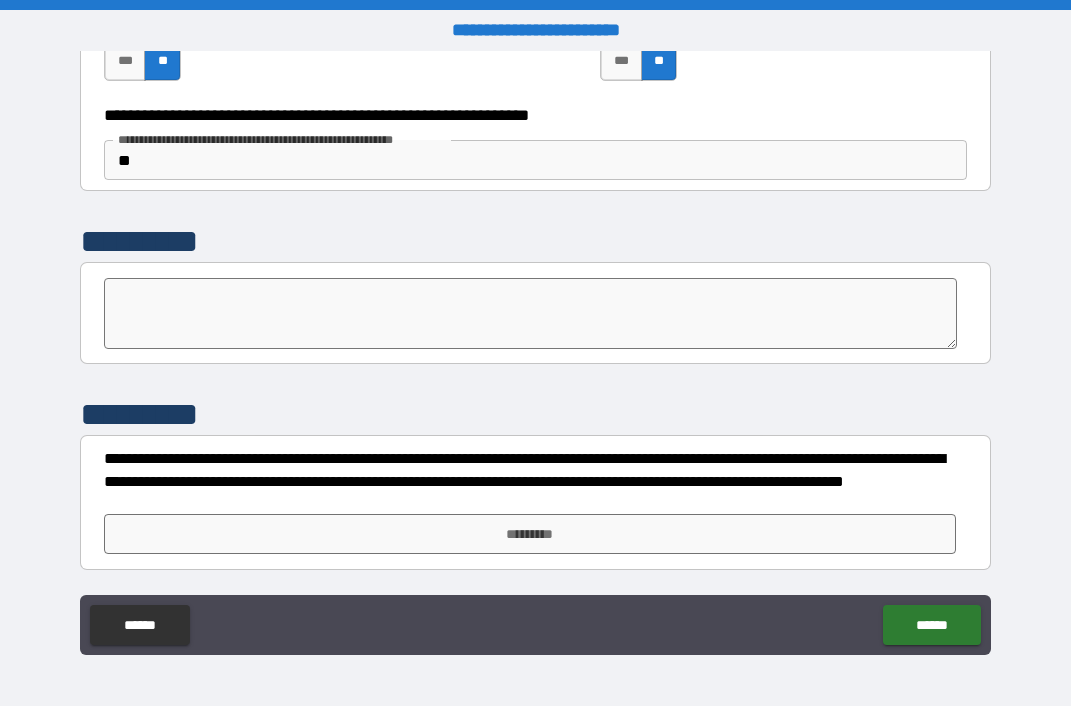 type on "*" 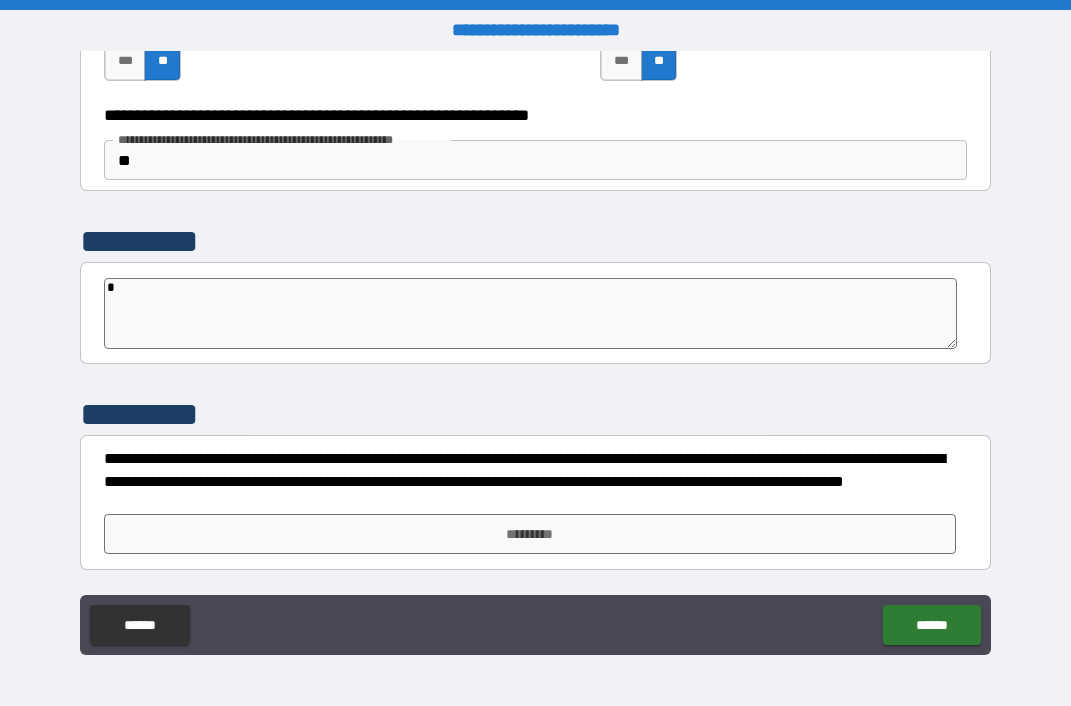 type on "**" 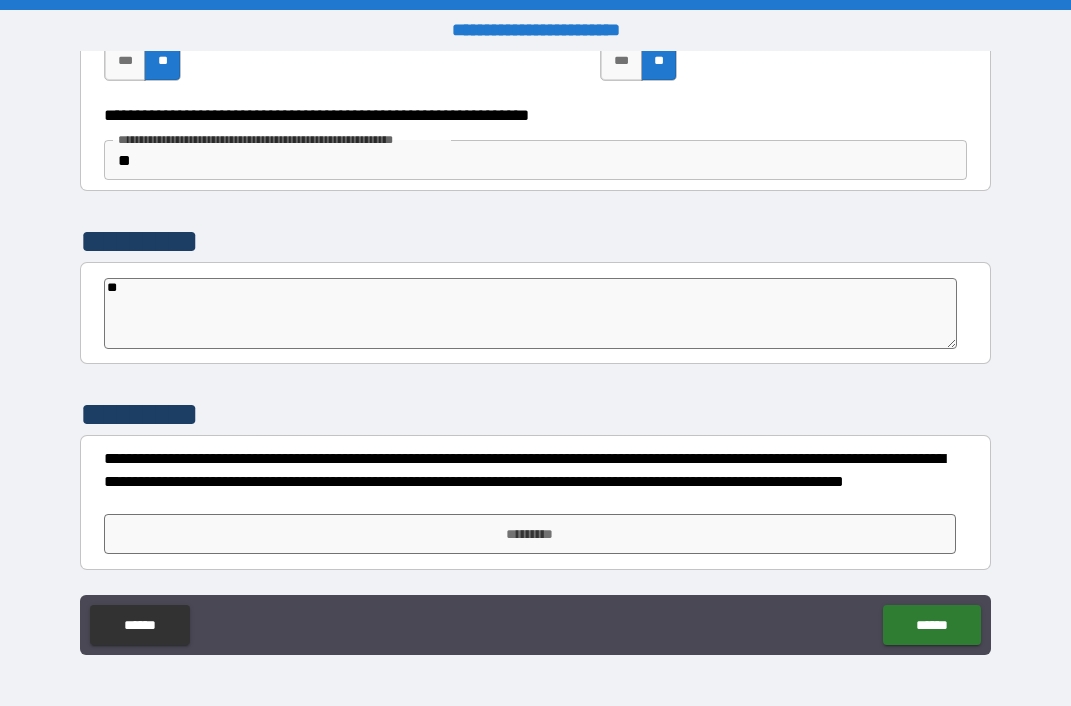 type on "***" 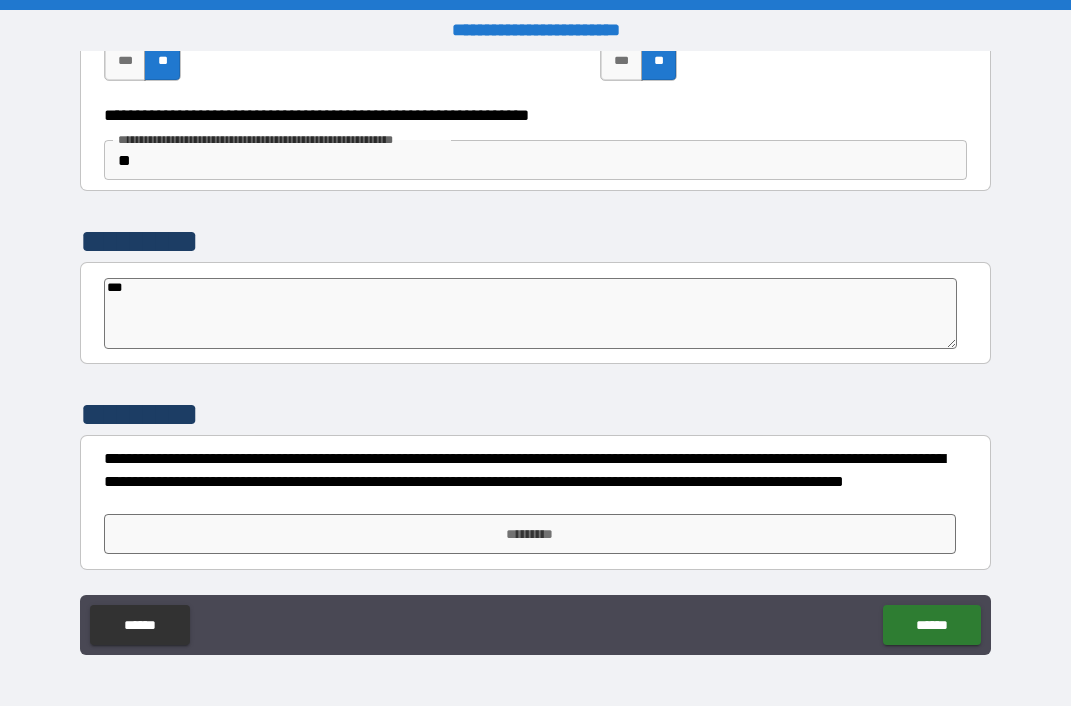 type on "*" 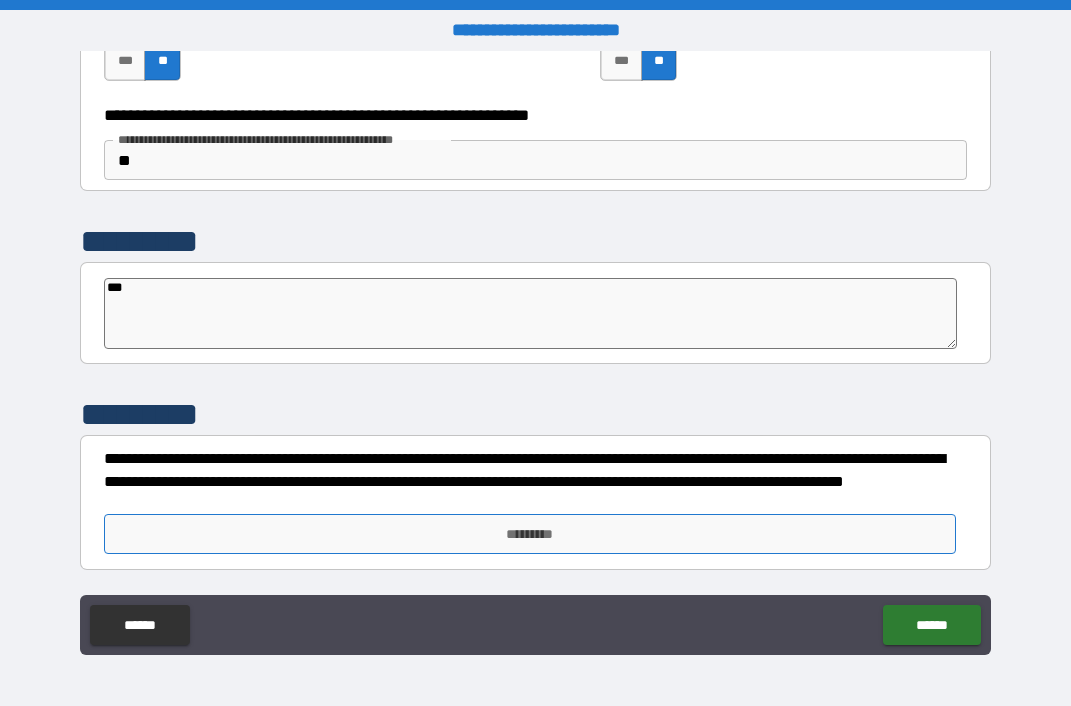 type on "***" 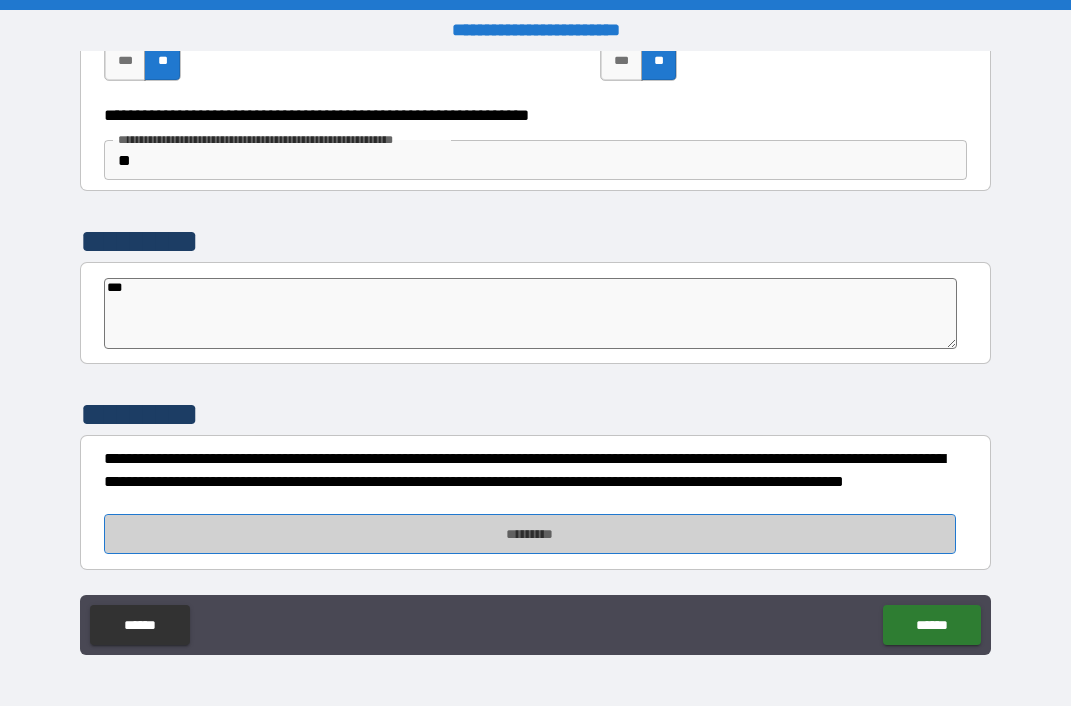 click on "*********" at bounding box center [530, 534] 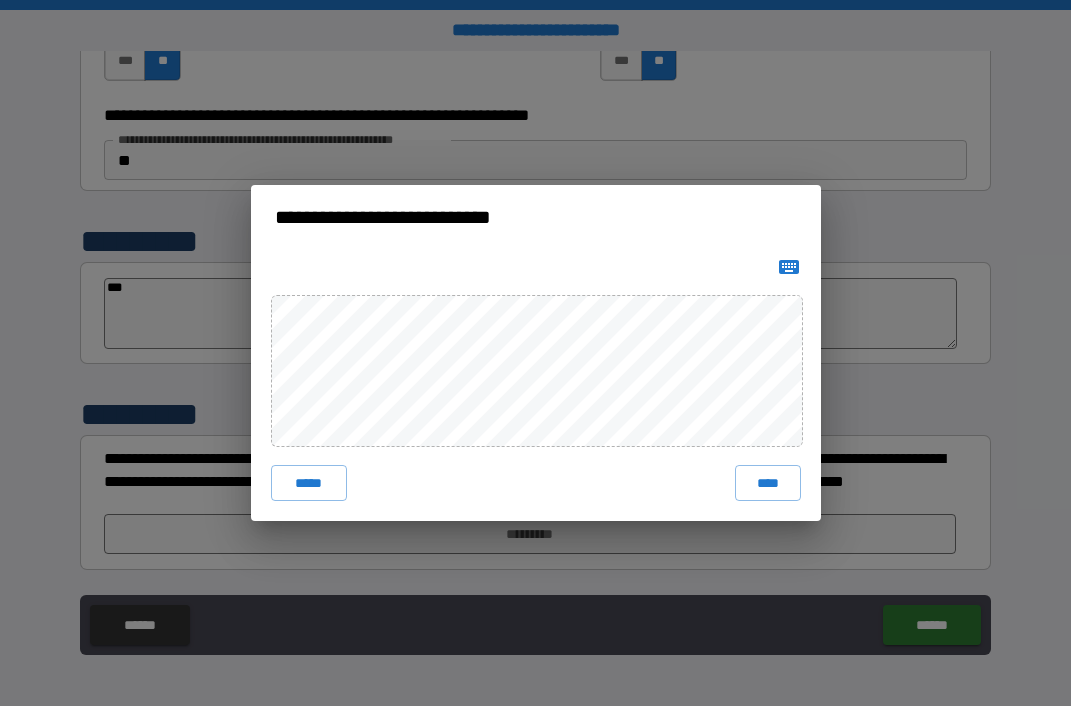 click 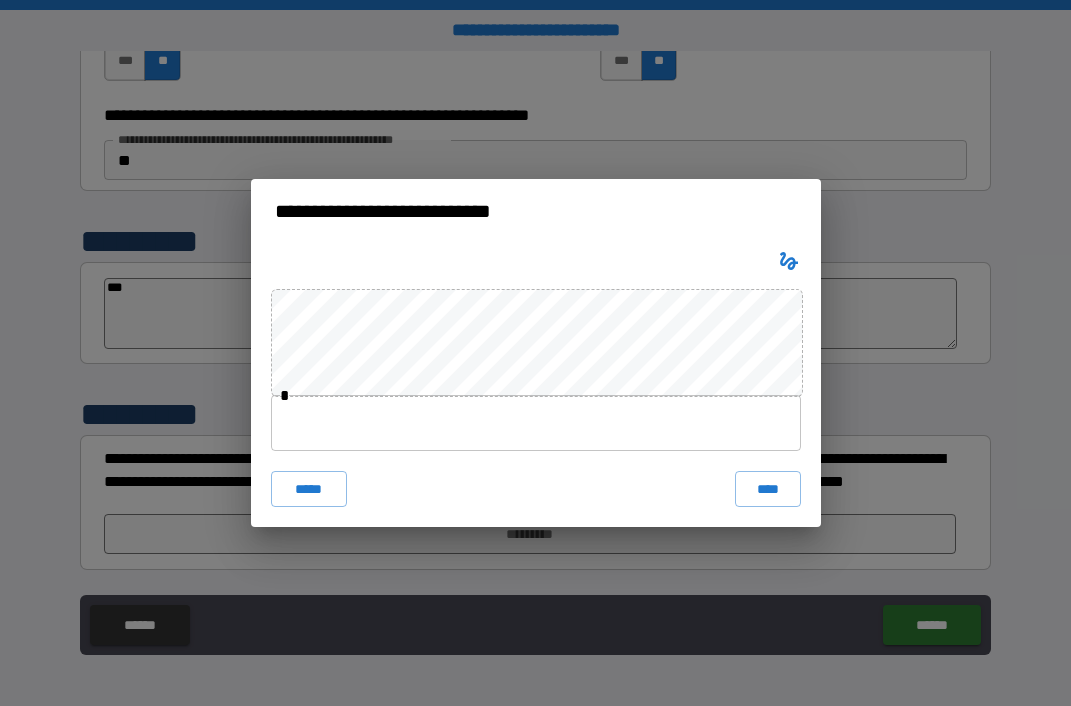 click at bounding box center (536, 423) 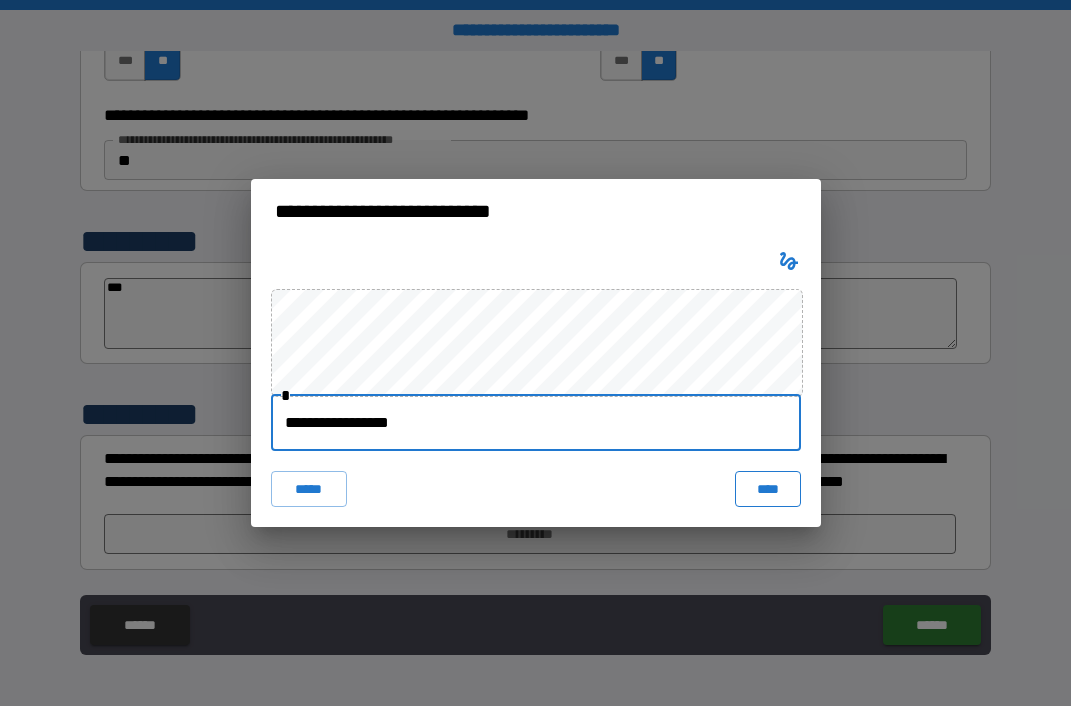 type on "**********" 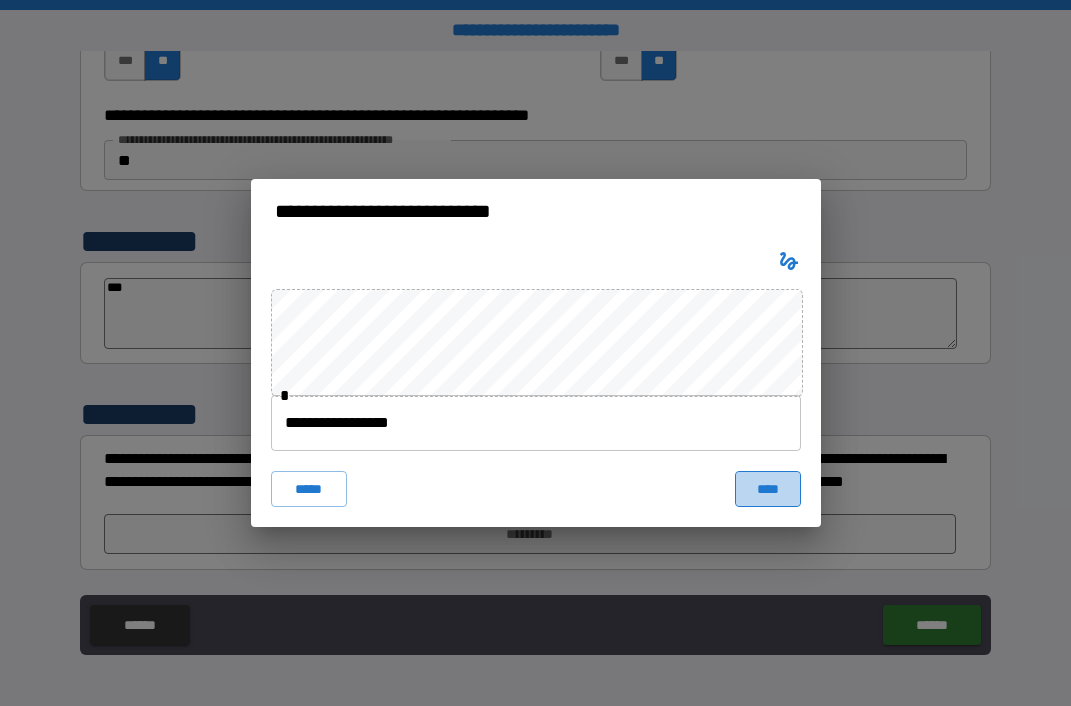 click on "****" at bounding box center (768, 489) 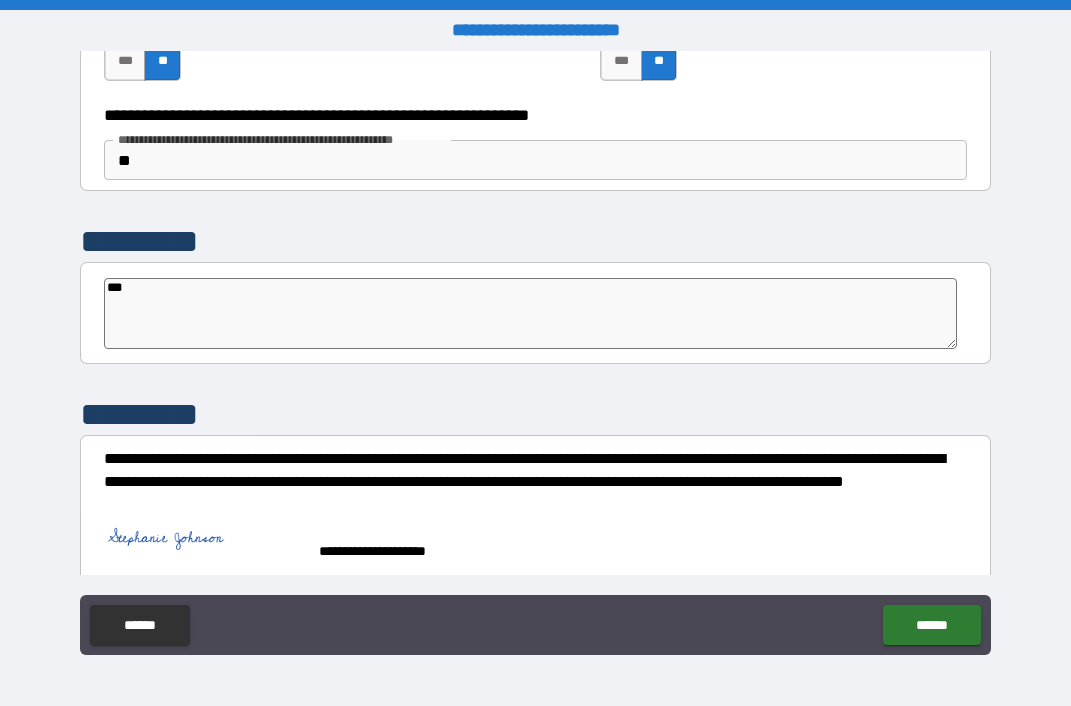 type on "*" 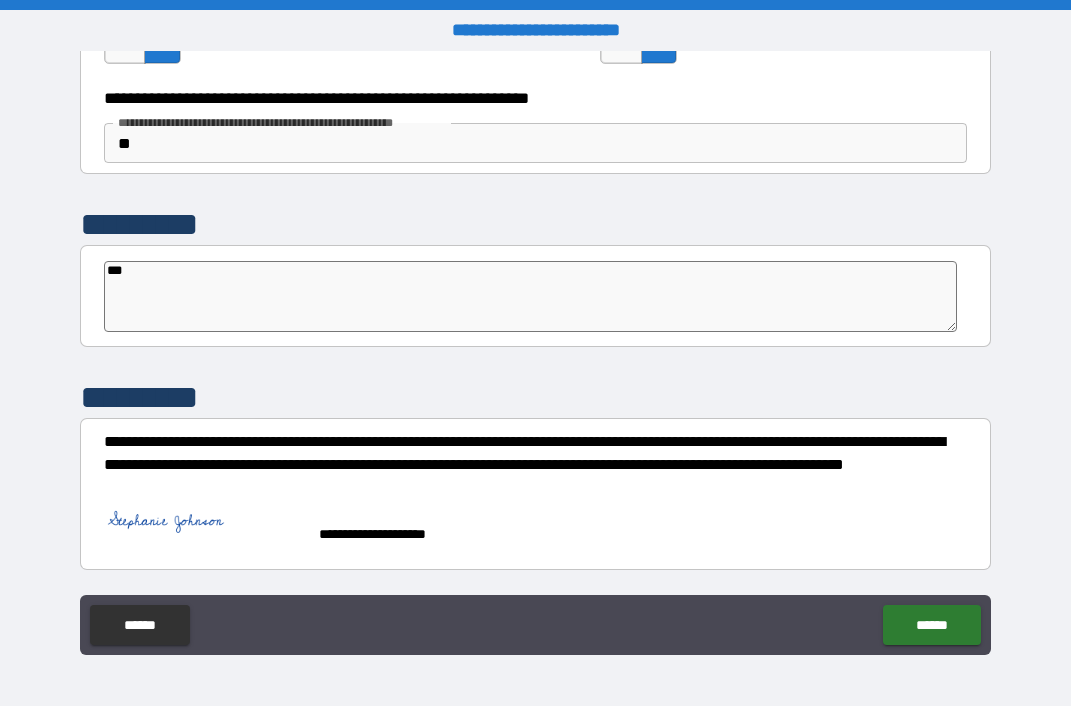 scroll, scrollTop: 4067, scrollLeft: 0, axis: vertical 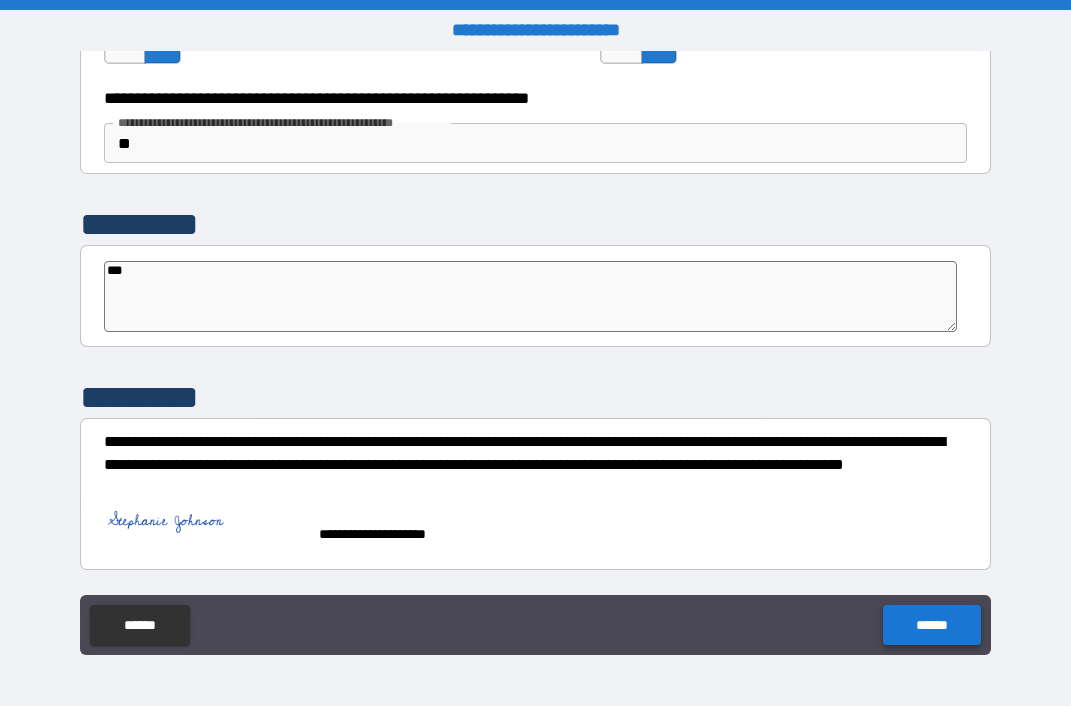 click on "******" at bounding box center [931, 625] 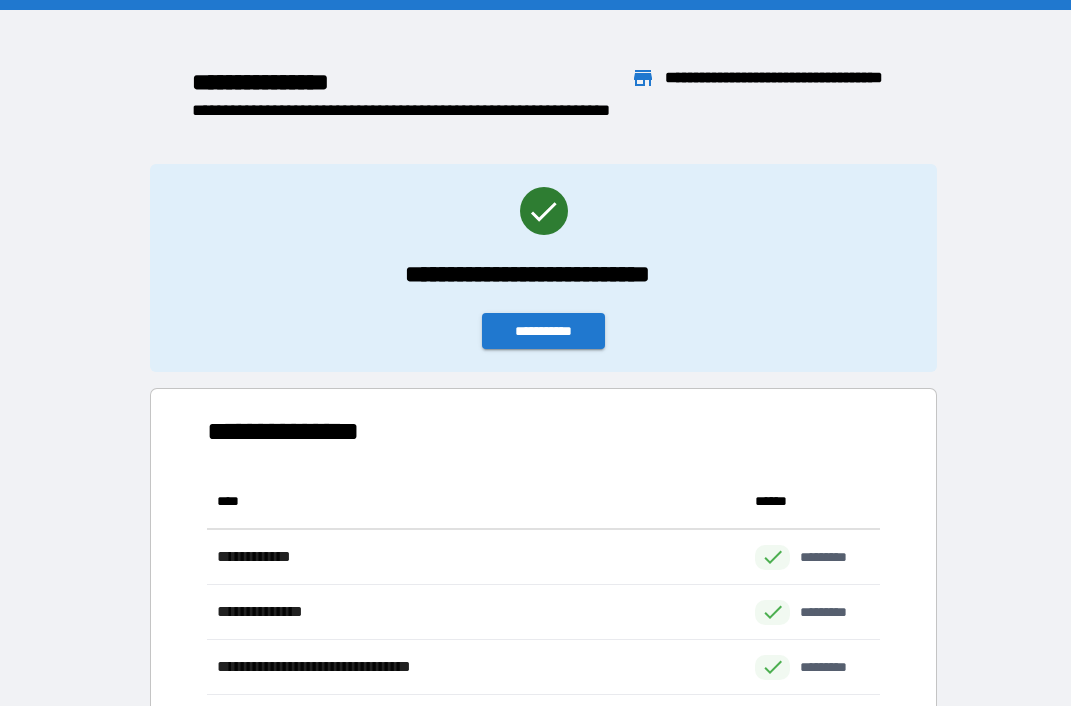 scroll, scrollTop: 1, scrollLeft: 1, axis: both 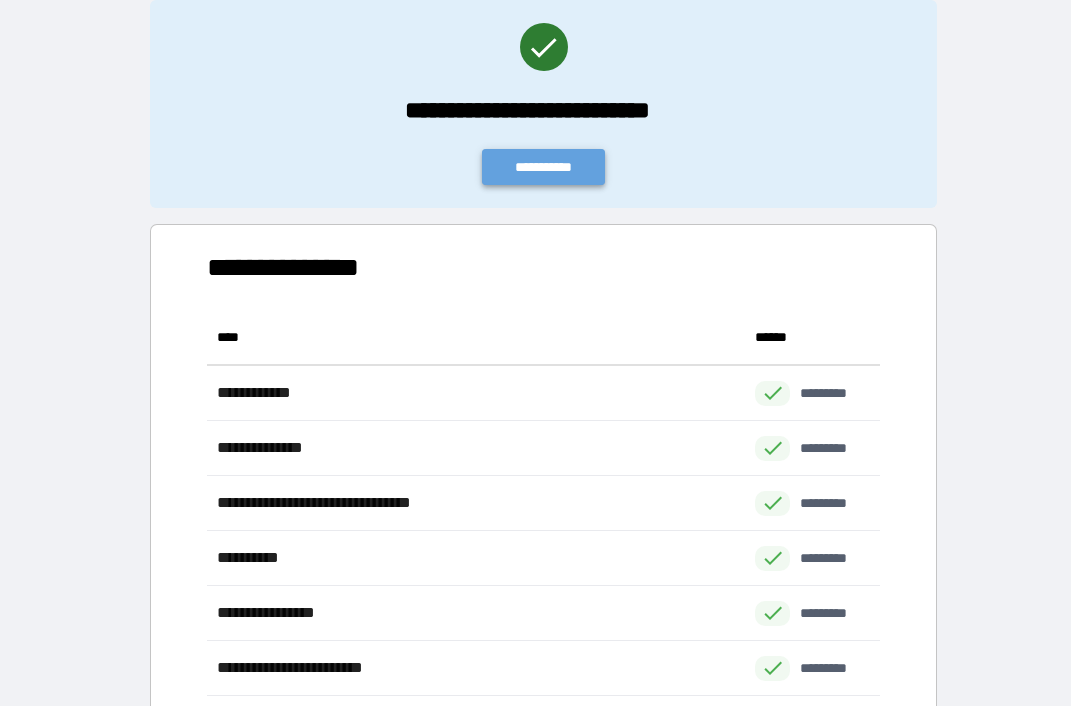 click on "**********" at bounding box center [544, 167] 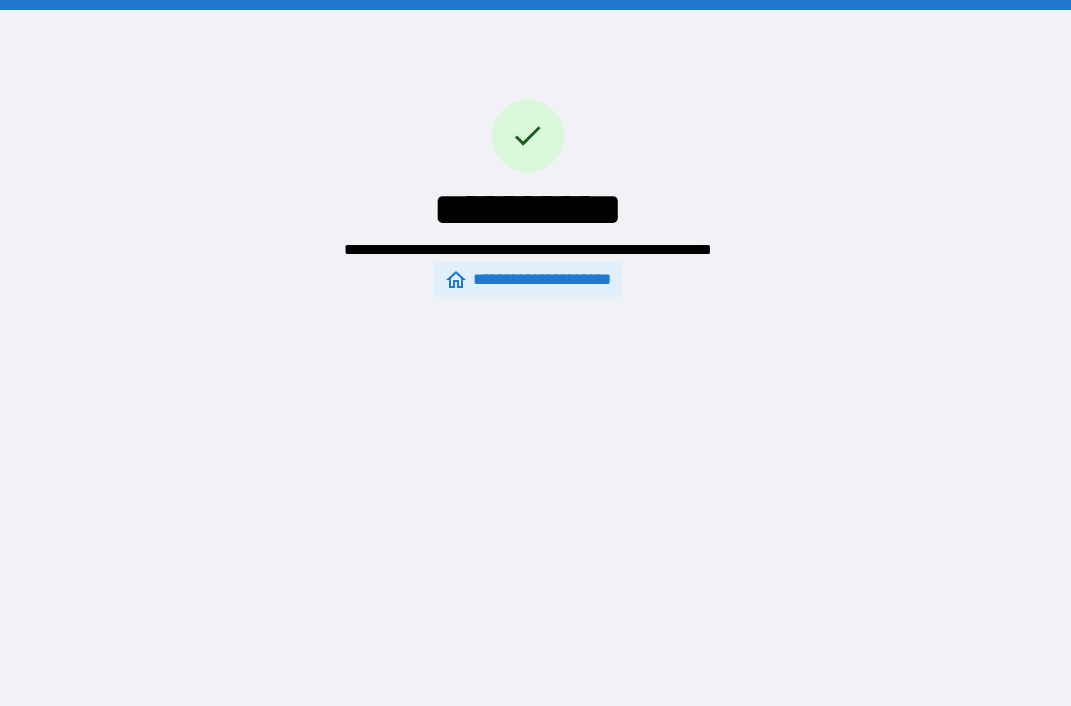 scroll, scrollTop: 0, scrollLeft: 0, axis: both 